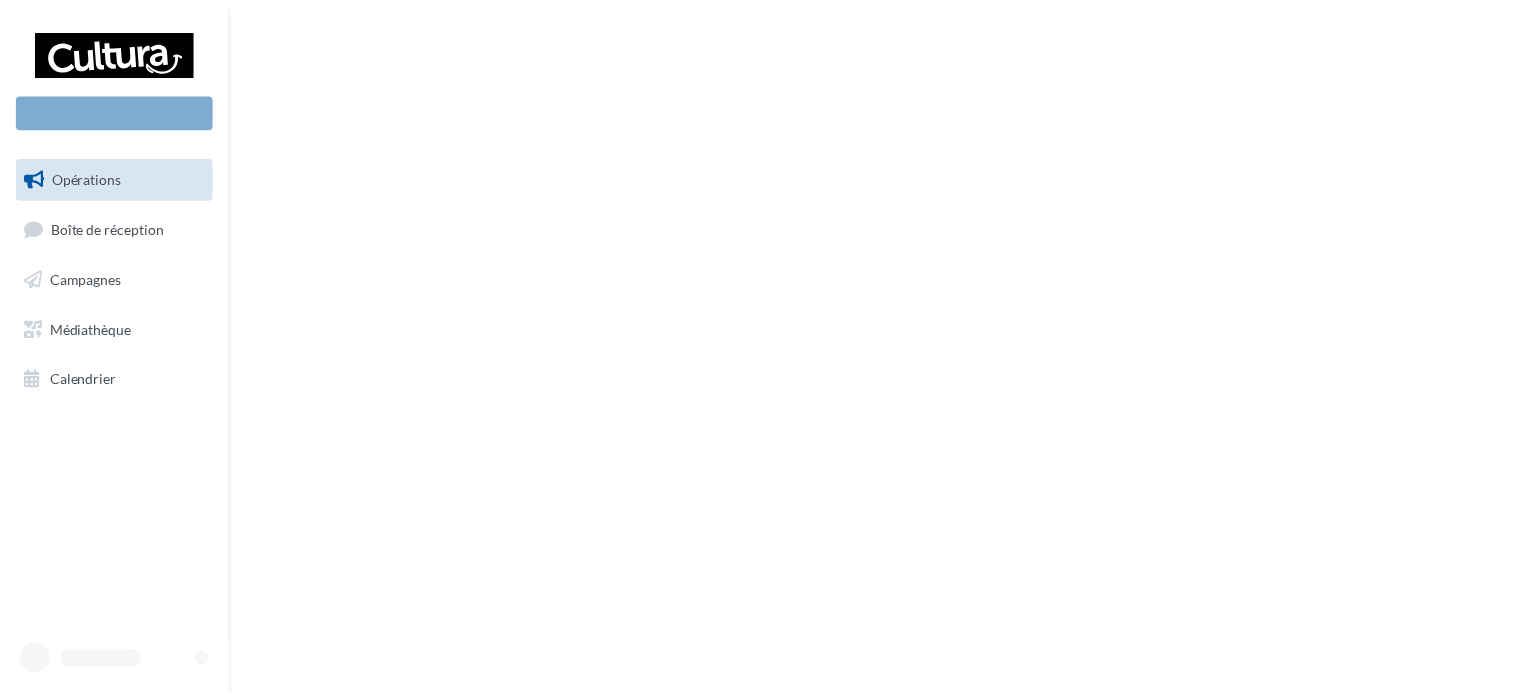 scroll, scrollTop: 0, scrollLeft: 0, axis: both 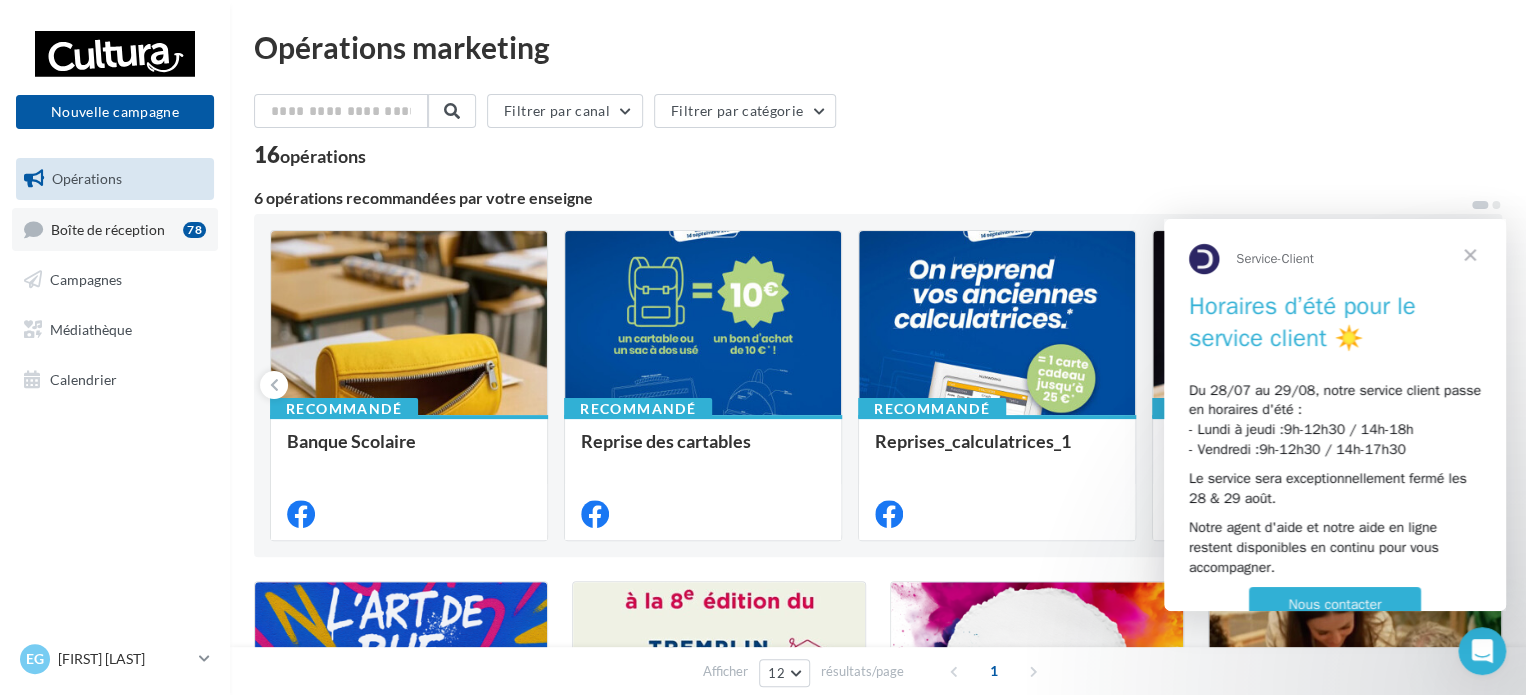 click on "Boîte de réception" at bounding box center [108, 228] 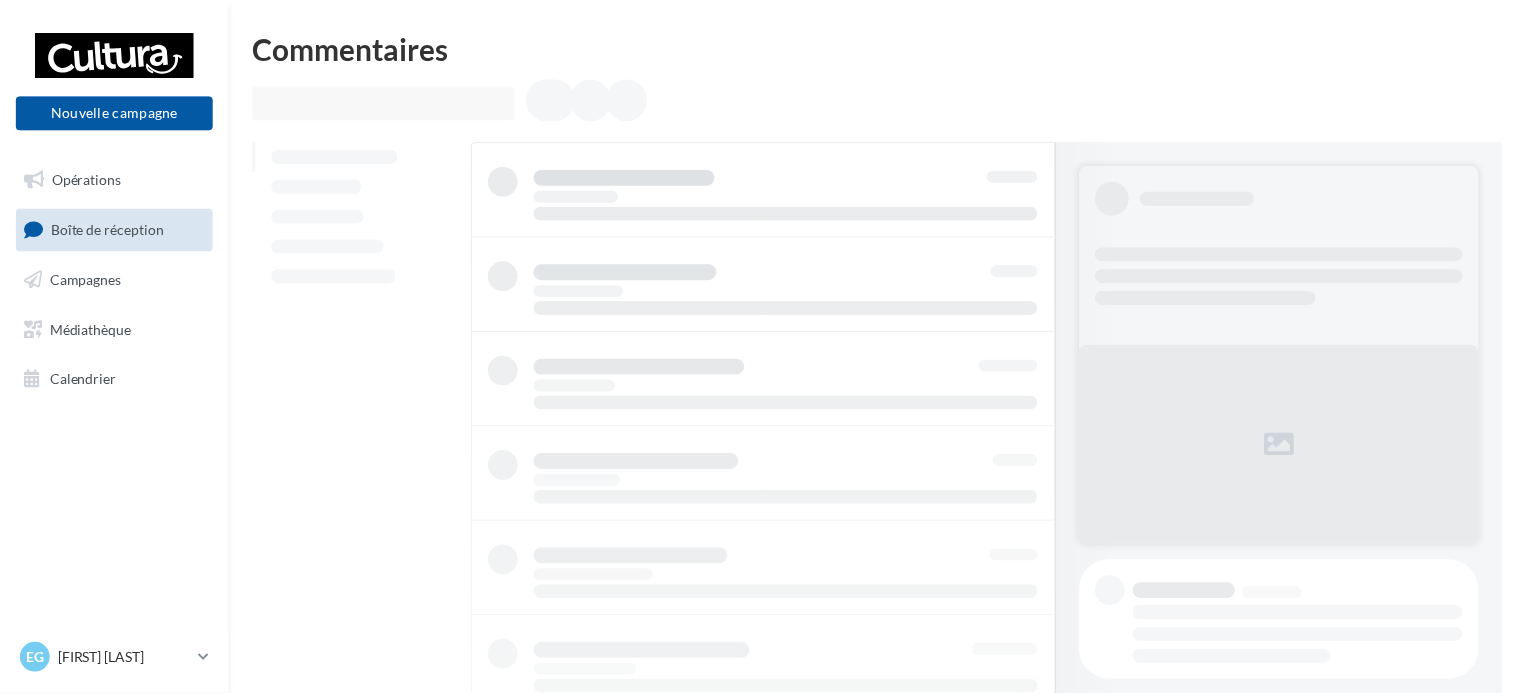 scroll, scrollTop: 0, scrollLeft: 0, axis: both 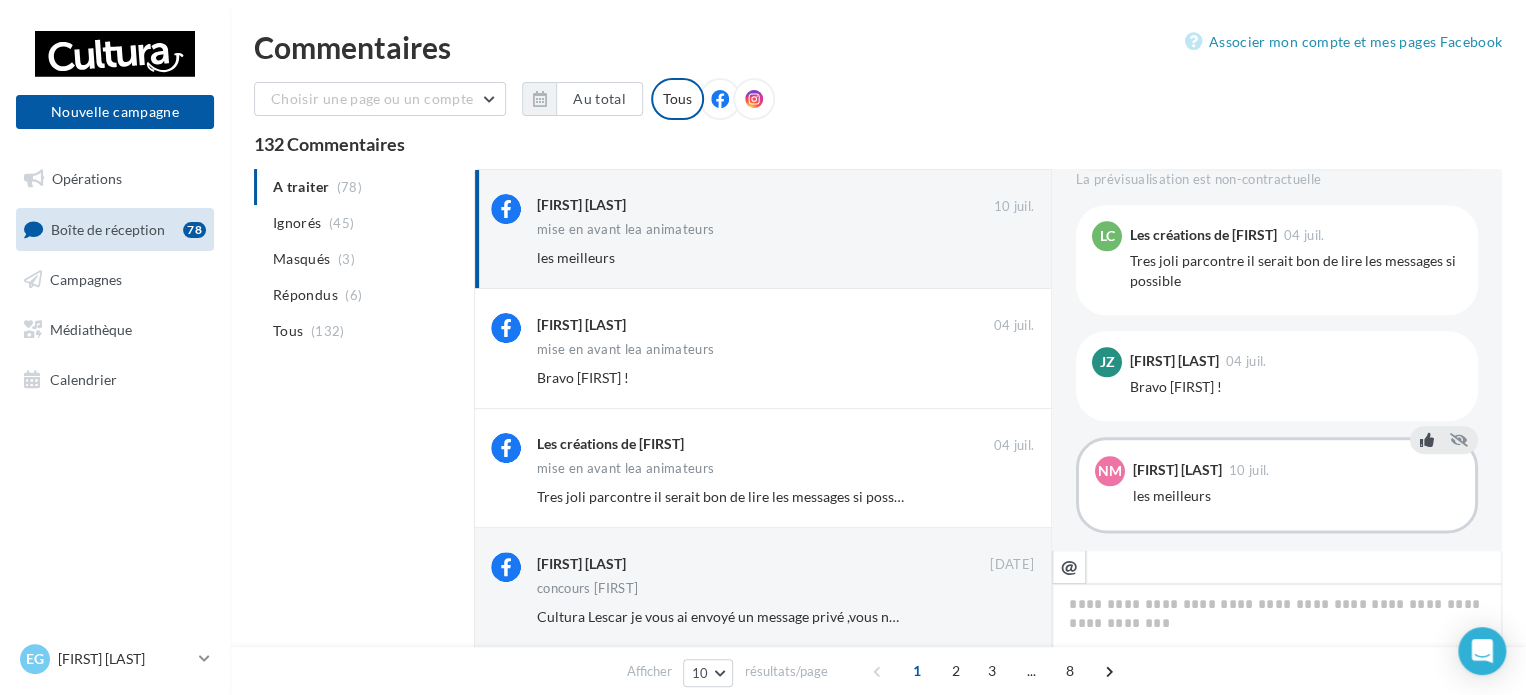 click at bounding box center [1427, 440] 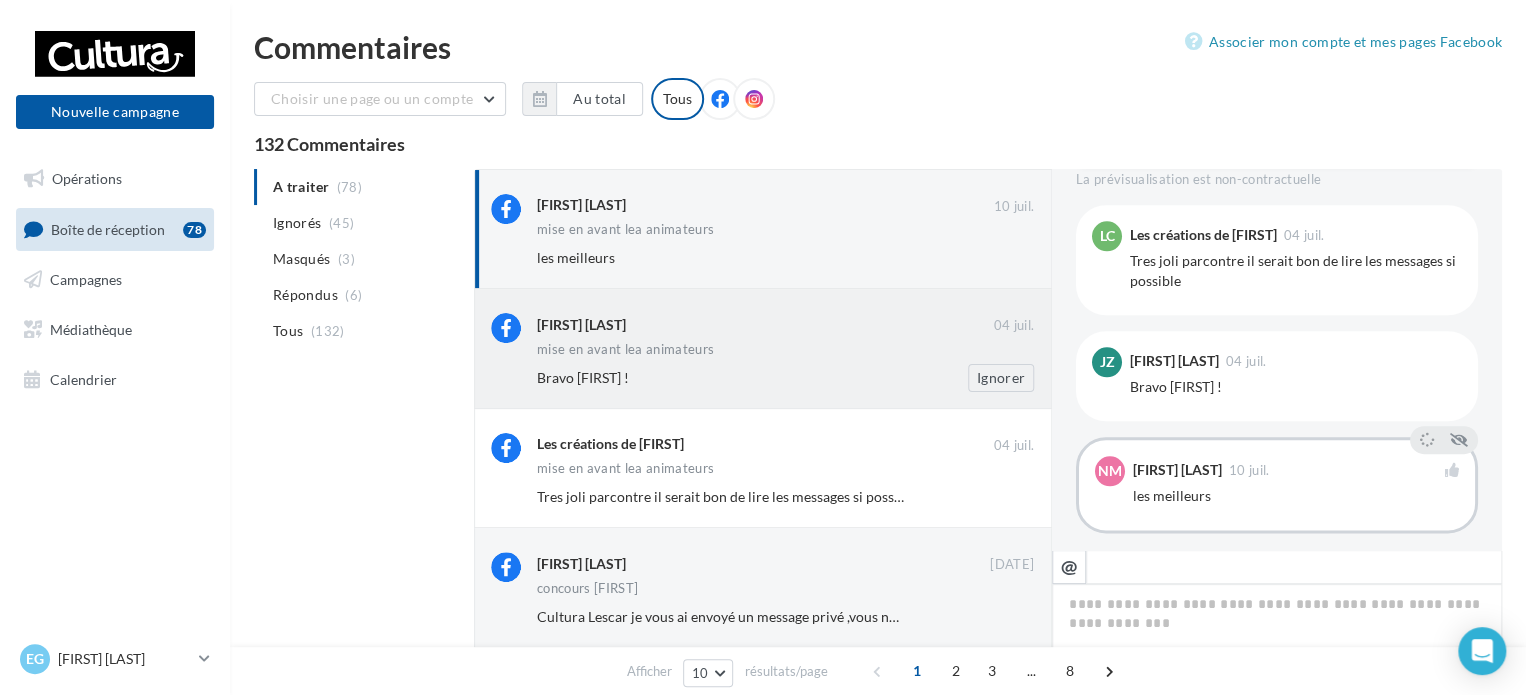 click on "Bravo [FIRST] !" at bounding box center (720, 378) 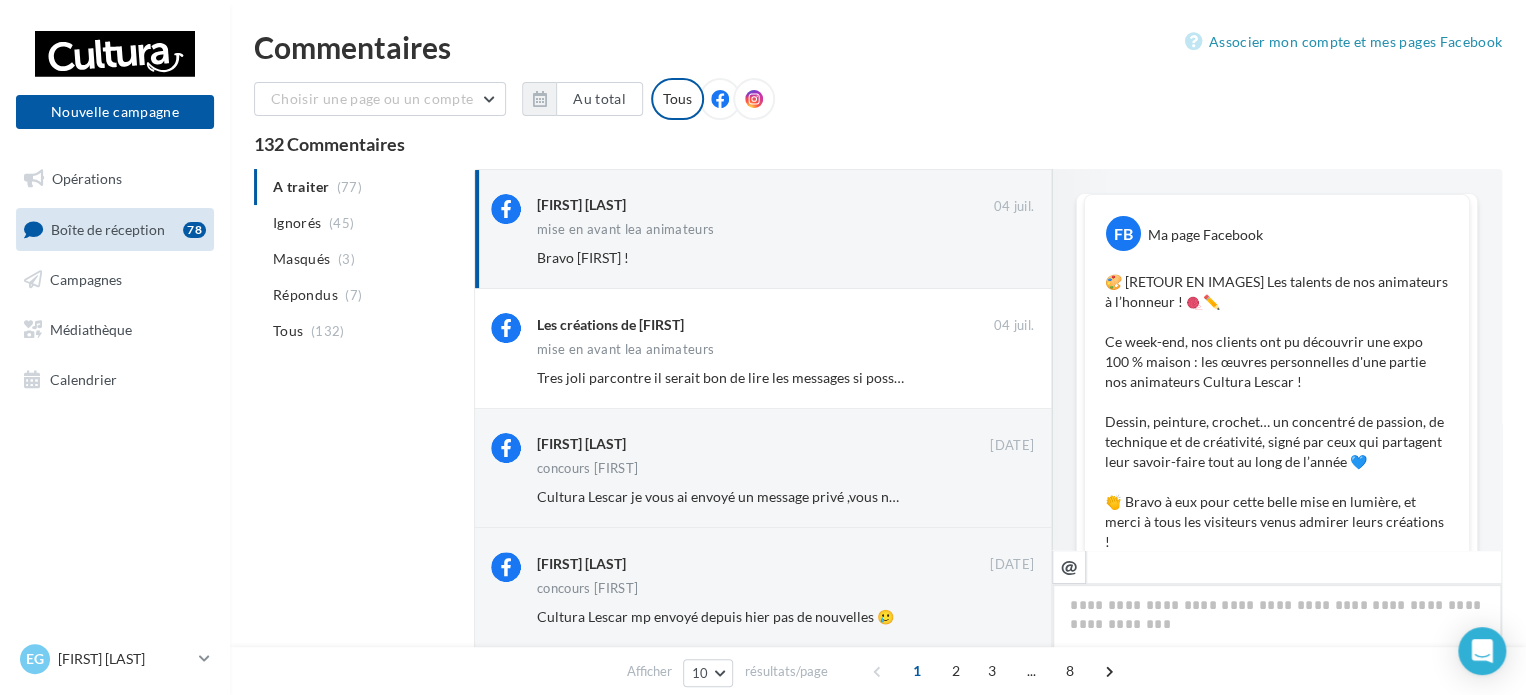 scroll, scrollTop: 1020, scrollLeft: 0, axis: vertical 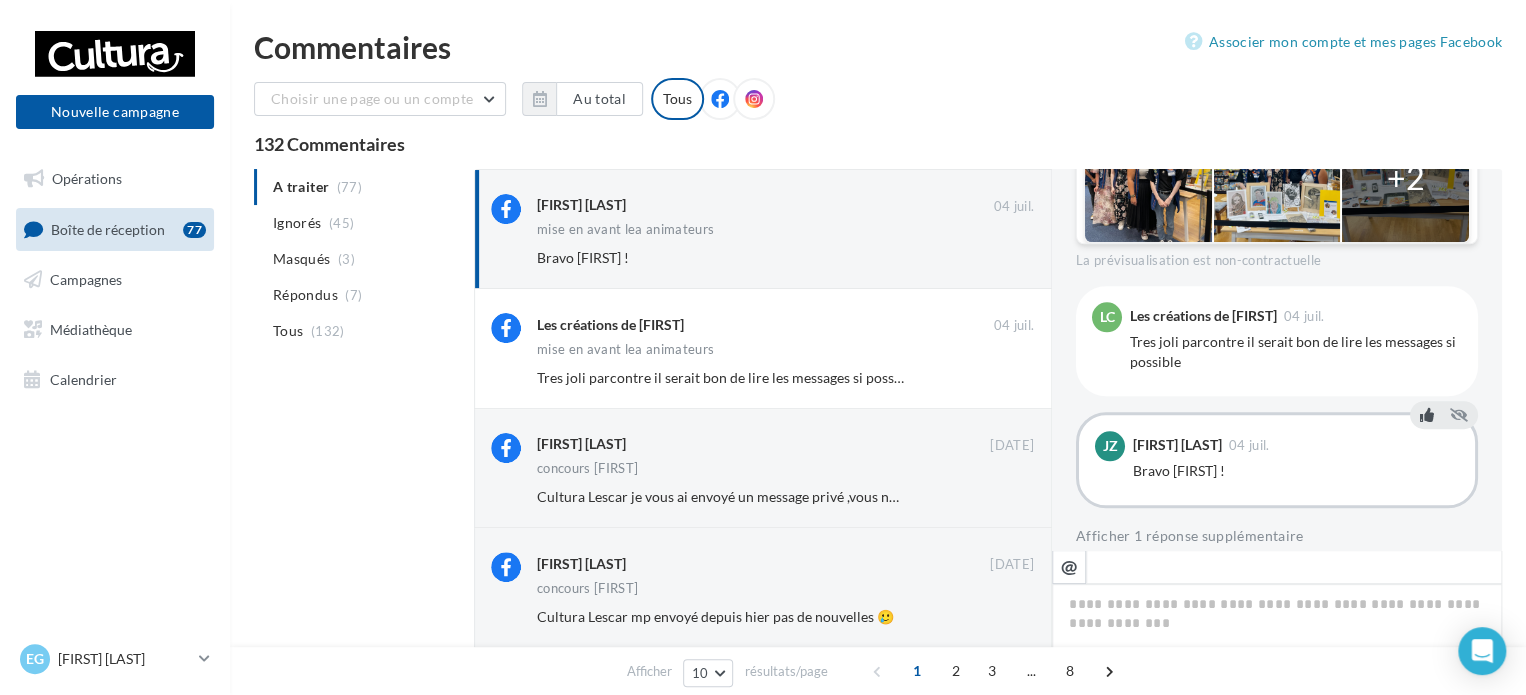 click at bounding box center [1427, 415] 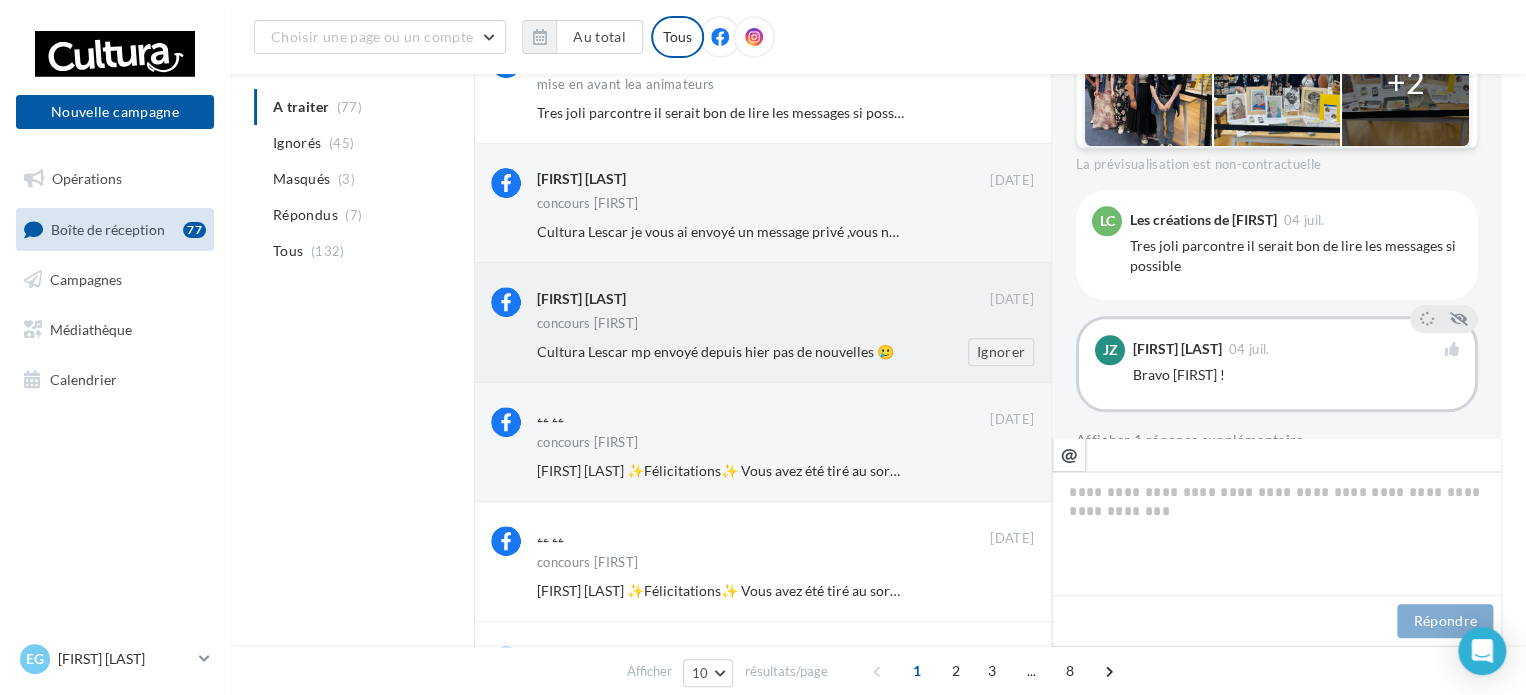 scroll, scrollTop: 300, scrollLeft: 0, axis: vertical 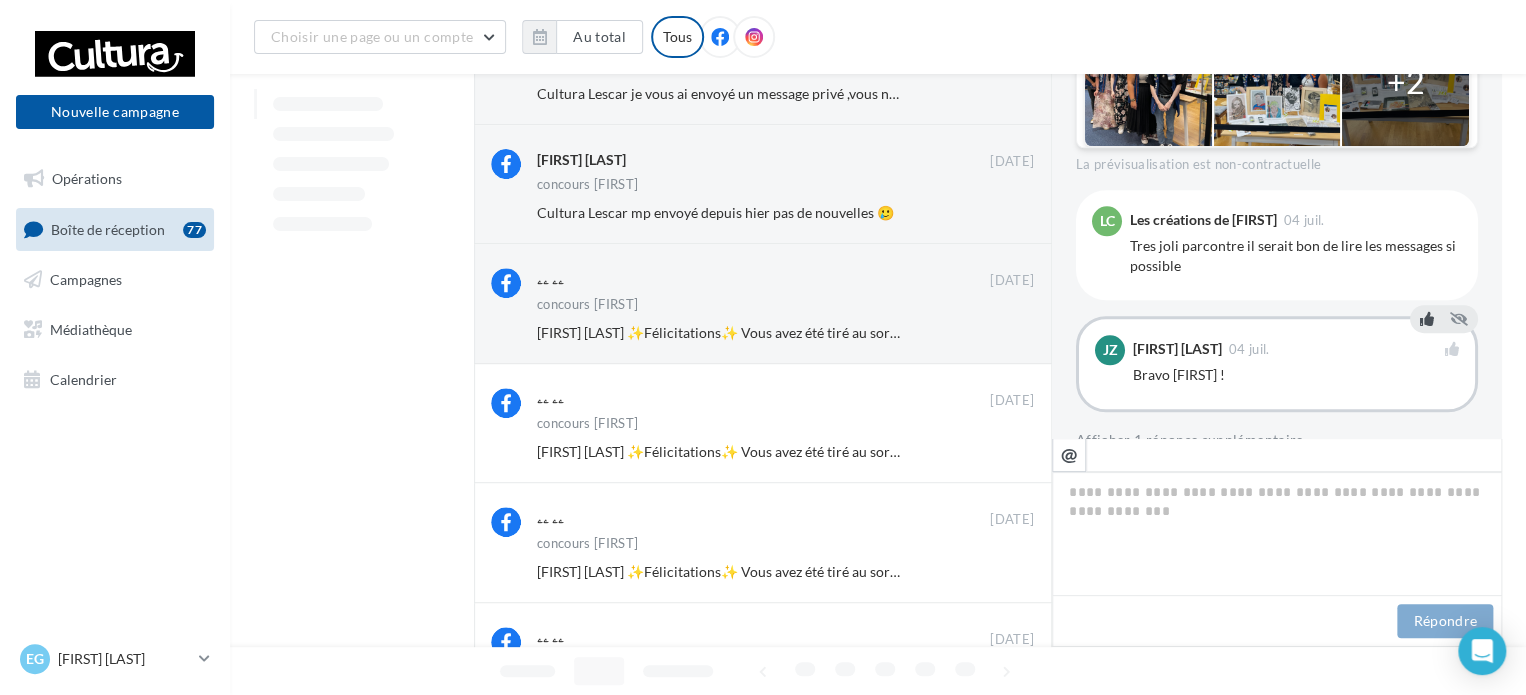click on "concours [FIRST]" at bounding box center (785, 425) 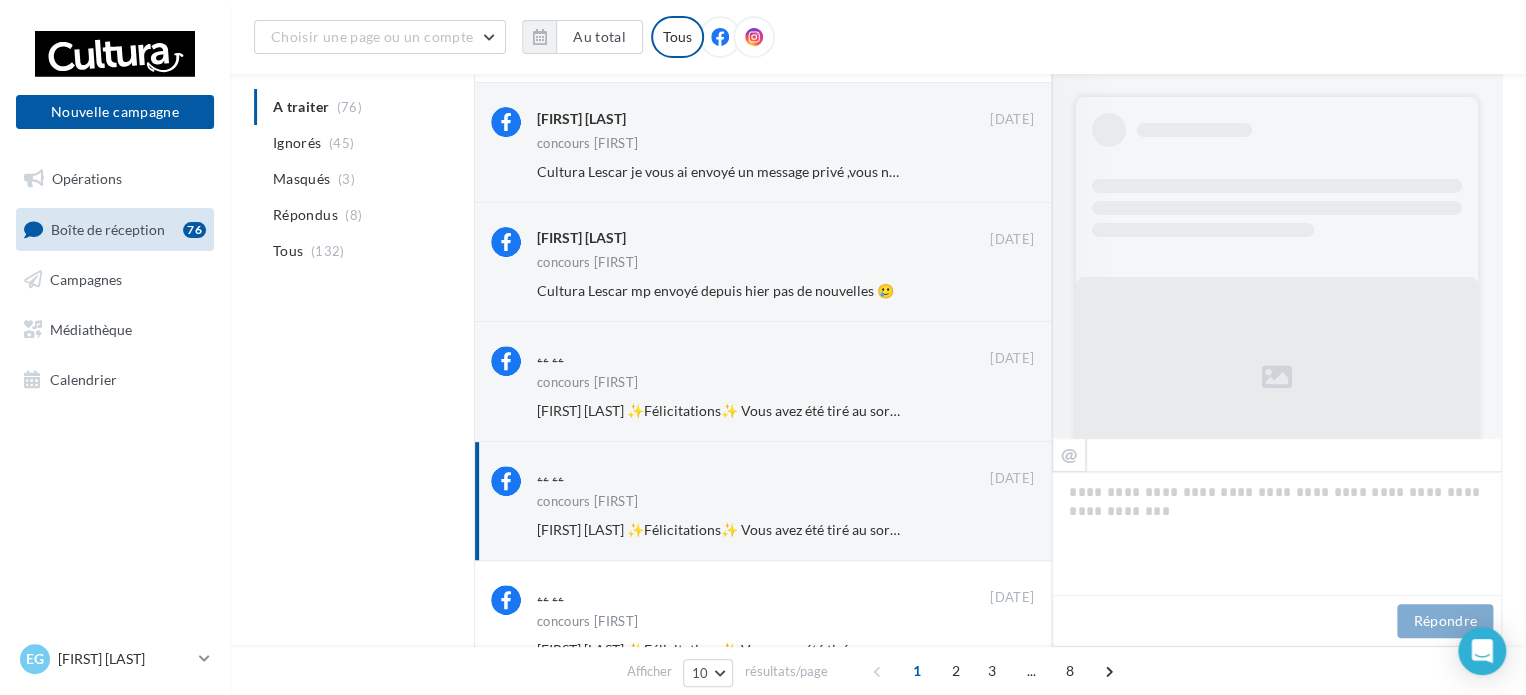 scroll, scrollTop: 100, scrollLeft: 0, axis: vertical 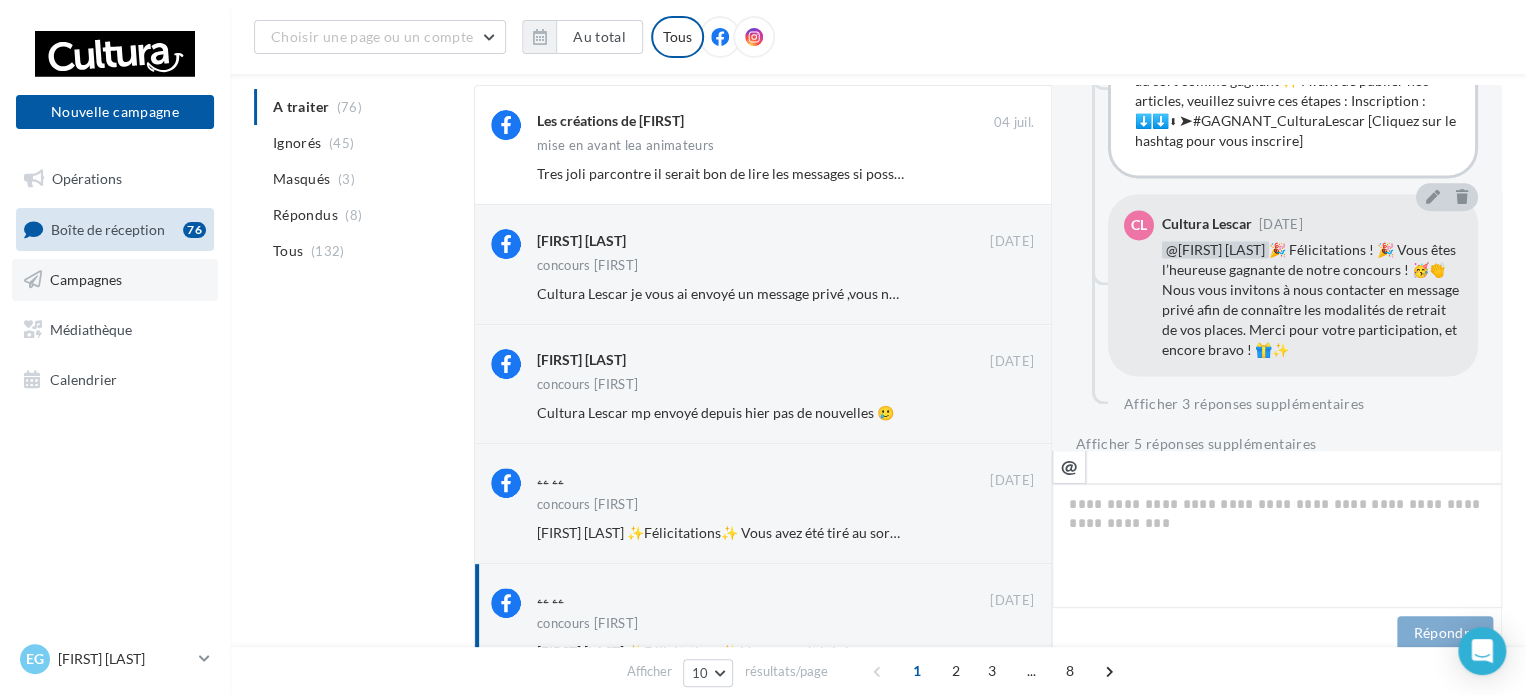 click on "Campagnes" at bounding box center (86, 279) 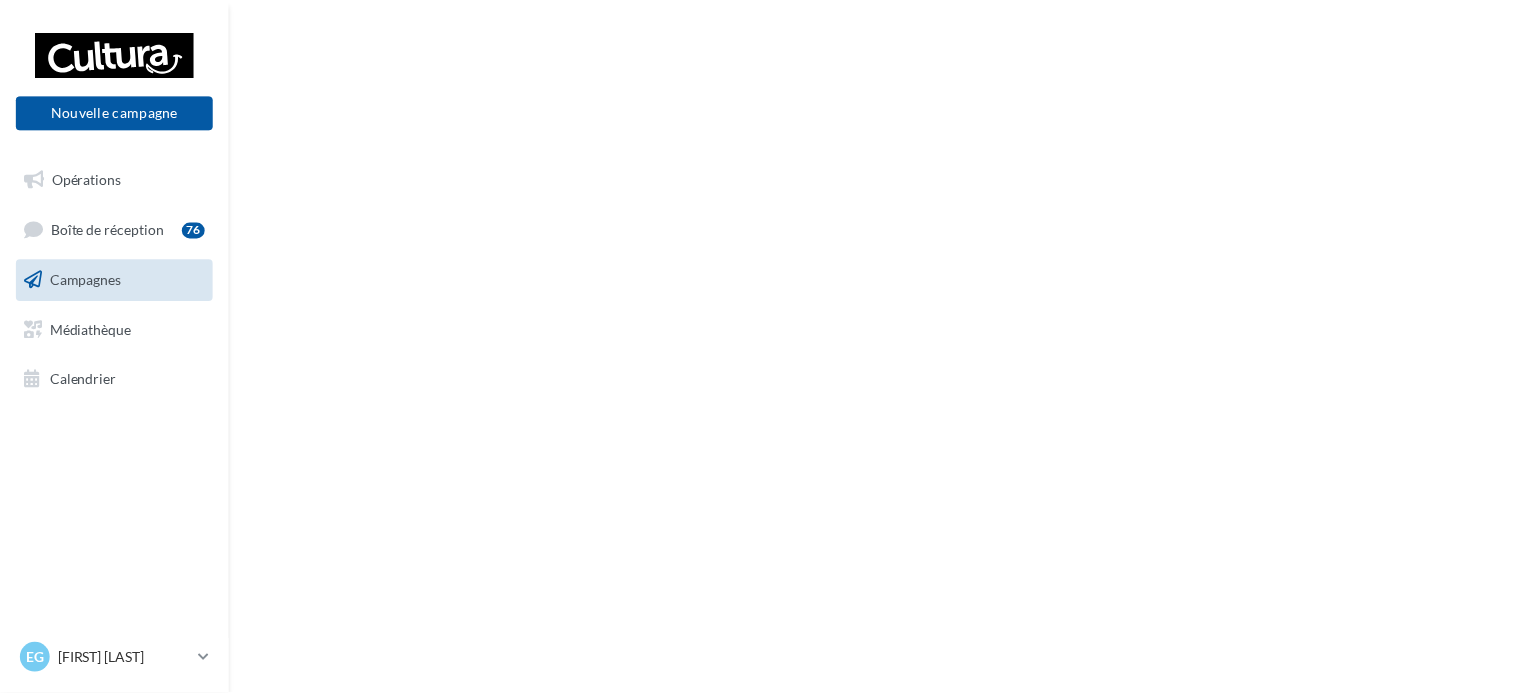 scroll, scrollTop: 0, scrollLeft: 0, axis: both 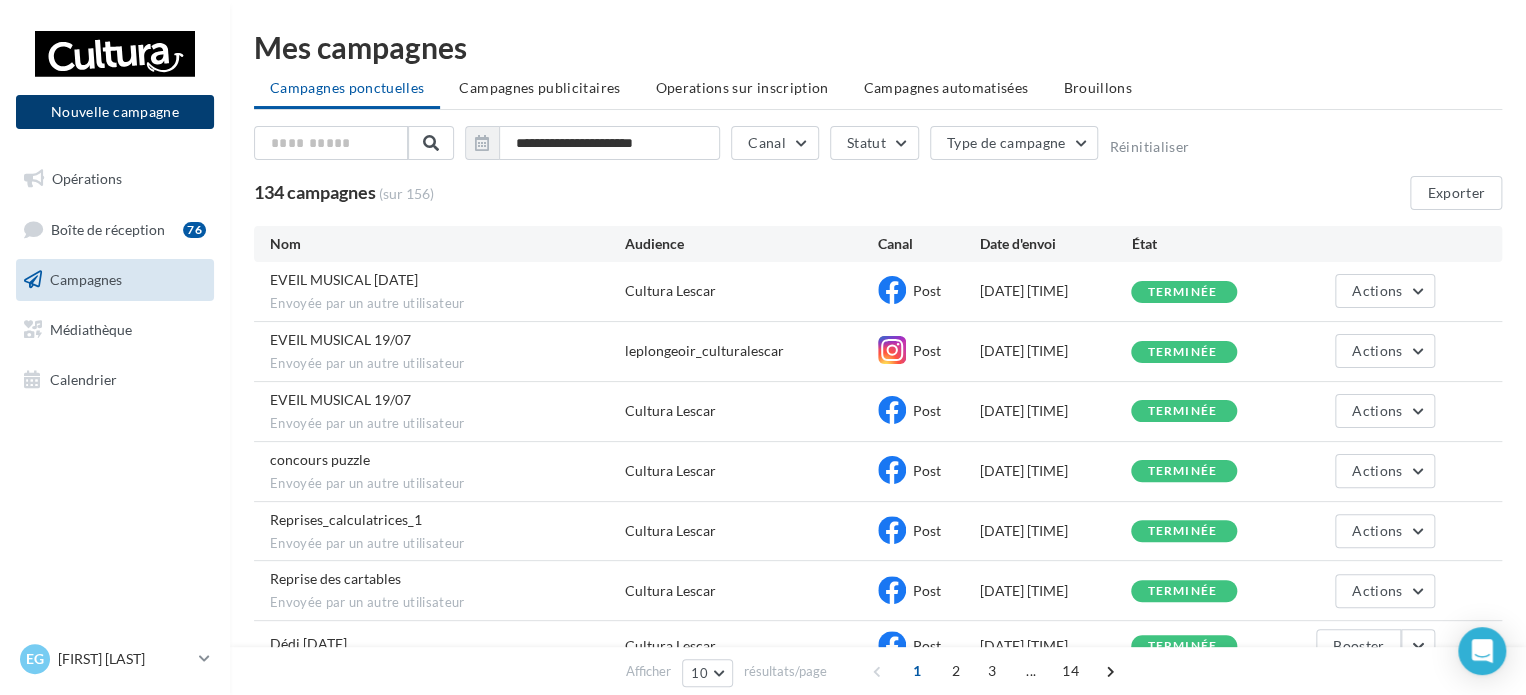 click on "Nouvelle campagne" at bounding box center [115, 112] 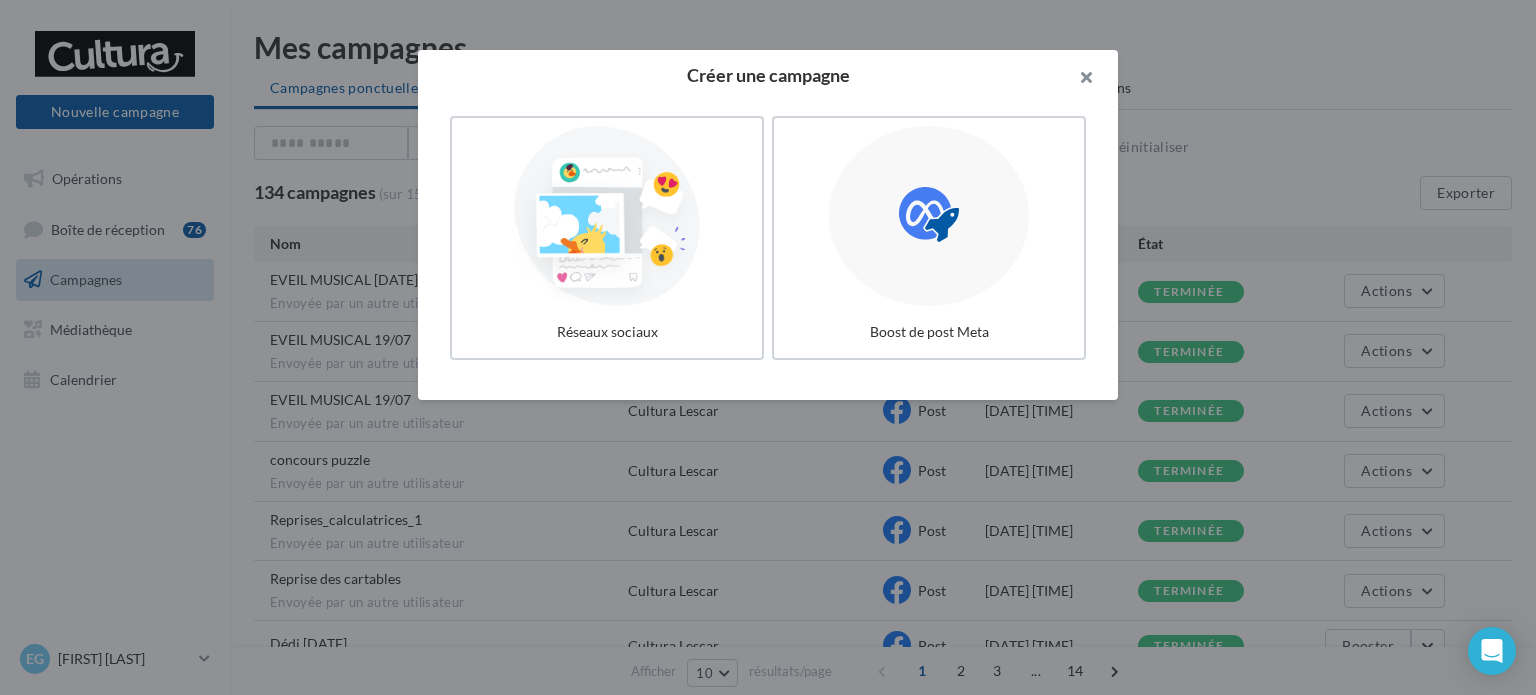 click at bounding box center (1078, 80) 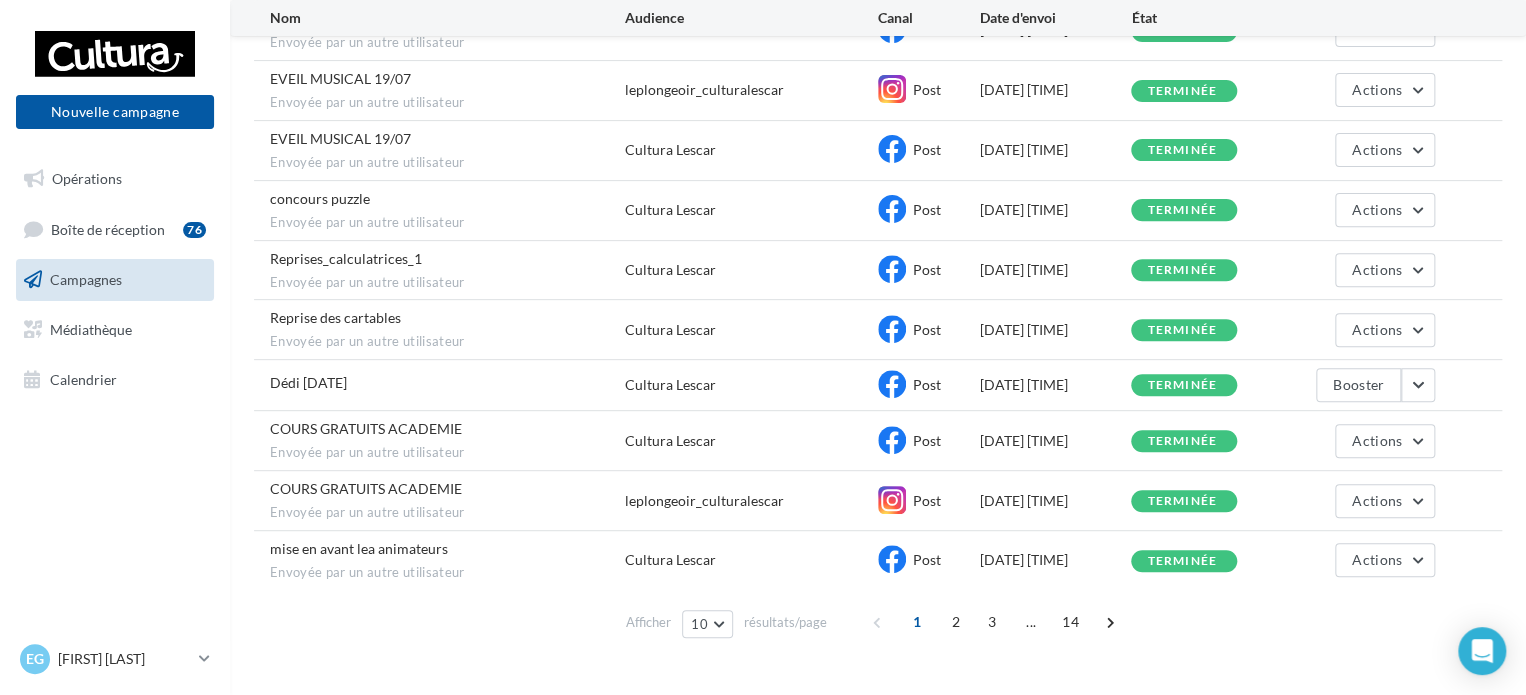 scroll, scrollTop: 293, scrollLeft: 0, axis: vertical 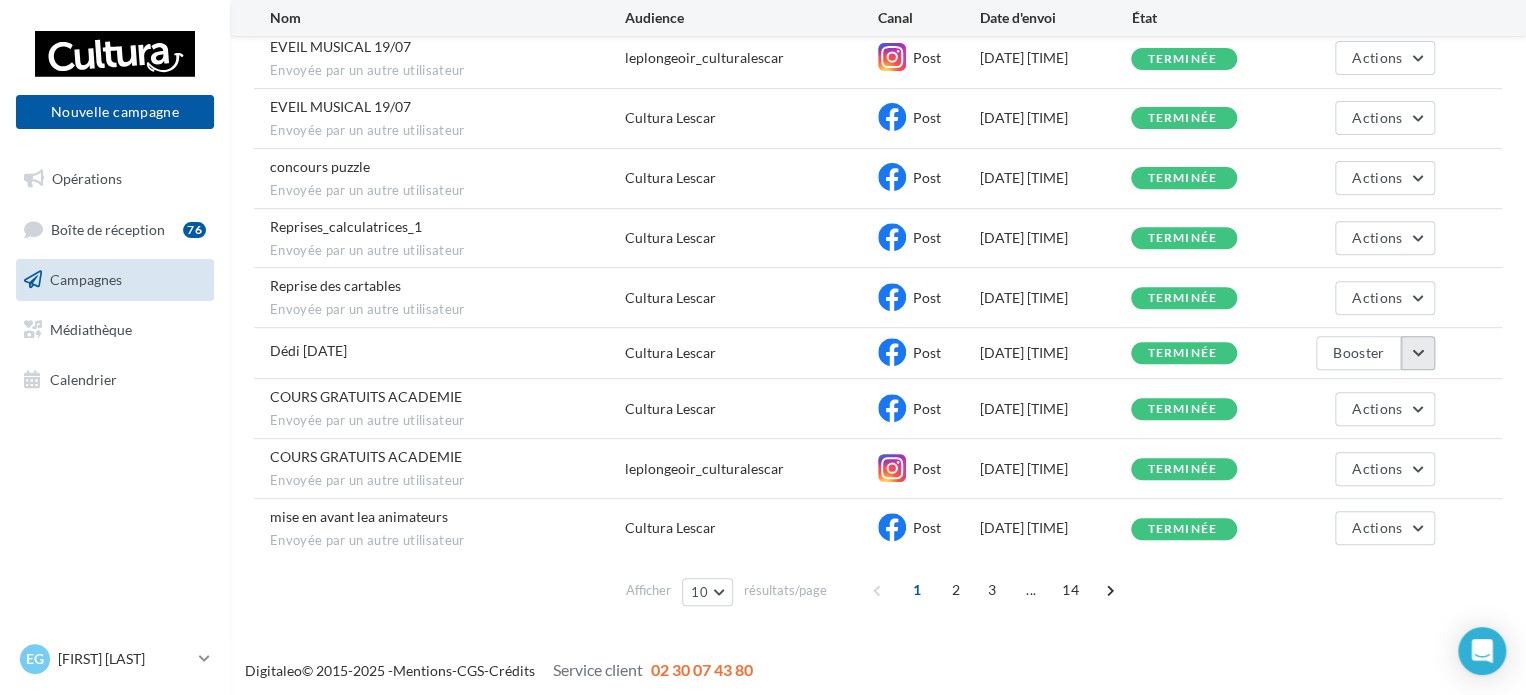 click at bounding box center (1418, 353) 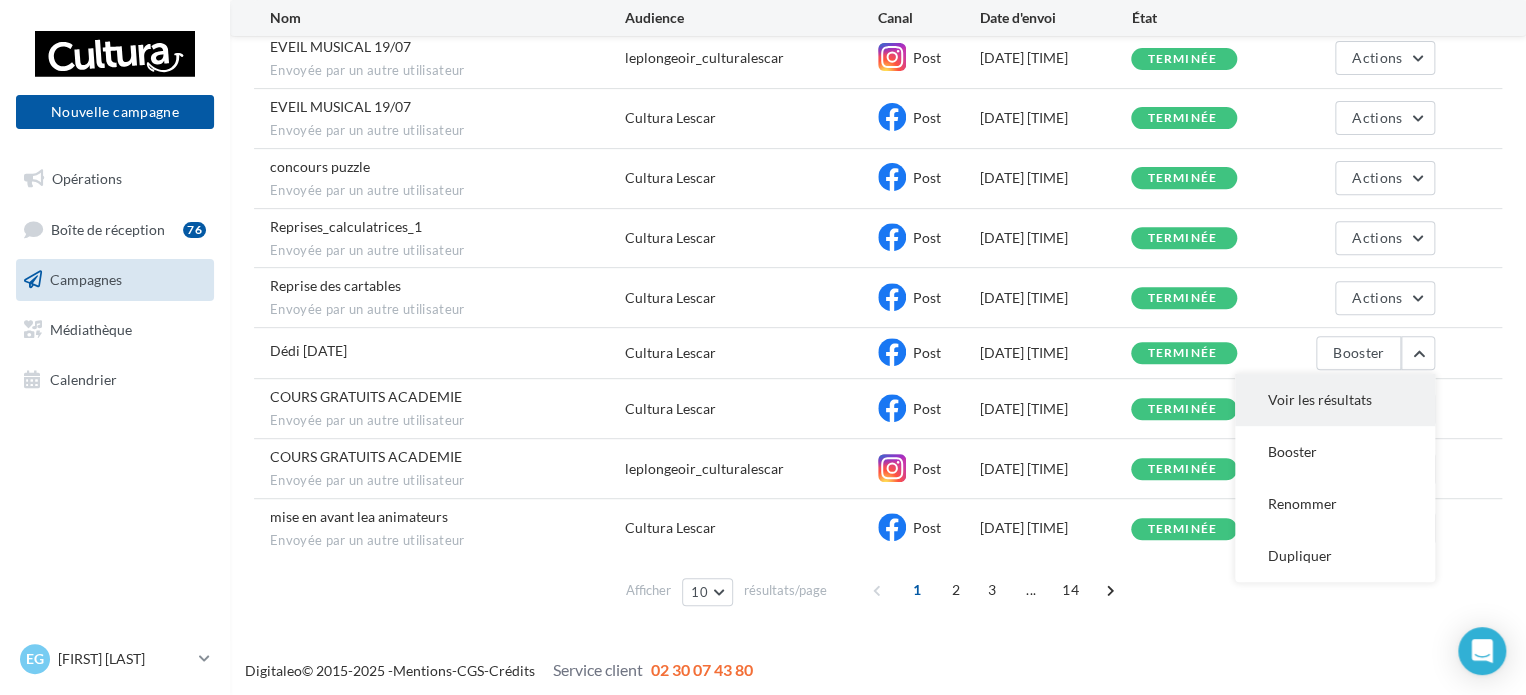 click on "Voir les résultats" at bounding box center [1335, 400] 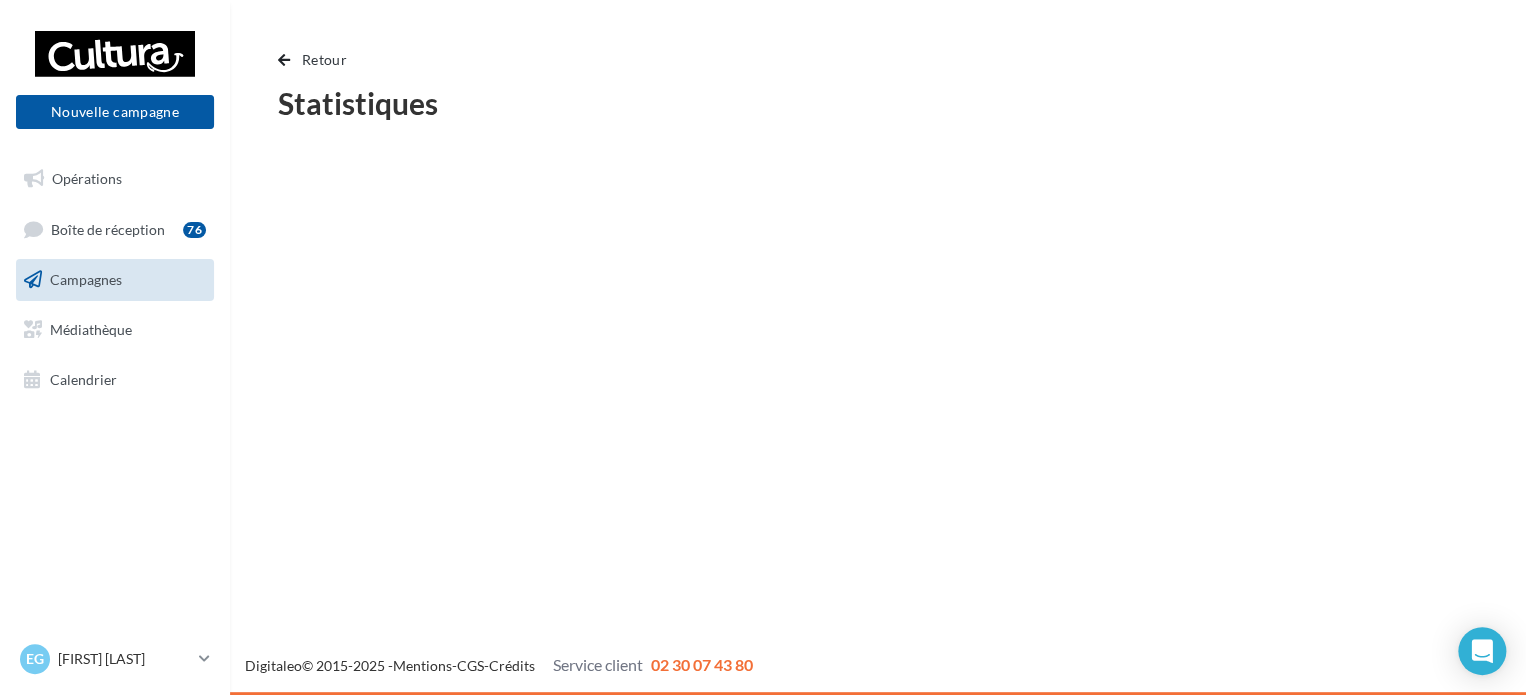 scroll, scrollTop: 0, scrollLeft: 0, axis: both 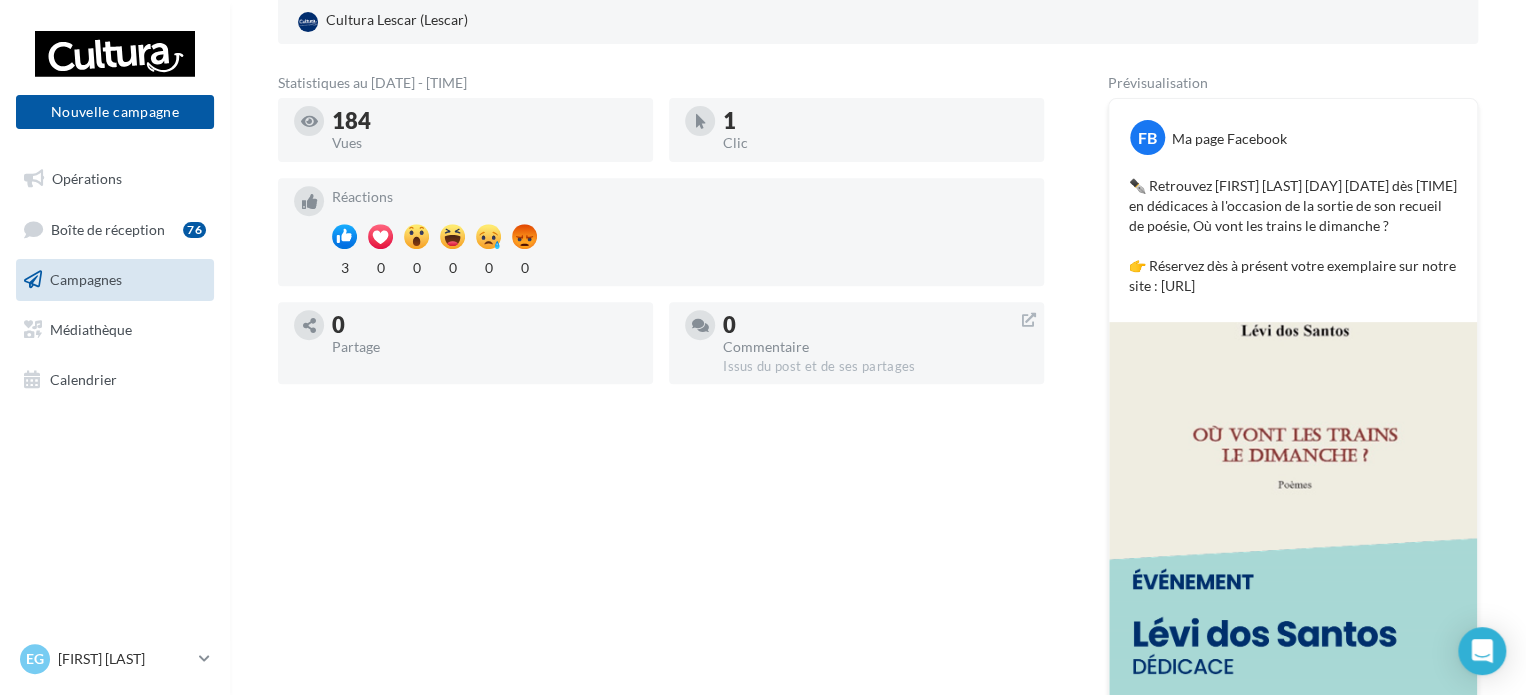 drag, startPoint x: 1129, startPoint y: 191, endPoint x: 1356, endPoint y: 318, distance: 260.1115 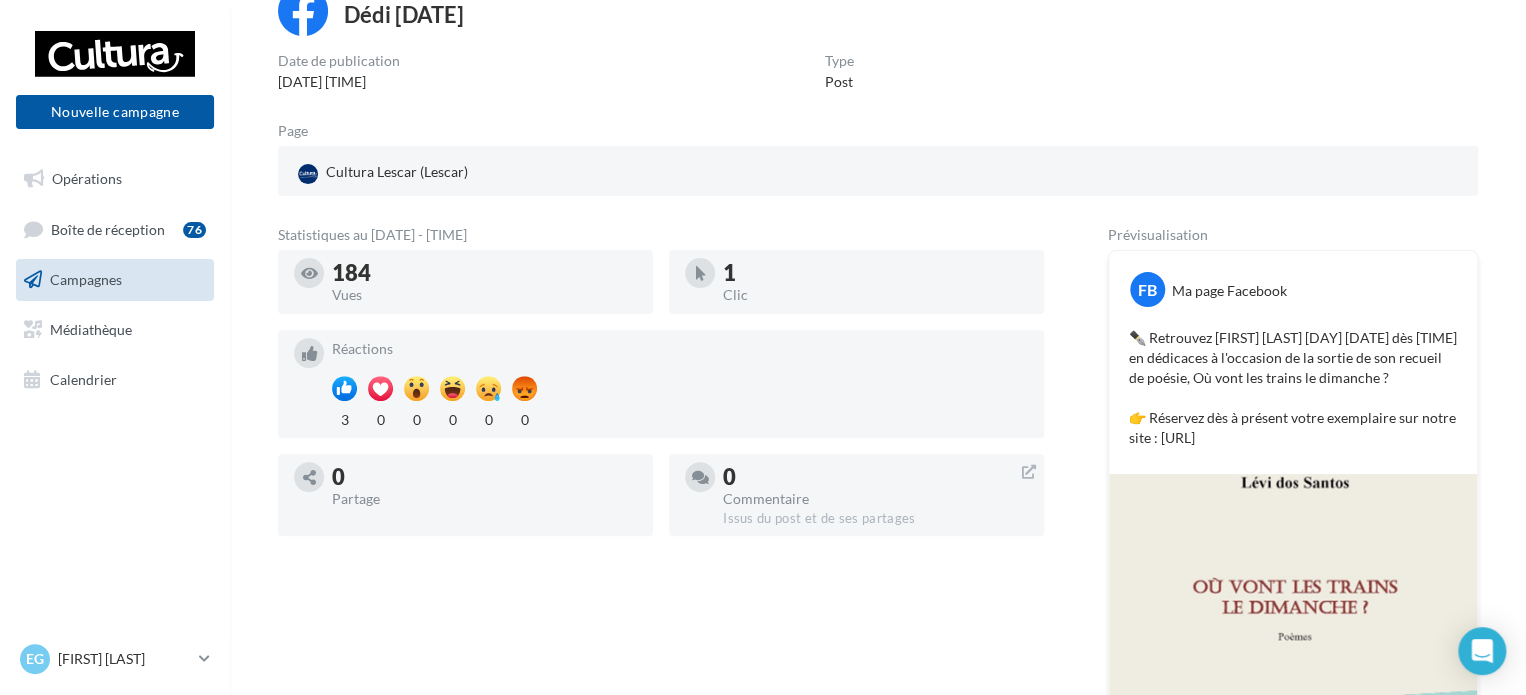 scroll, scrollTop: 0, scrollLeft: 0, axis: both 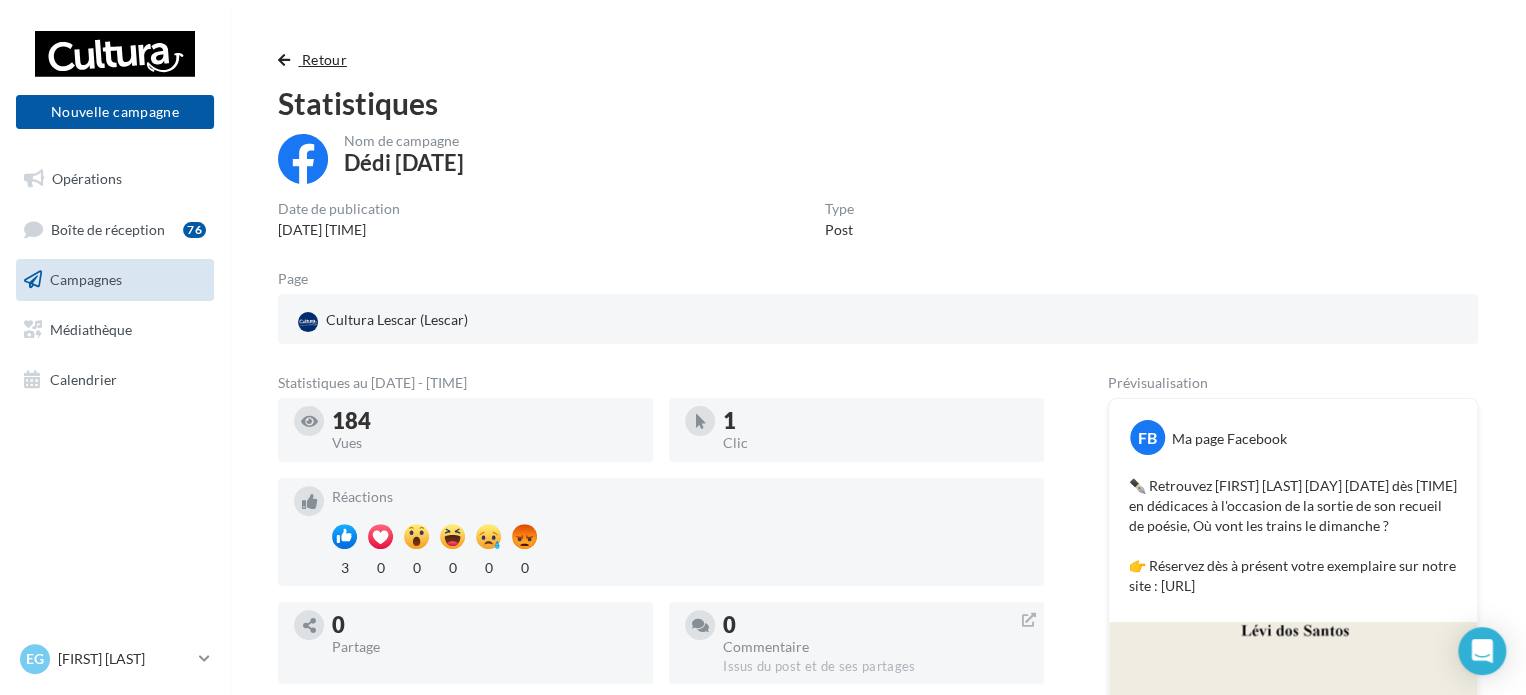 click on "Retour" at bounding box center (324, 59) 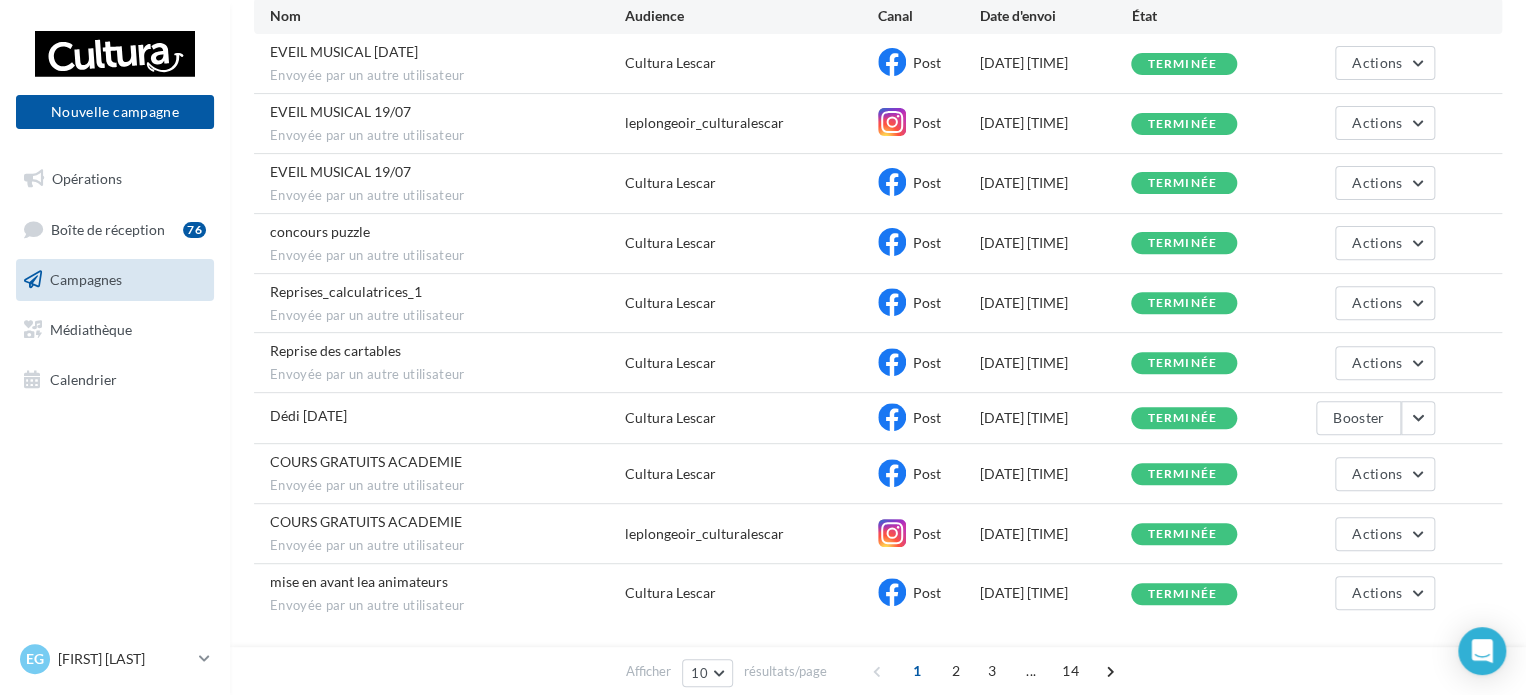 scroll, scrollTop: 293, scrollLeft: 0, axis: vertical 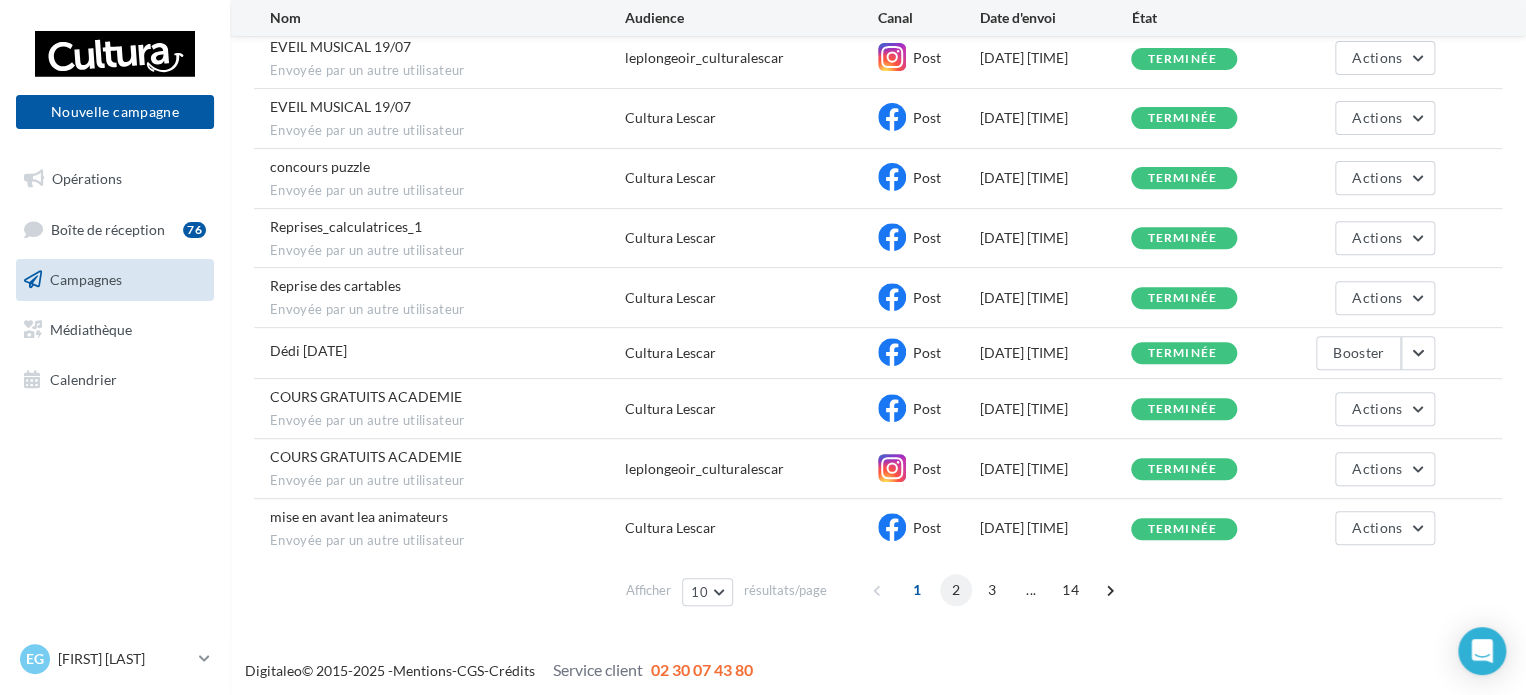 click on "2" at bounding box center (956, 590) 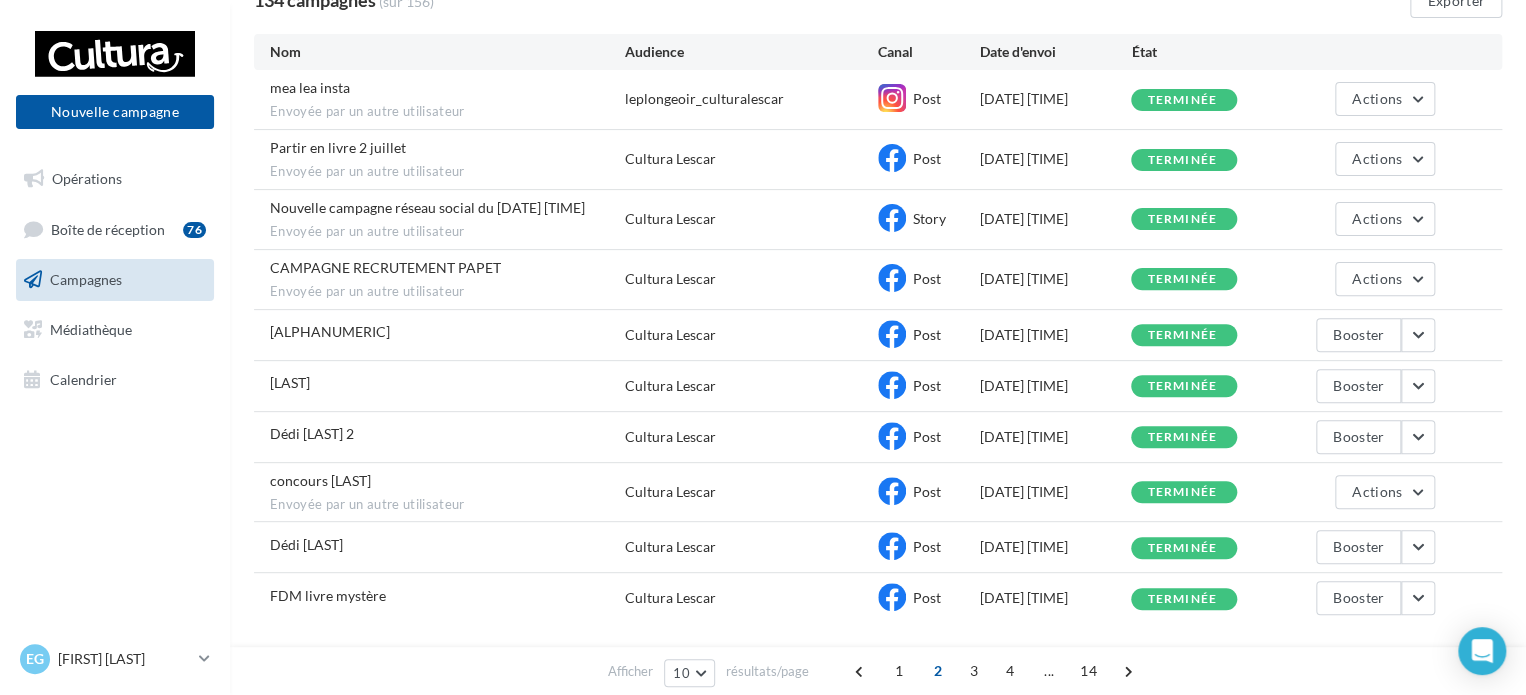 scroll, scrollTop: 158, scrollLeft: 0, axis: vertical 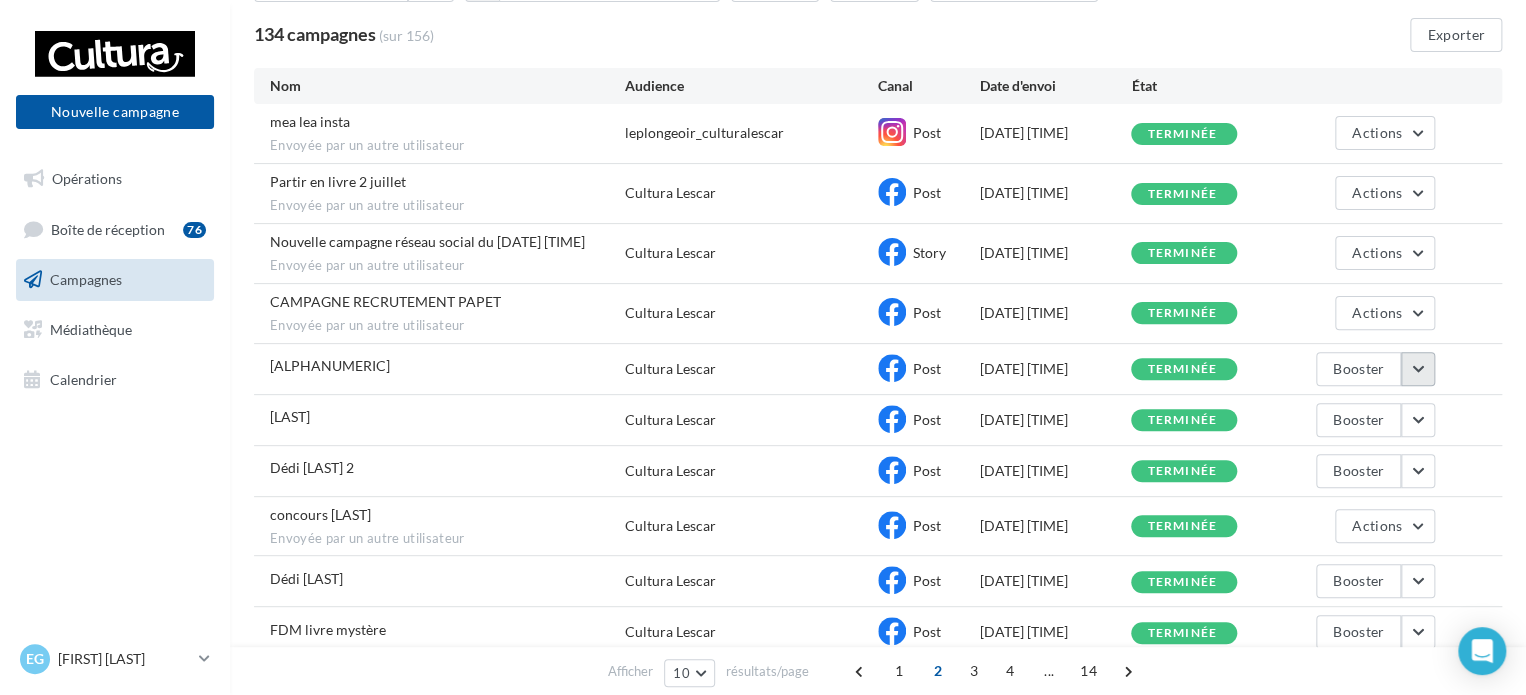 click at bounding box center [1418, 369] 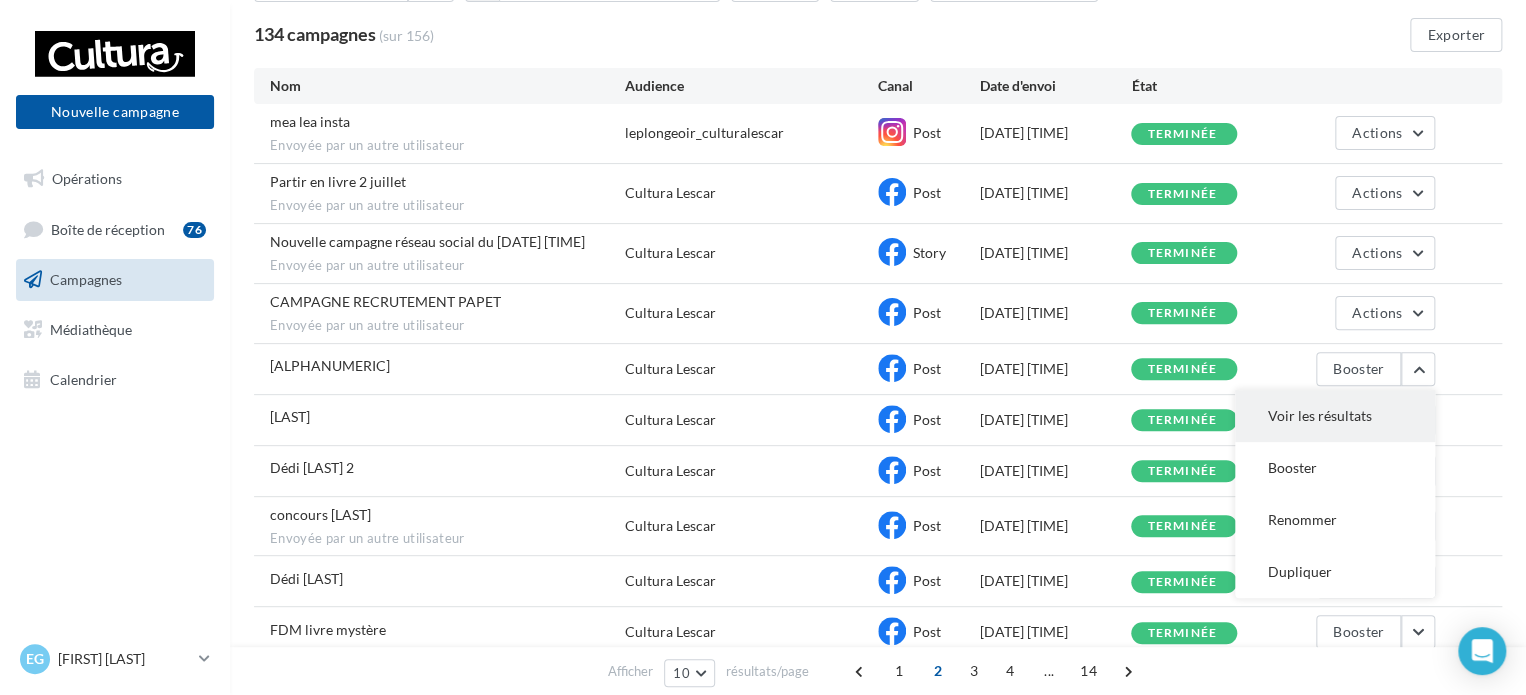 click on "Voir les résultats" at bounding box center [1335, 416] 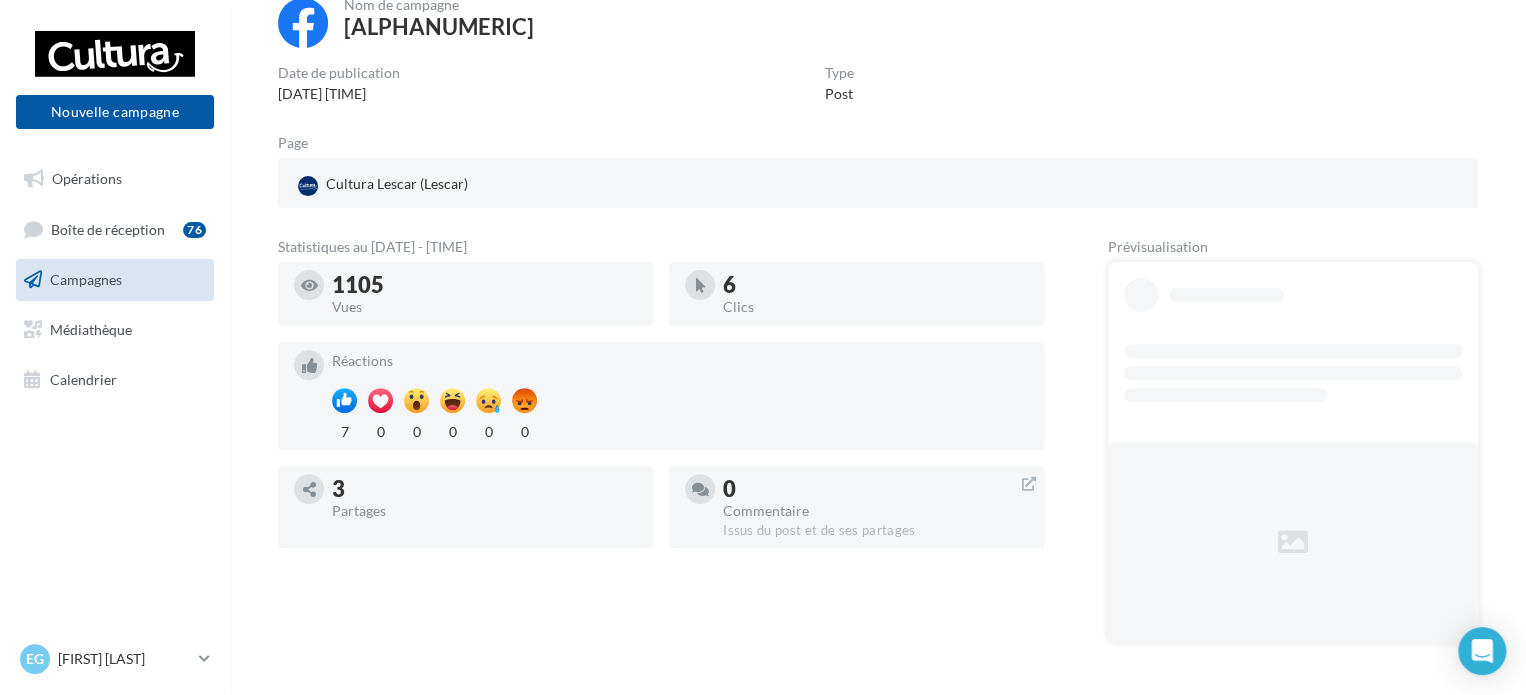 scroll, scrollTop: 200, scrollLeft: 0, axis: vertical 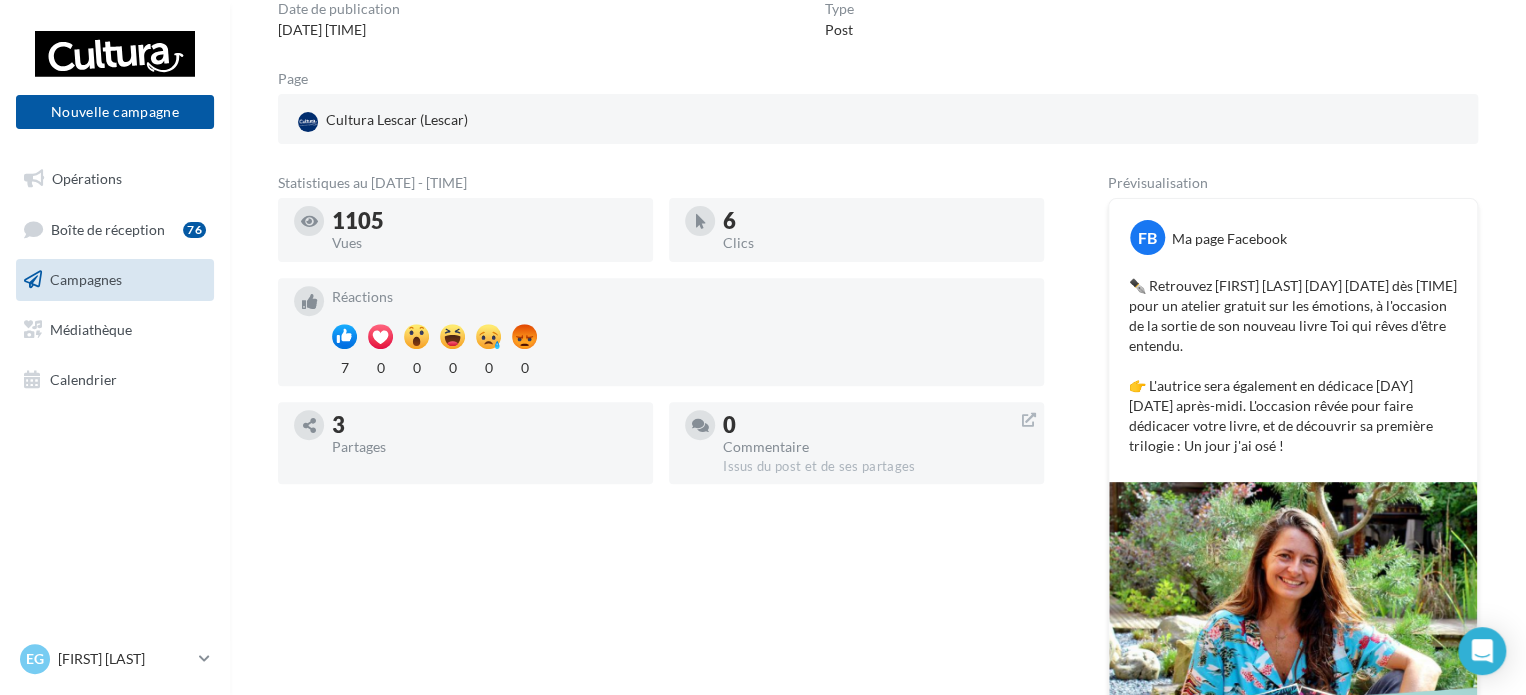 drag, startPoint x: 1131, startPoint y: 283, endPoint x: 1269, endPoint y: 347, distance: 152.11838 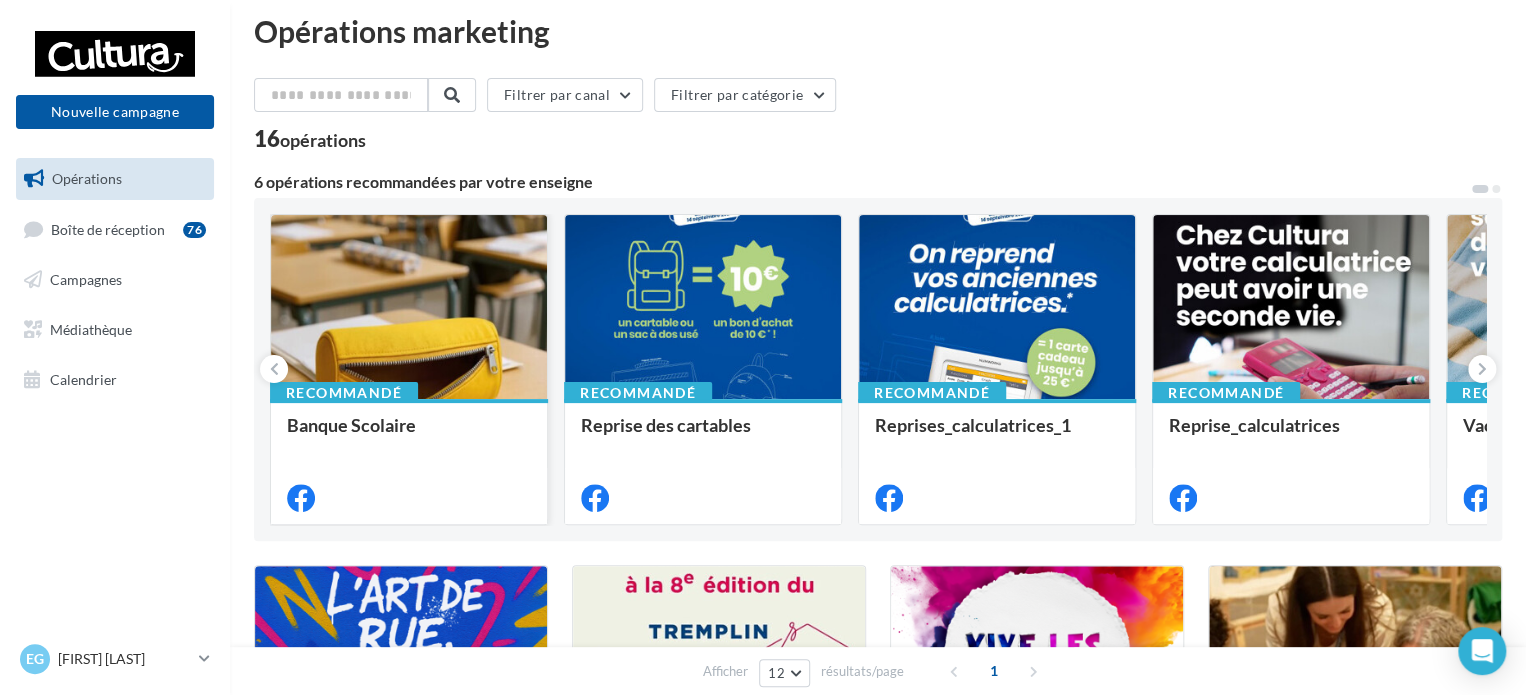 scroll, scrollTop: 400, scrollLeft: 0, axis: vertical 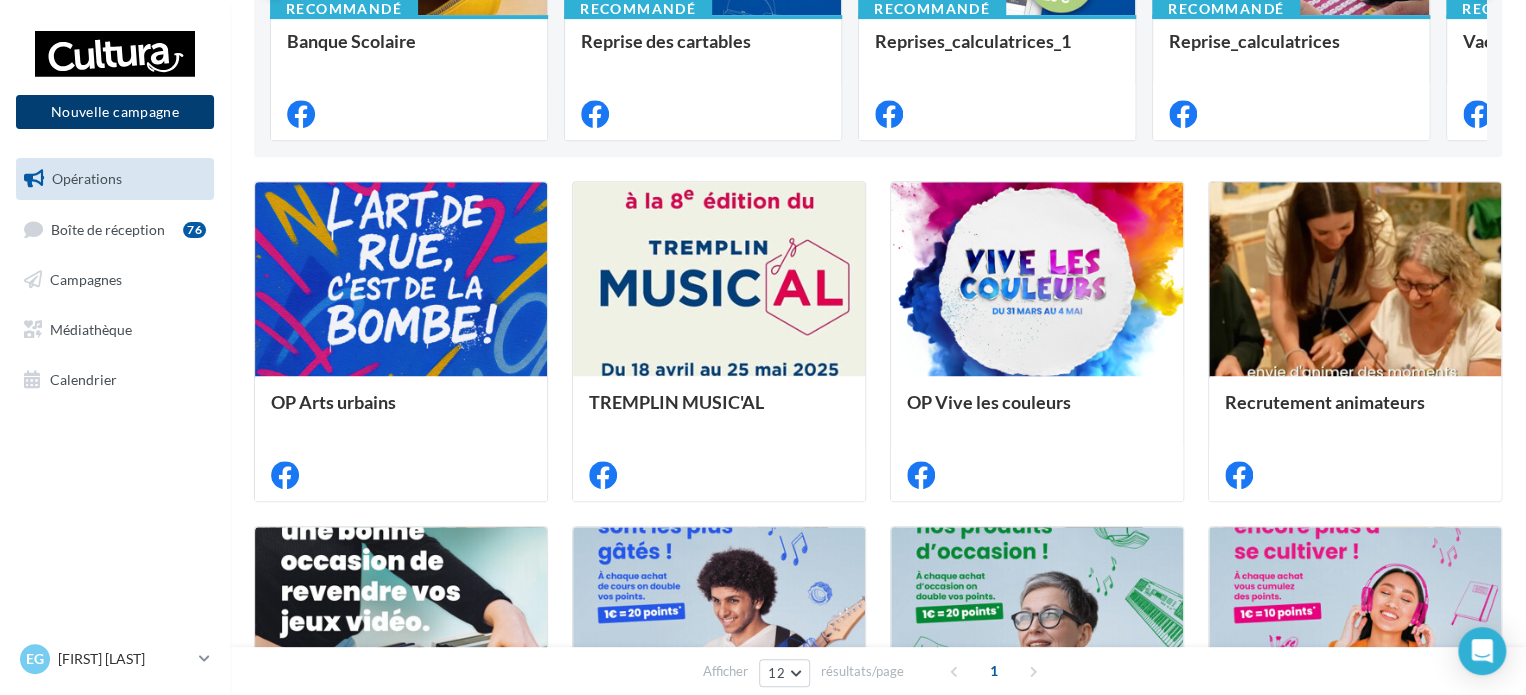 click on "Nouvelle campagne" at bounding box center (115, 112) 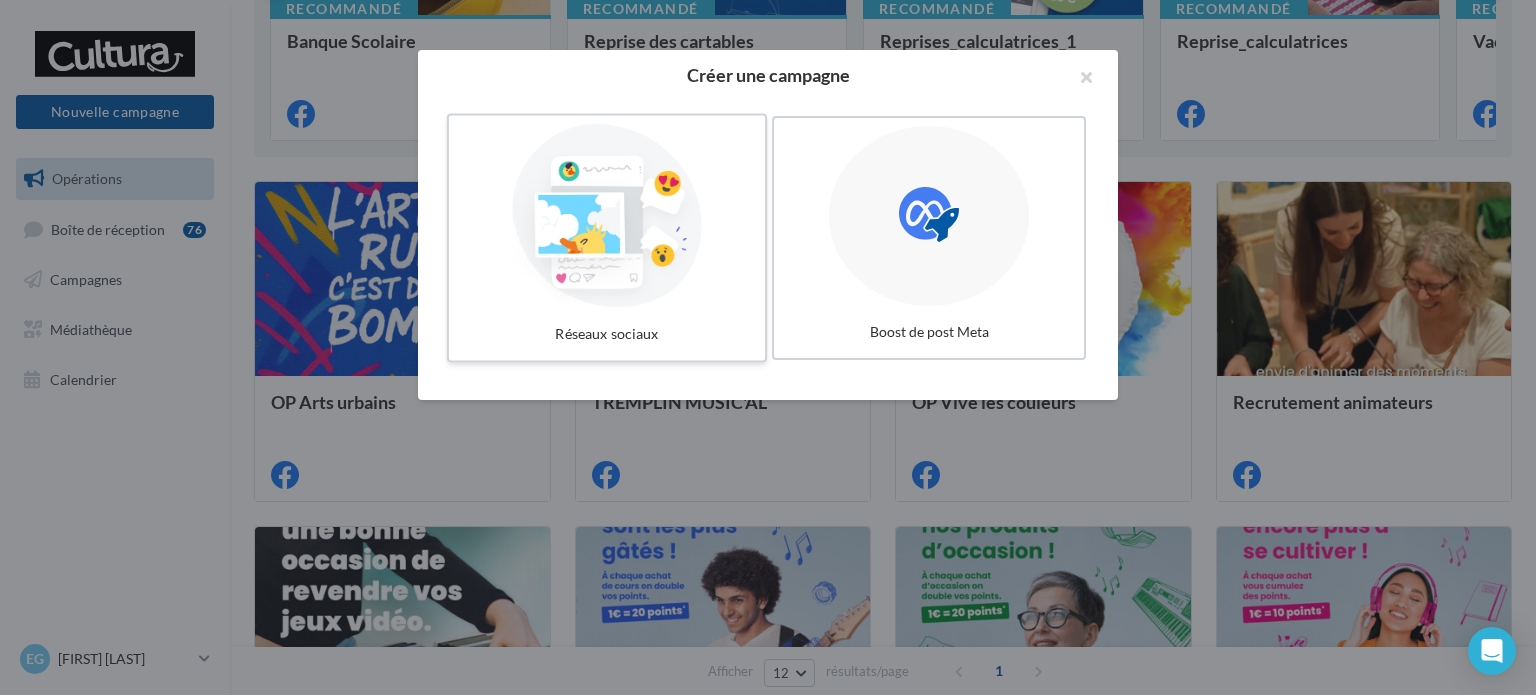 click at bounding box center (607, 216) 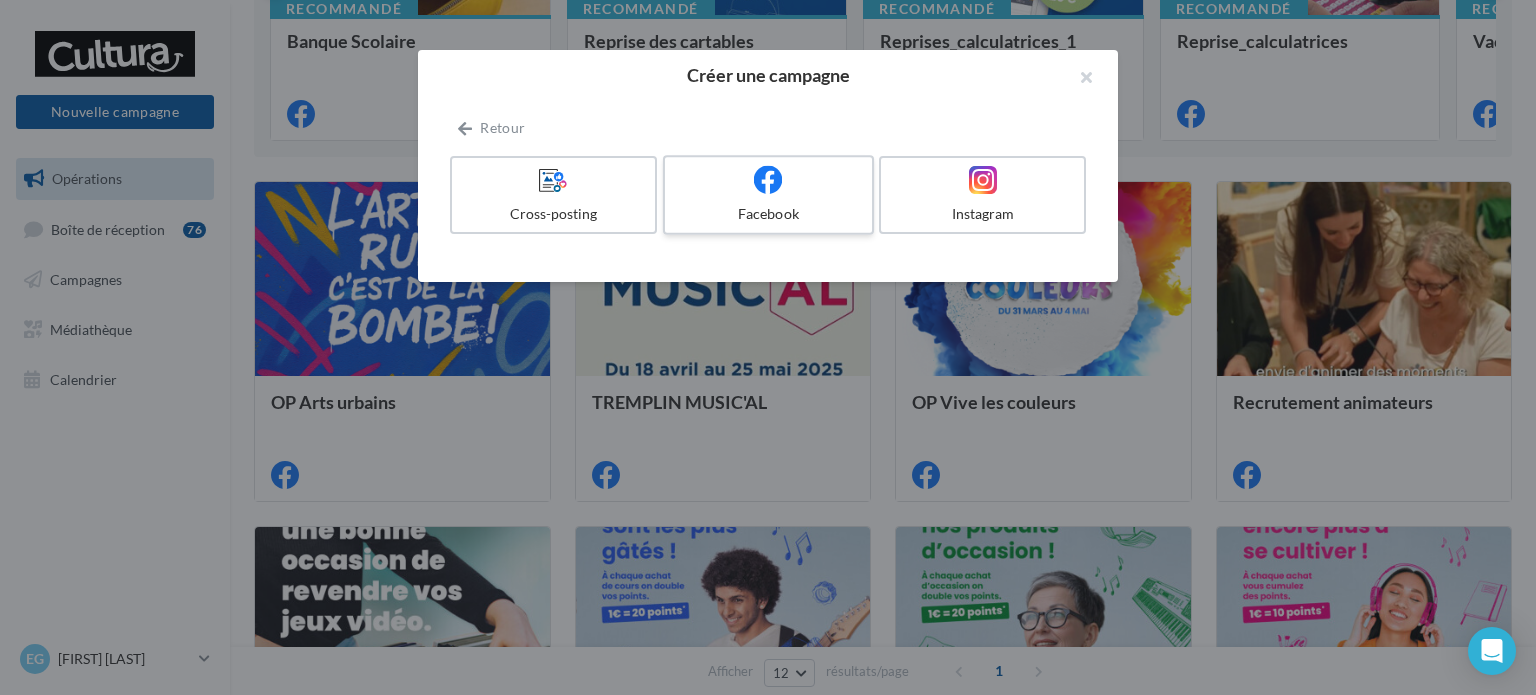 click on "Facebook" at bounding box center (768, 195) 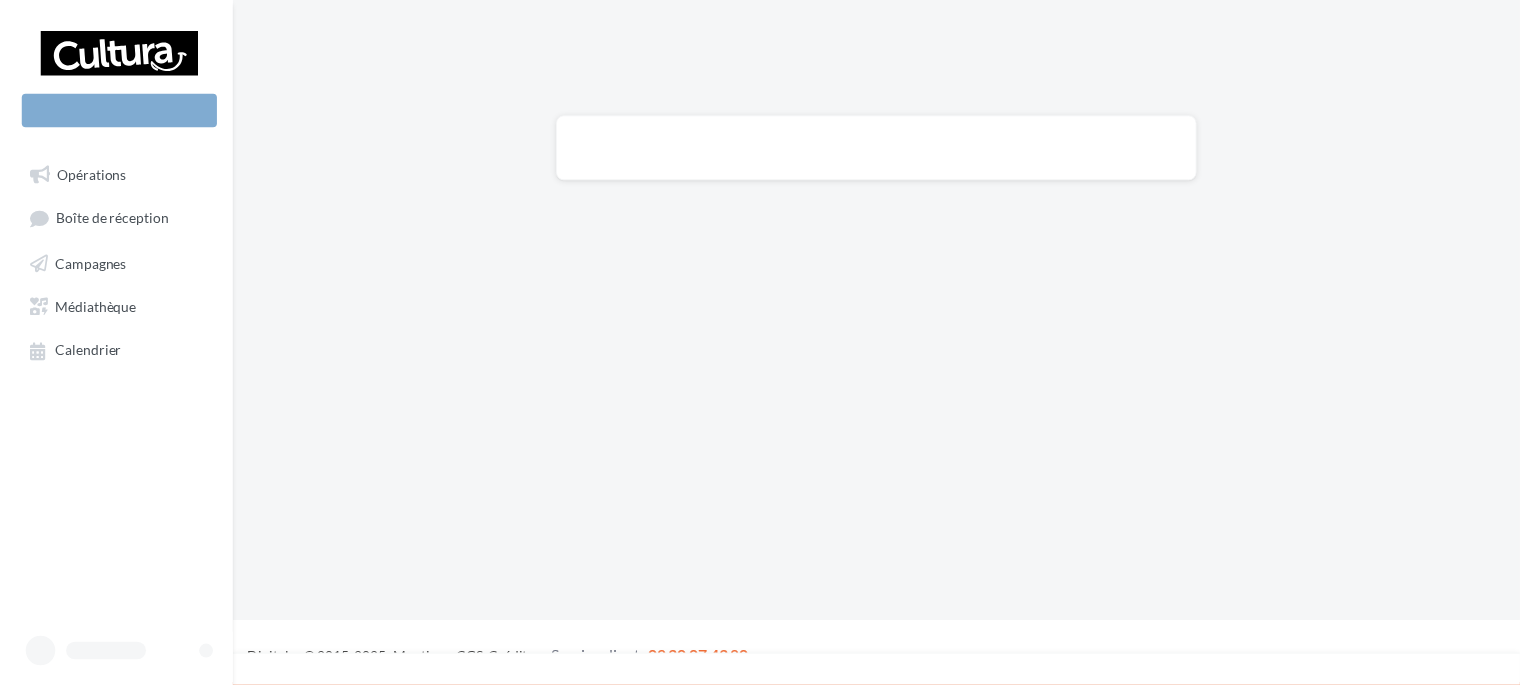 scroll, scrollTop: 0, scrollLeft: 0, axis: both 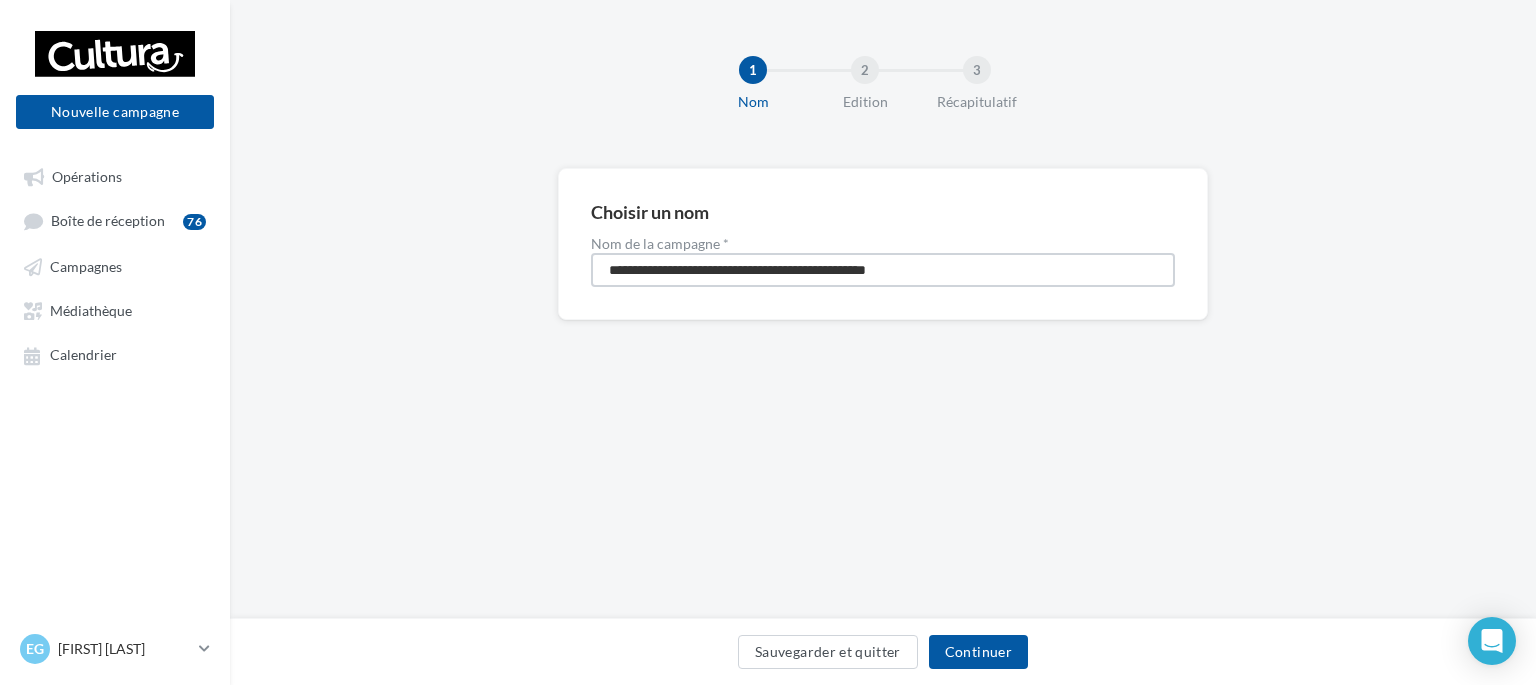 click on "**********" at bounding box center [883, 270] 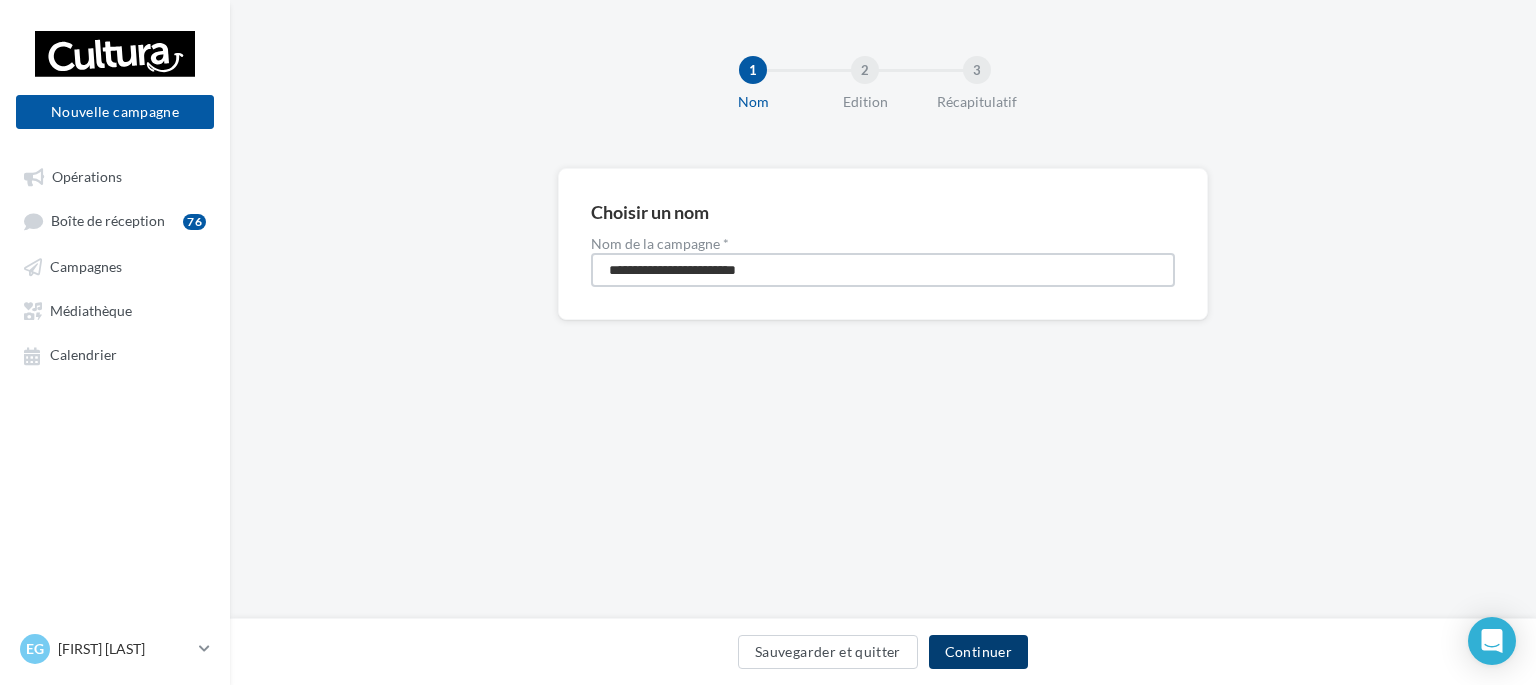 type on "**********" 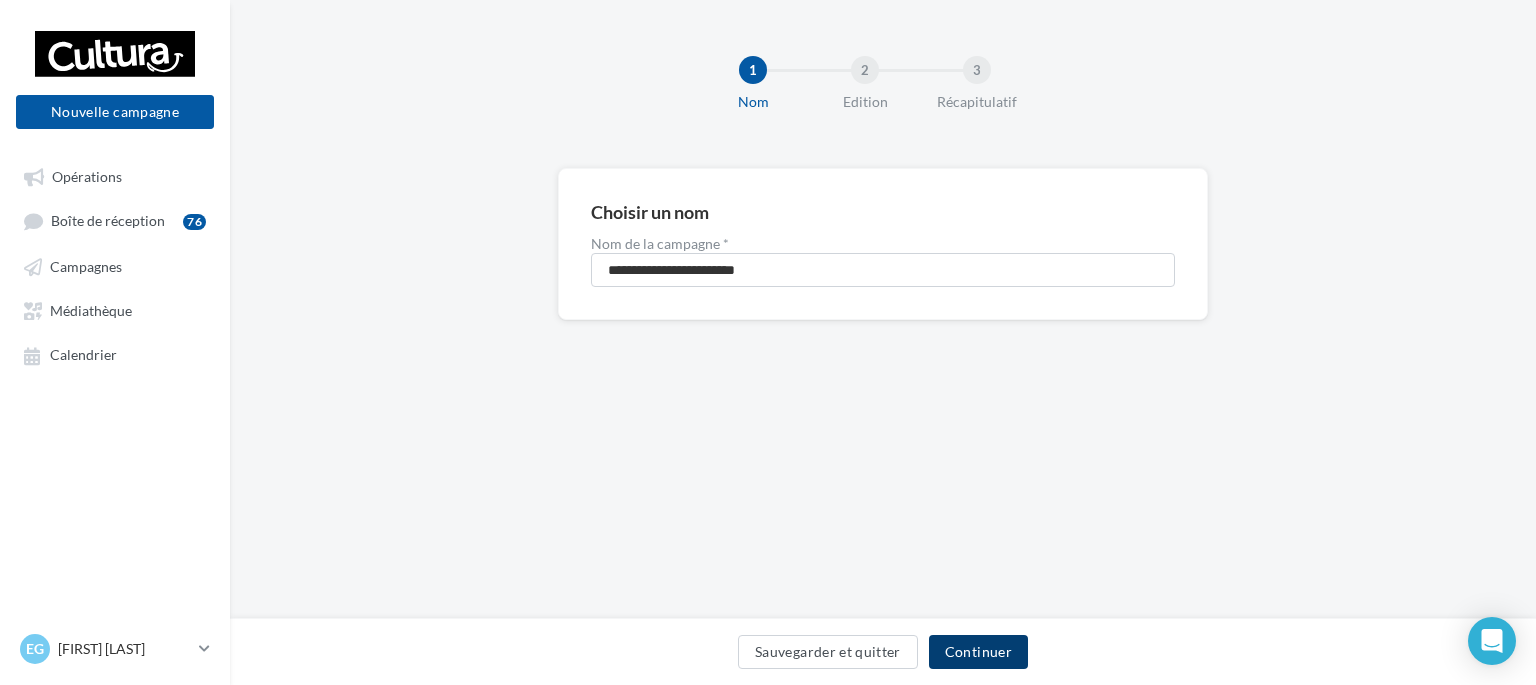 click on "Continuer" at bounding box center (978, 652) 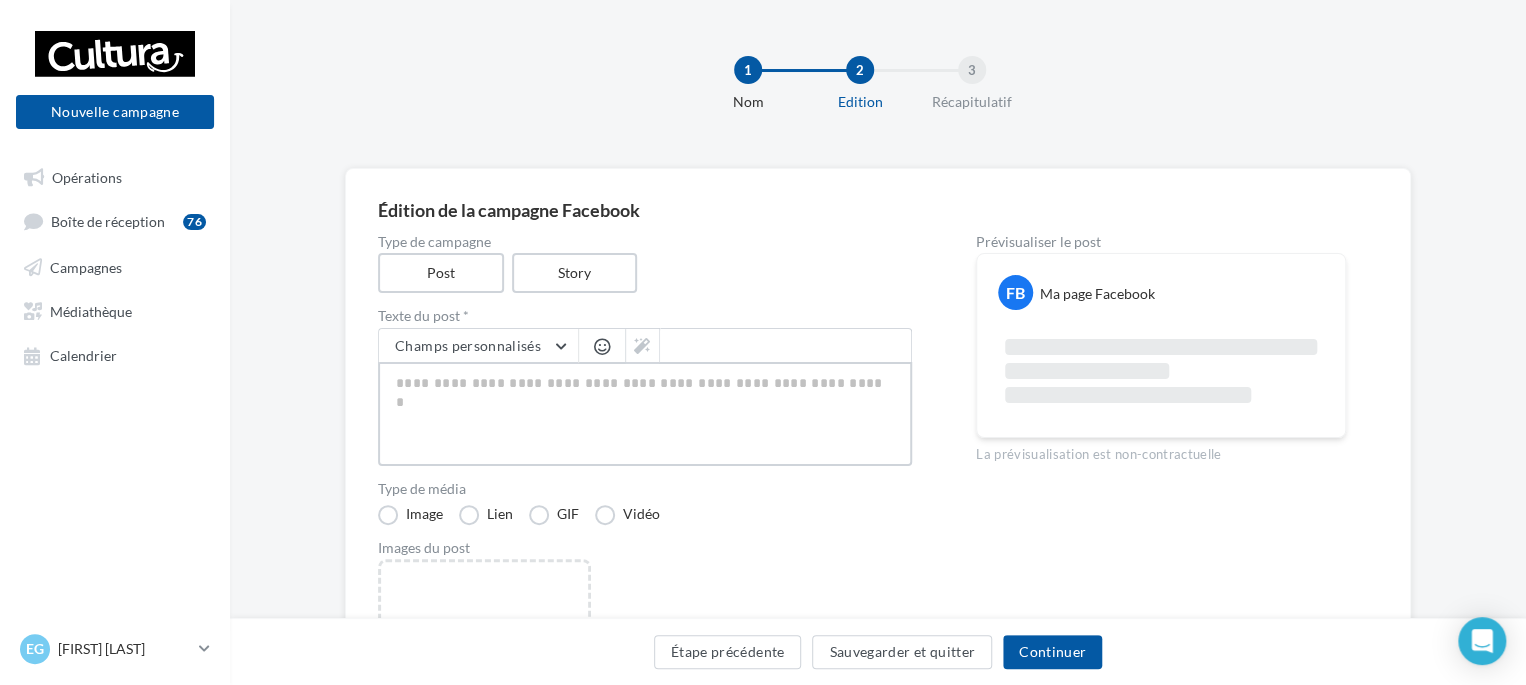 click at bounding box center (645, 414) 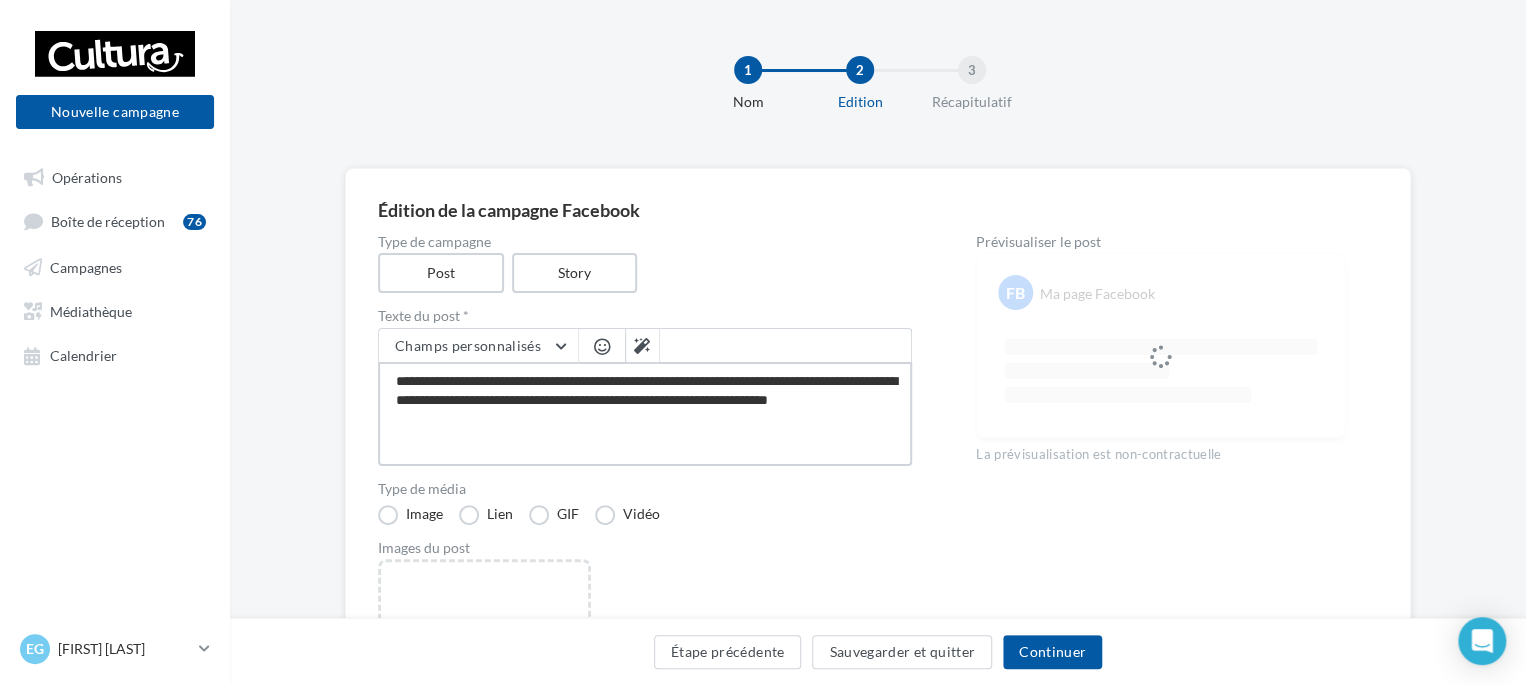 scroll, scrollTop: 200, scrollLeft: 0, axis: vertical 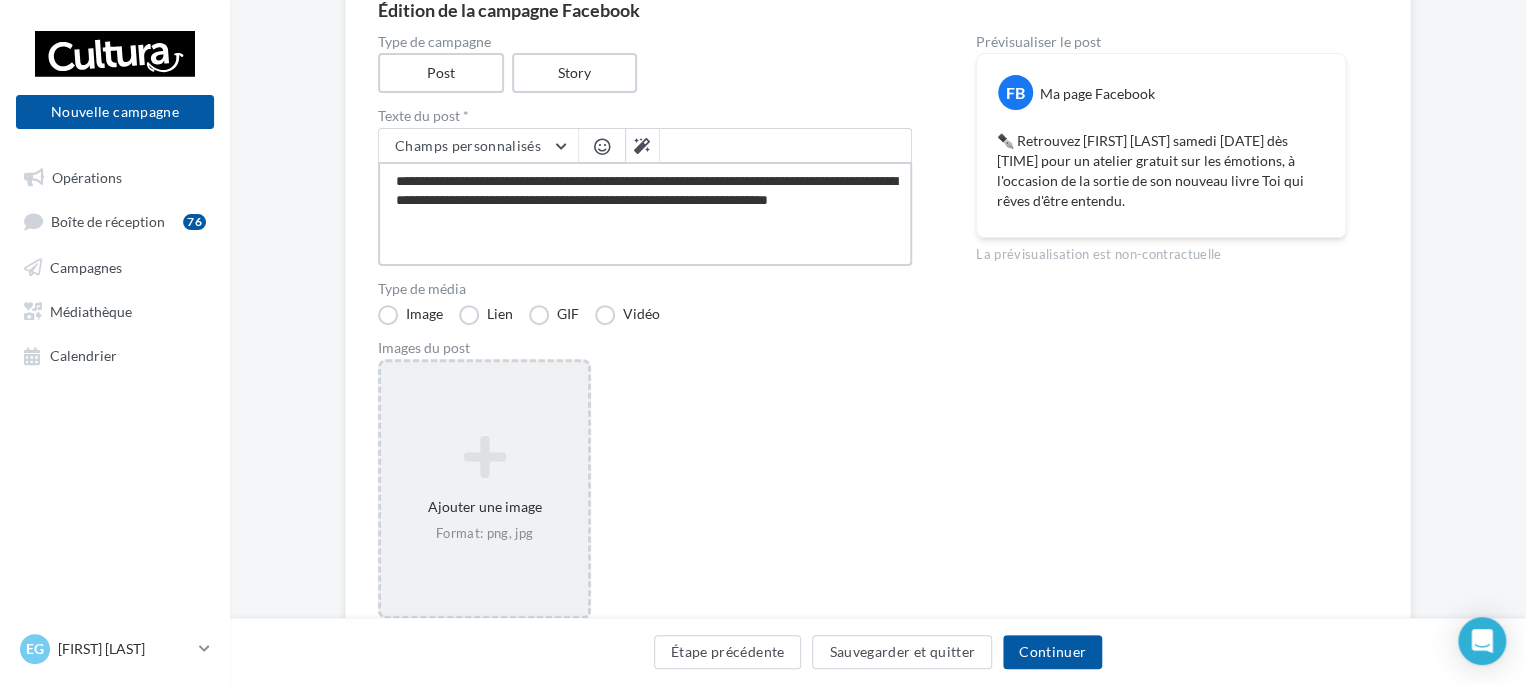 type on "**********" 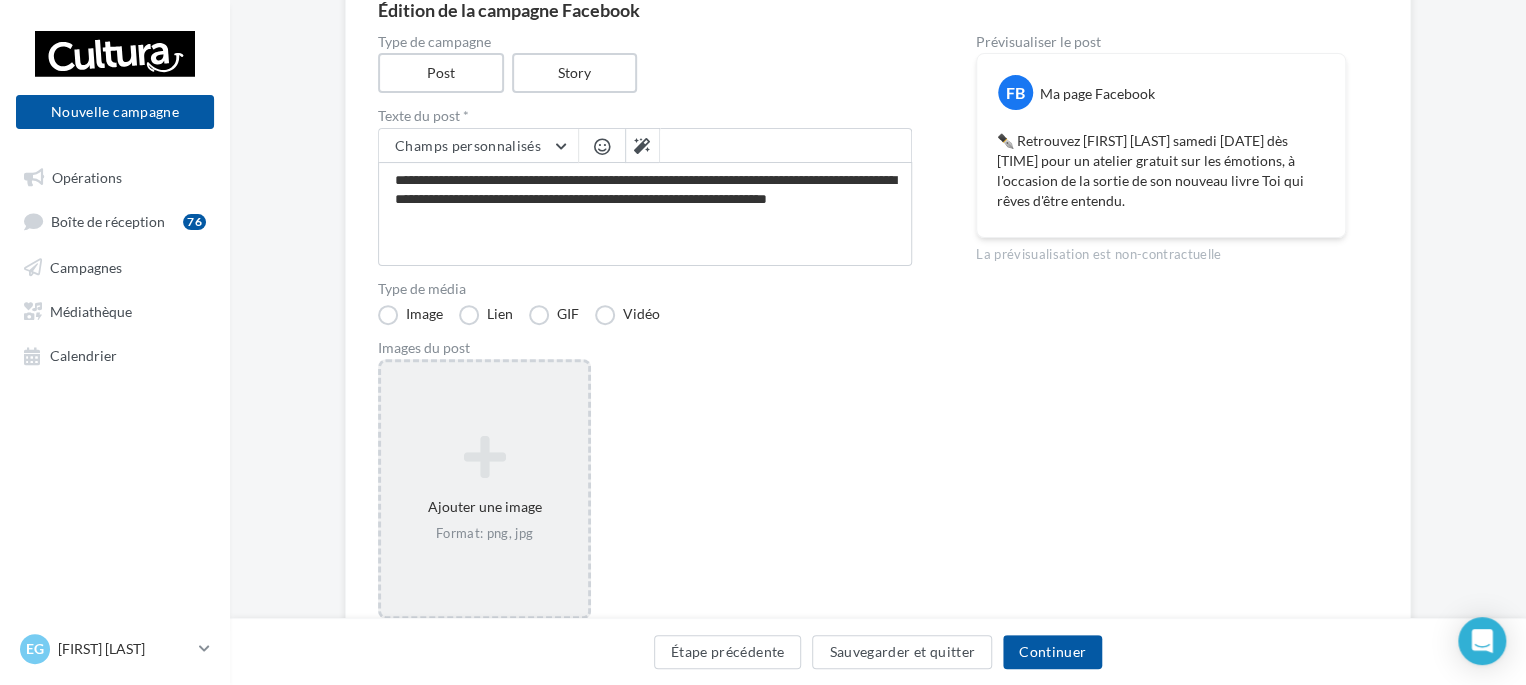 click on "Ajouter une image     Format: png, jpg" at bounding box center [484, 489] 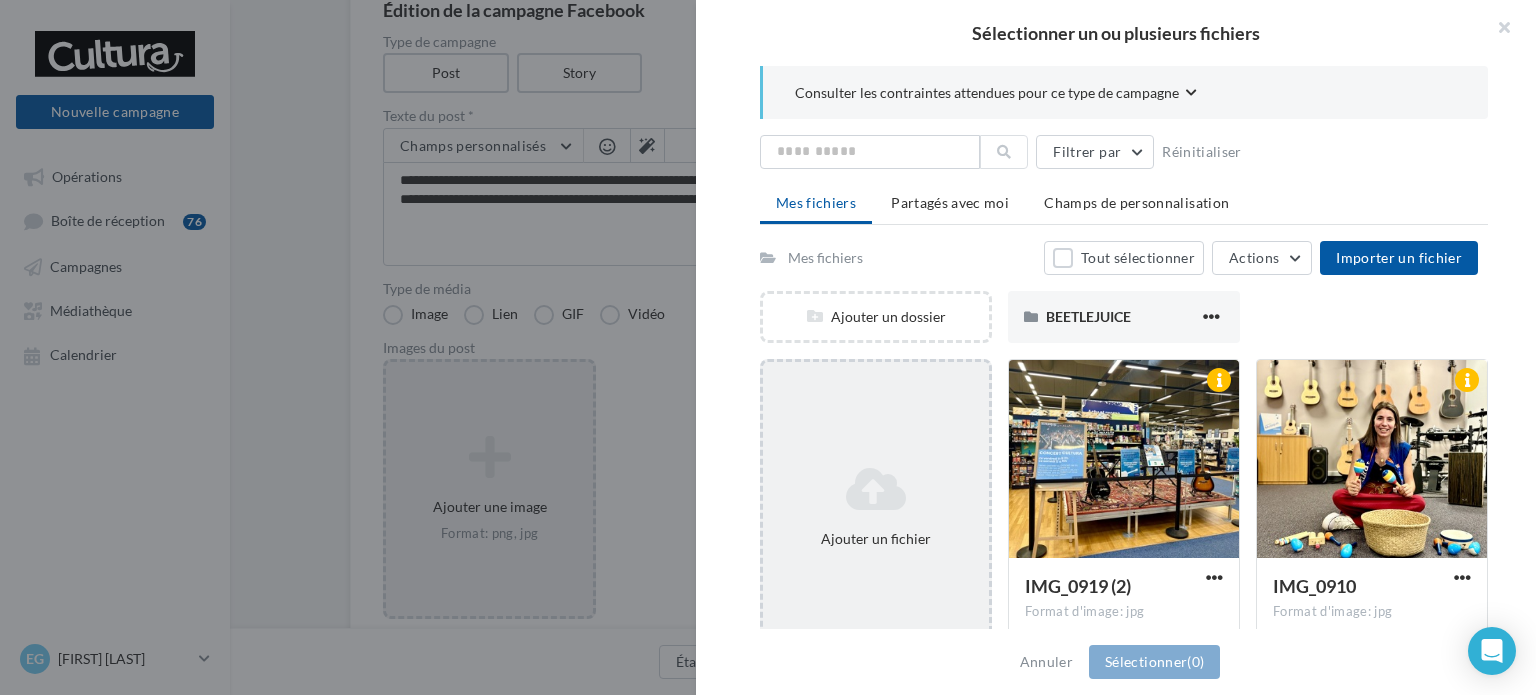 click at bounding box center (876, 489) 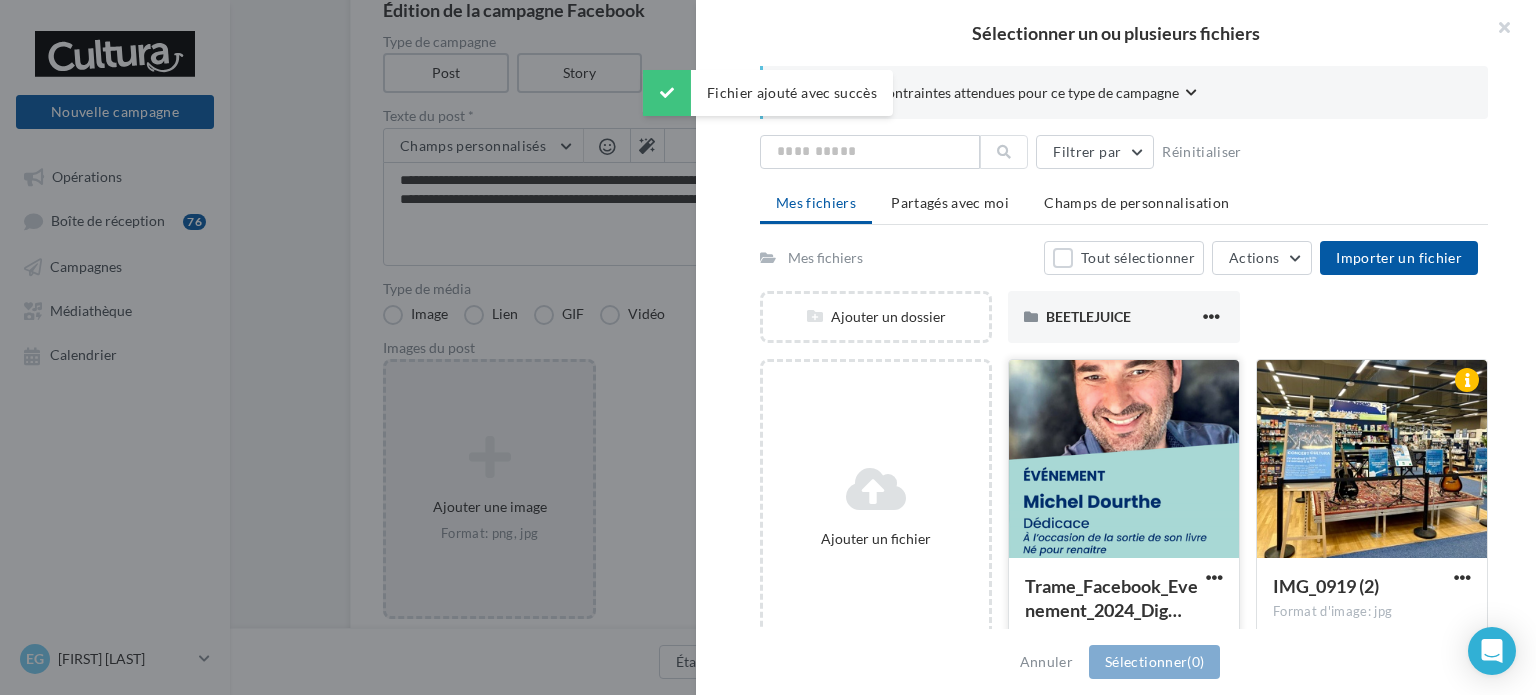 click at bounding box center (1124, 460) 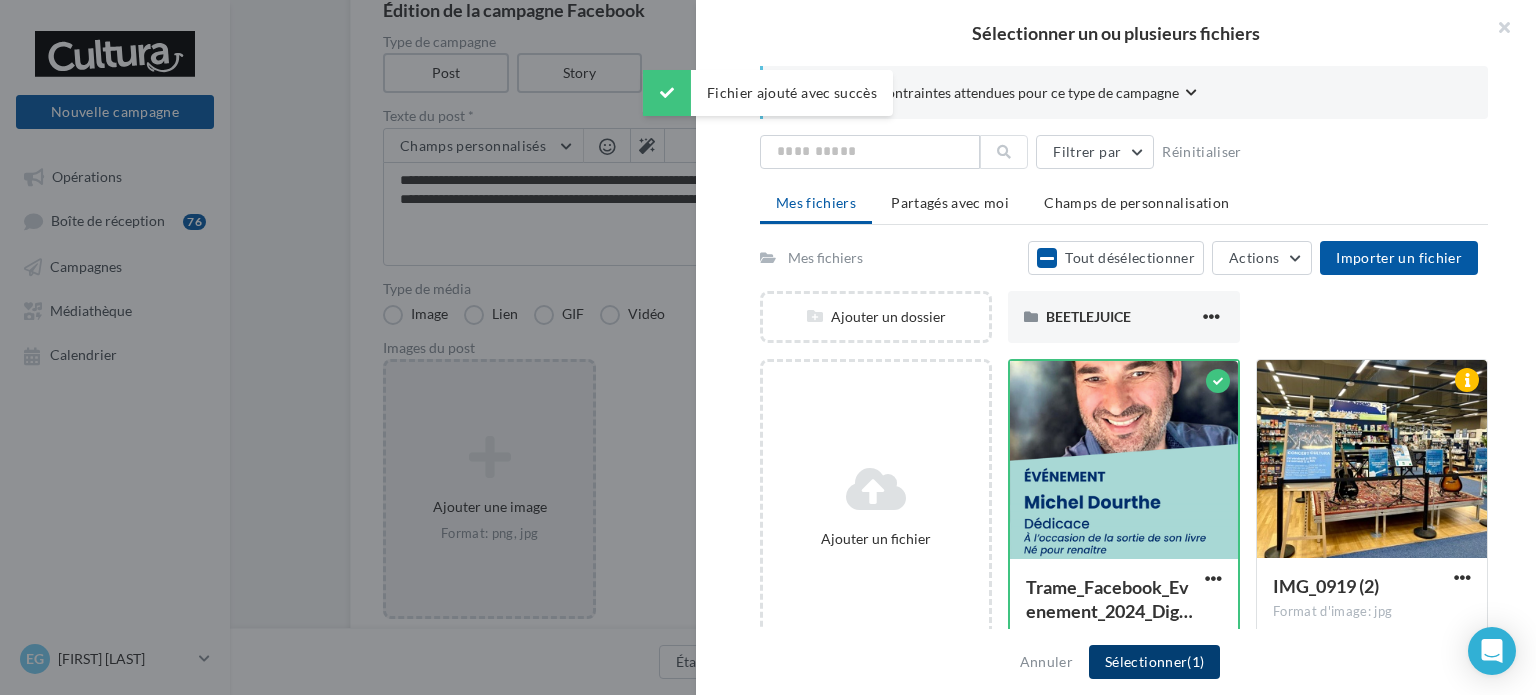 click on "Sélectionner   (1)" at bounding box center (1154, 662) 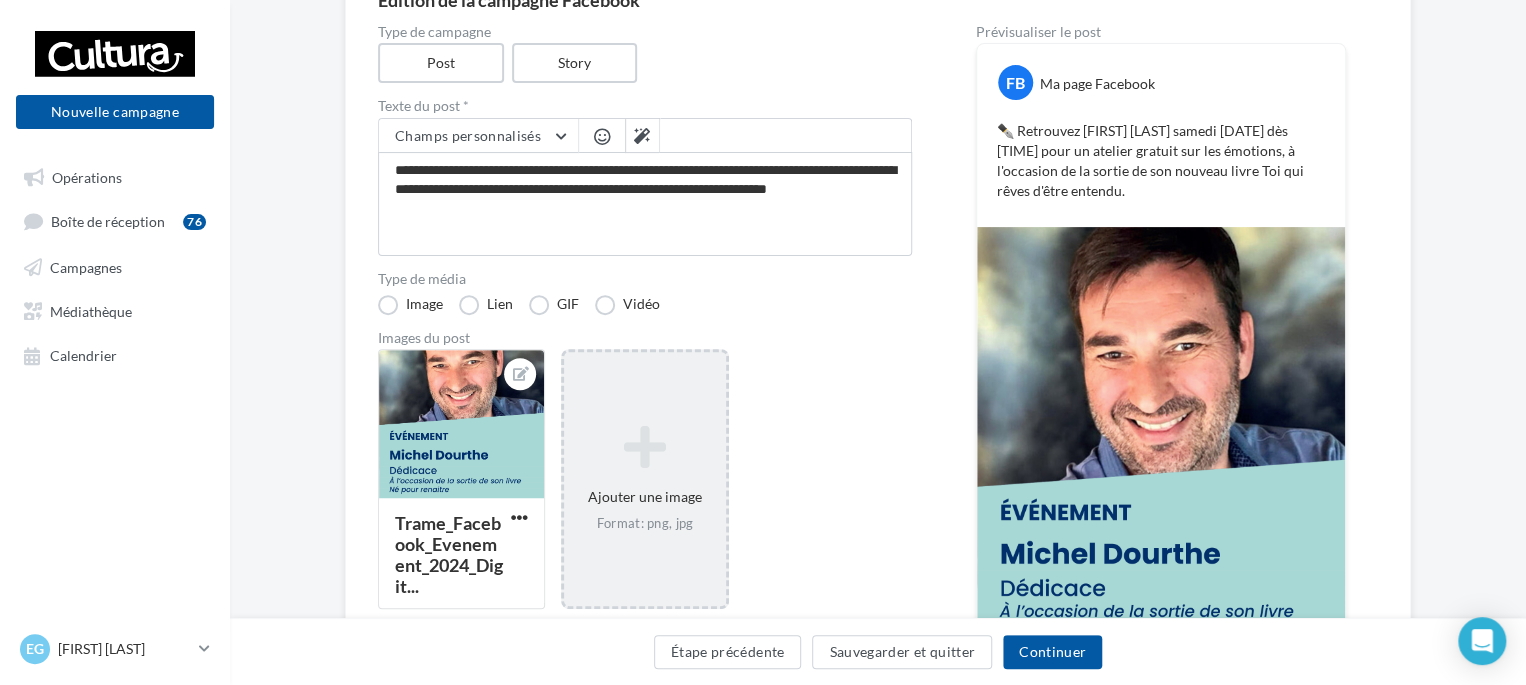 scroll, scrollTop: 66, scrollLeft: 0, axis: vertical 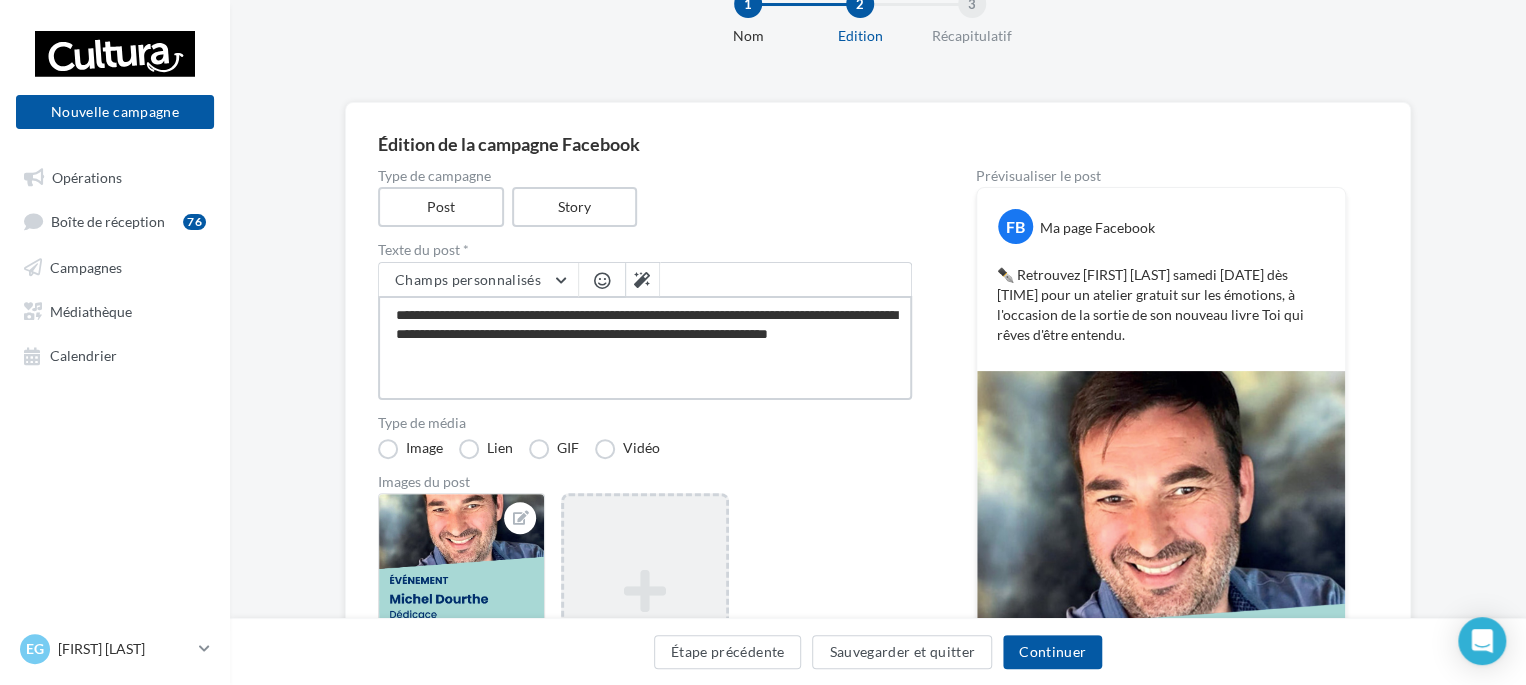 drag, startPoint x: 480, startPoint y: 347, endPoint x: 496, endPoint y: 312, distance: 38.483765 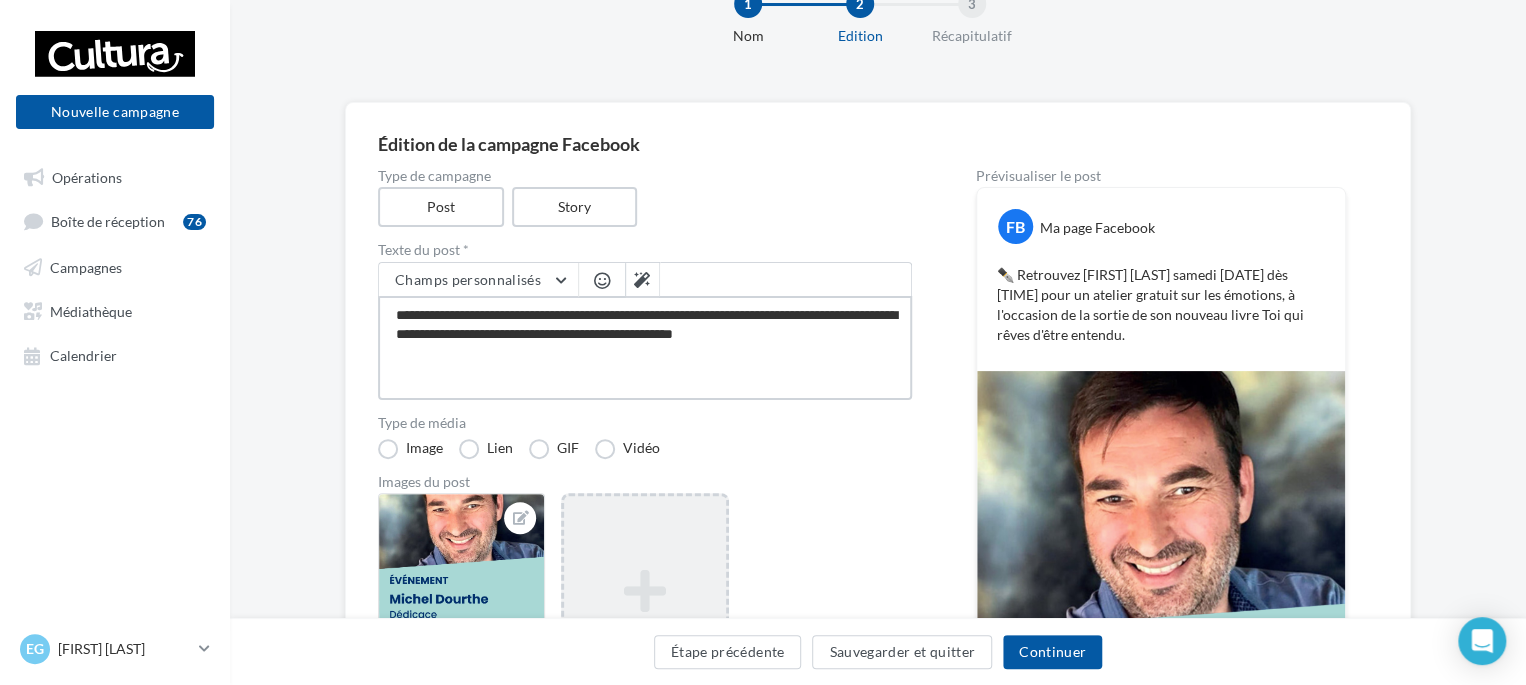 type on "**********" 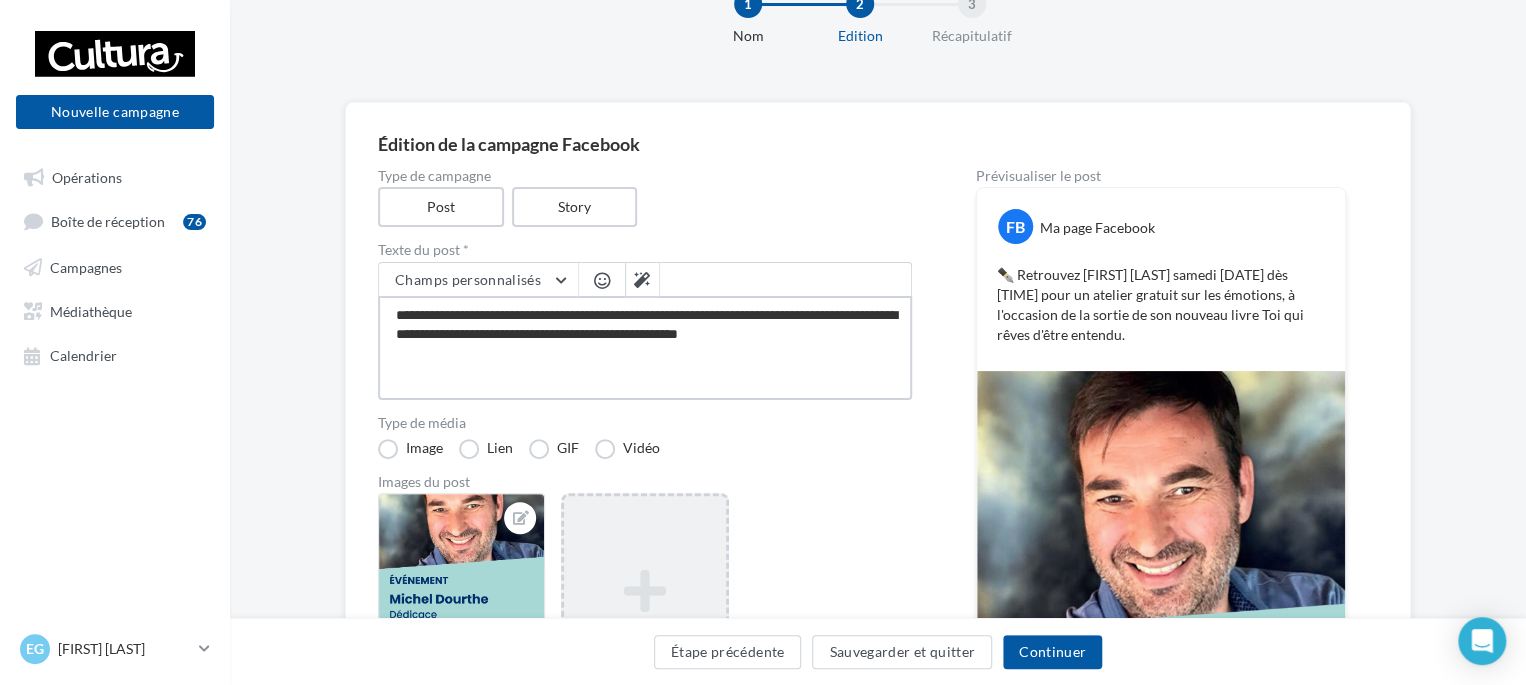 type on "**********" 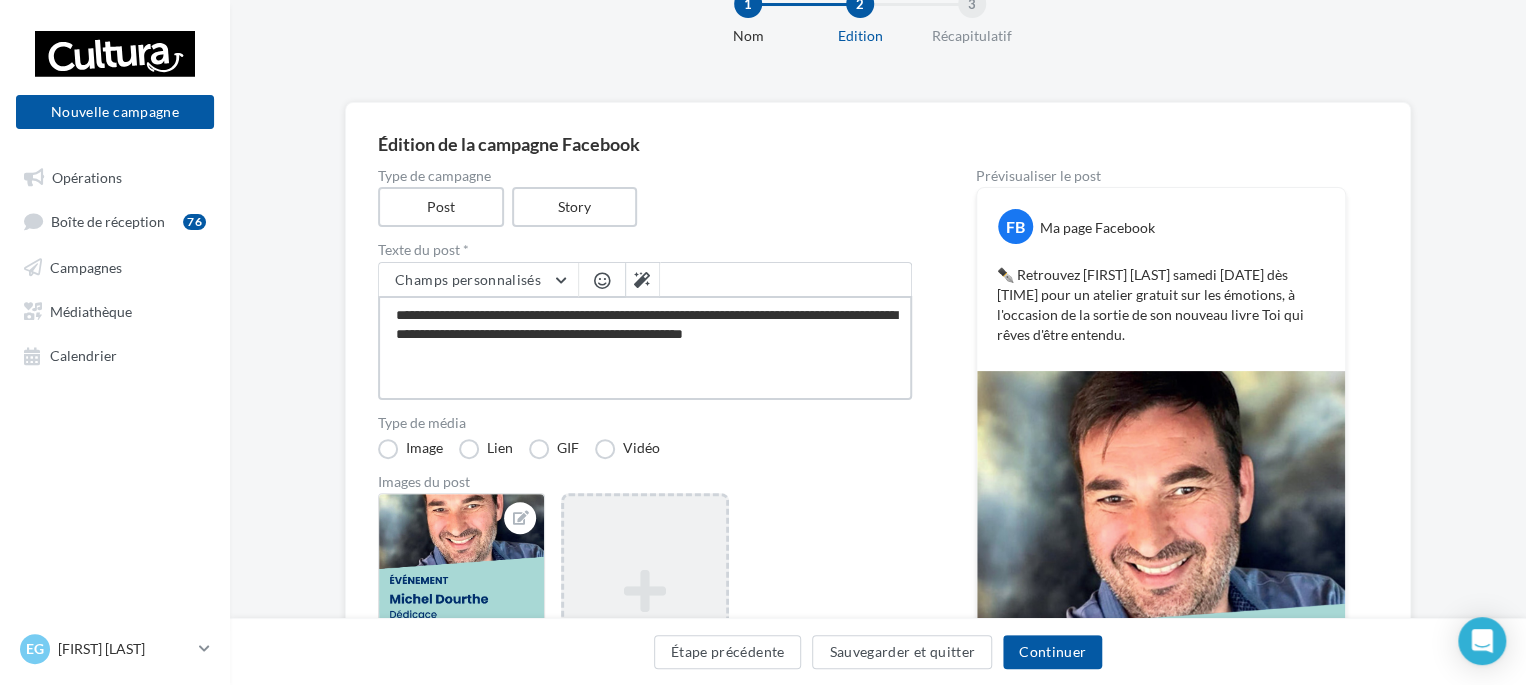 type on "**********" 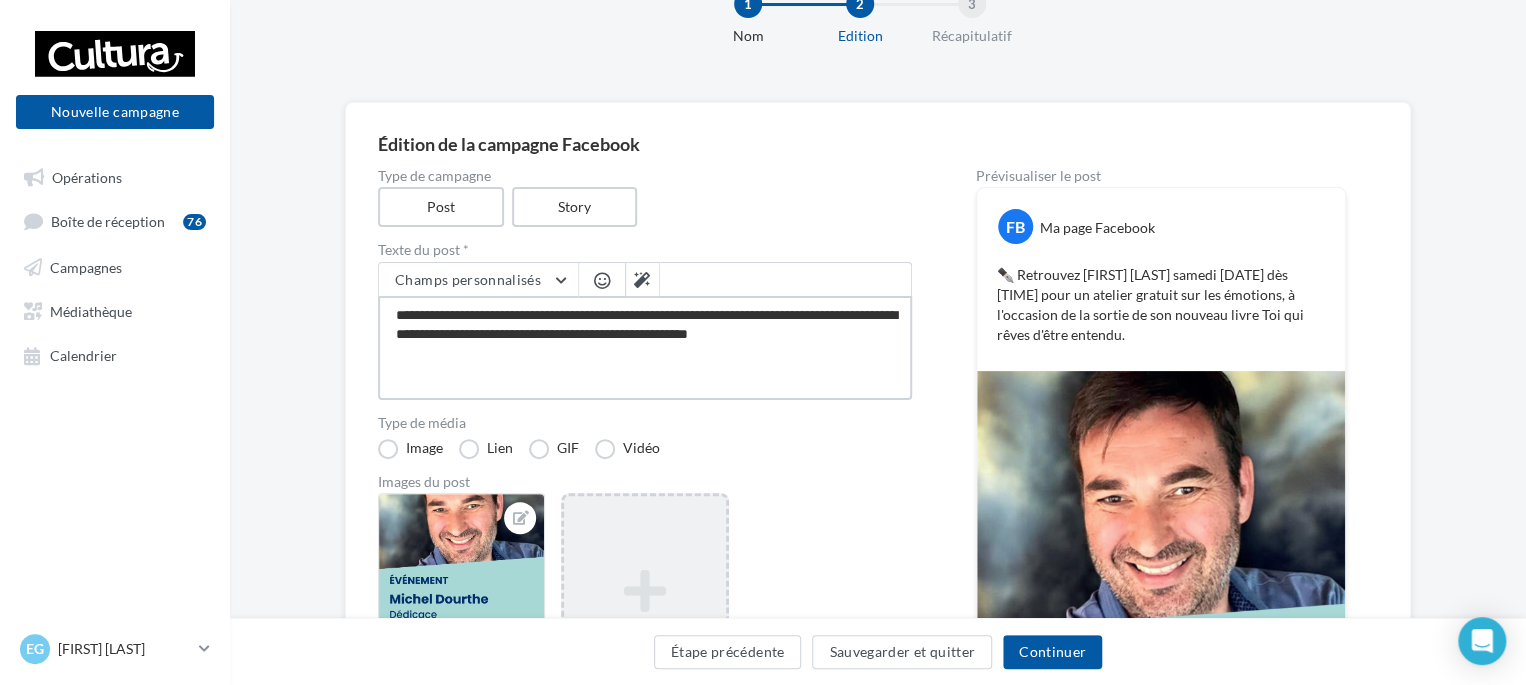 type on "**********" 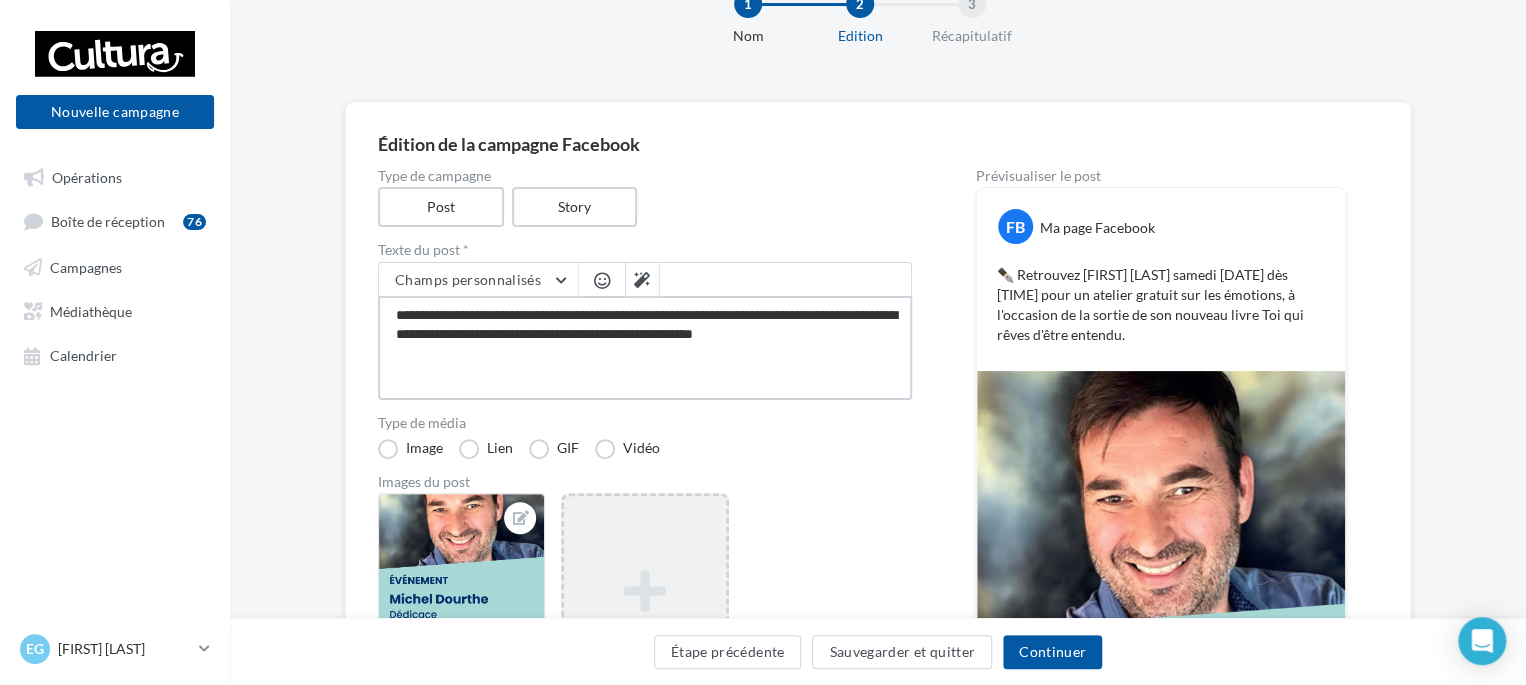 type on "**********" 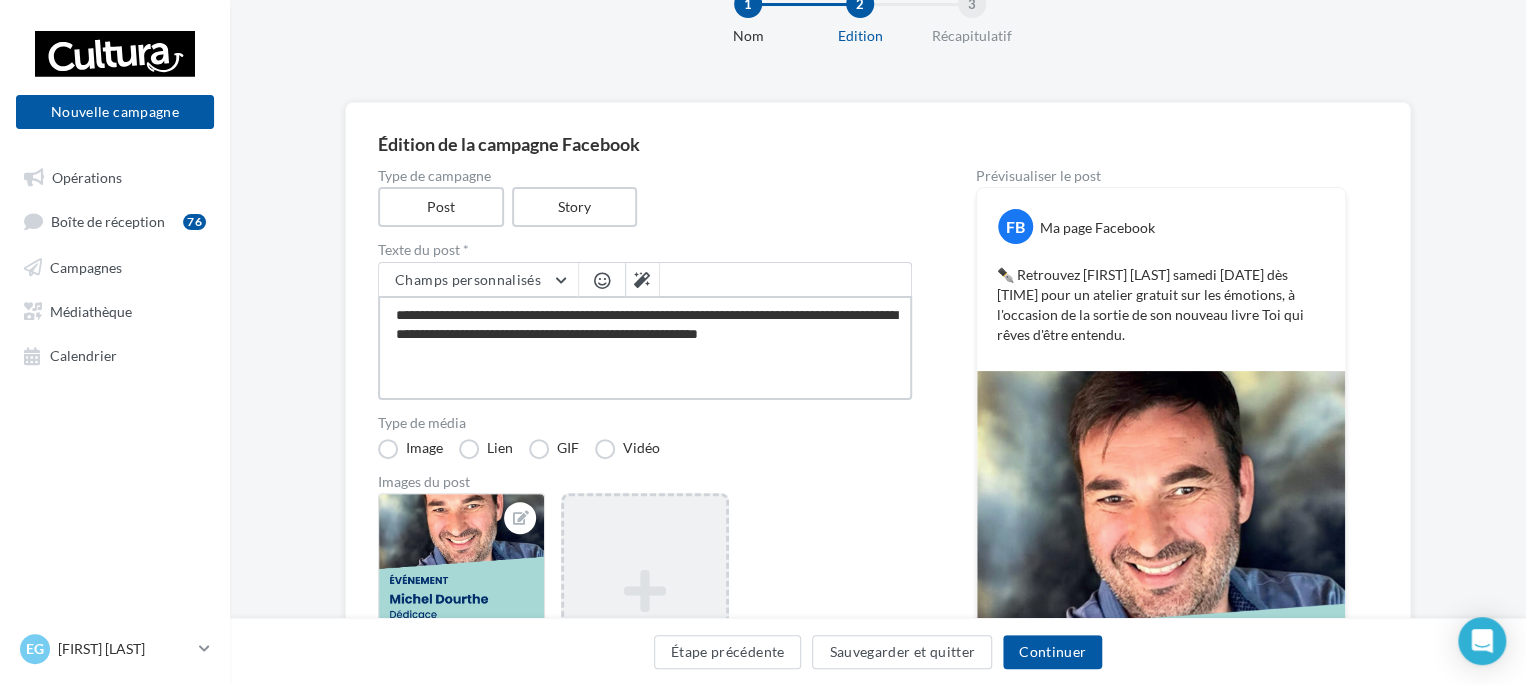 type on "**********" 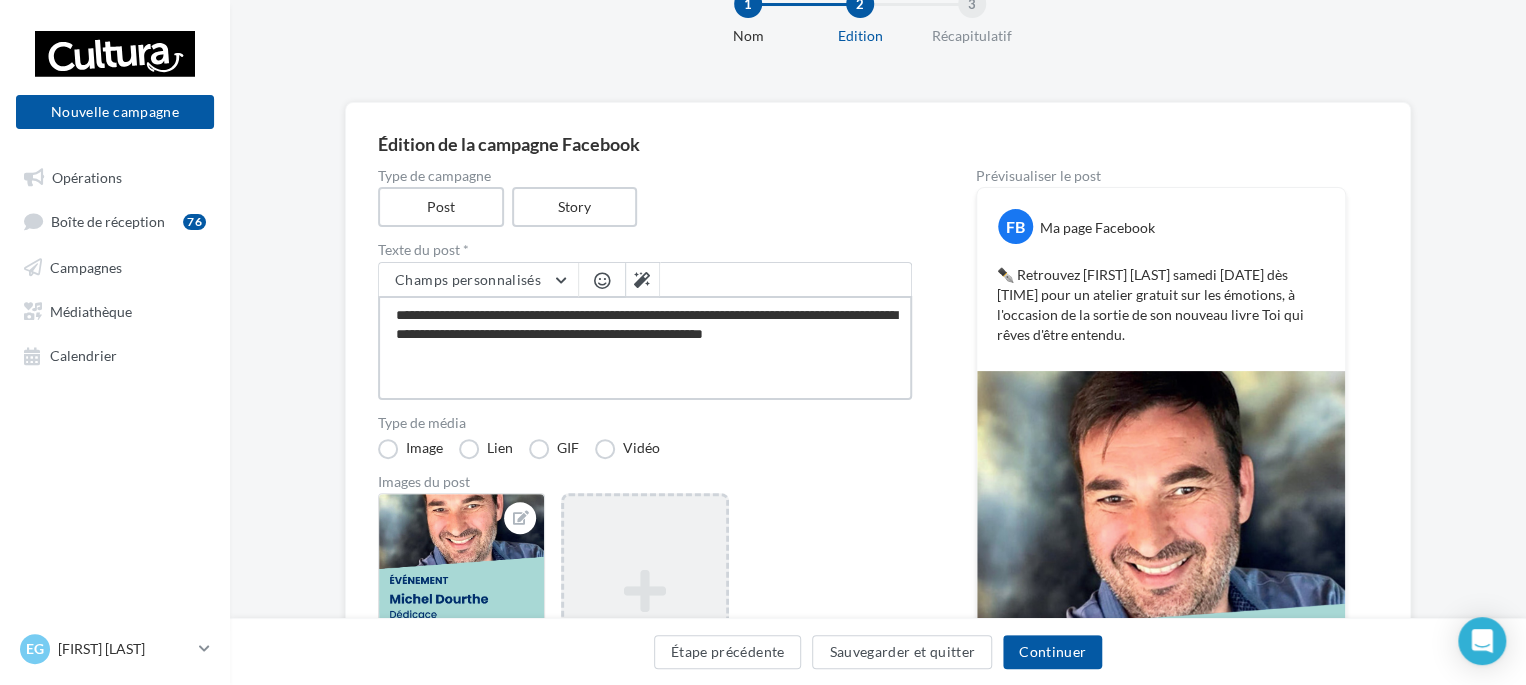 type on "**********" 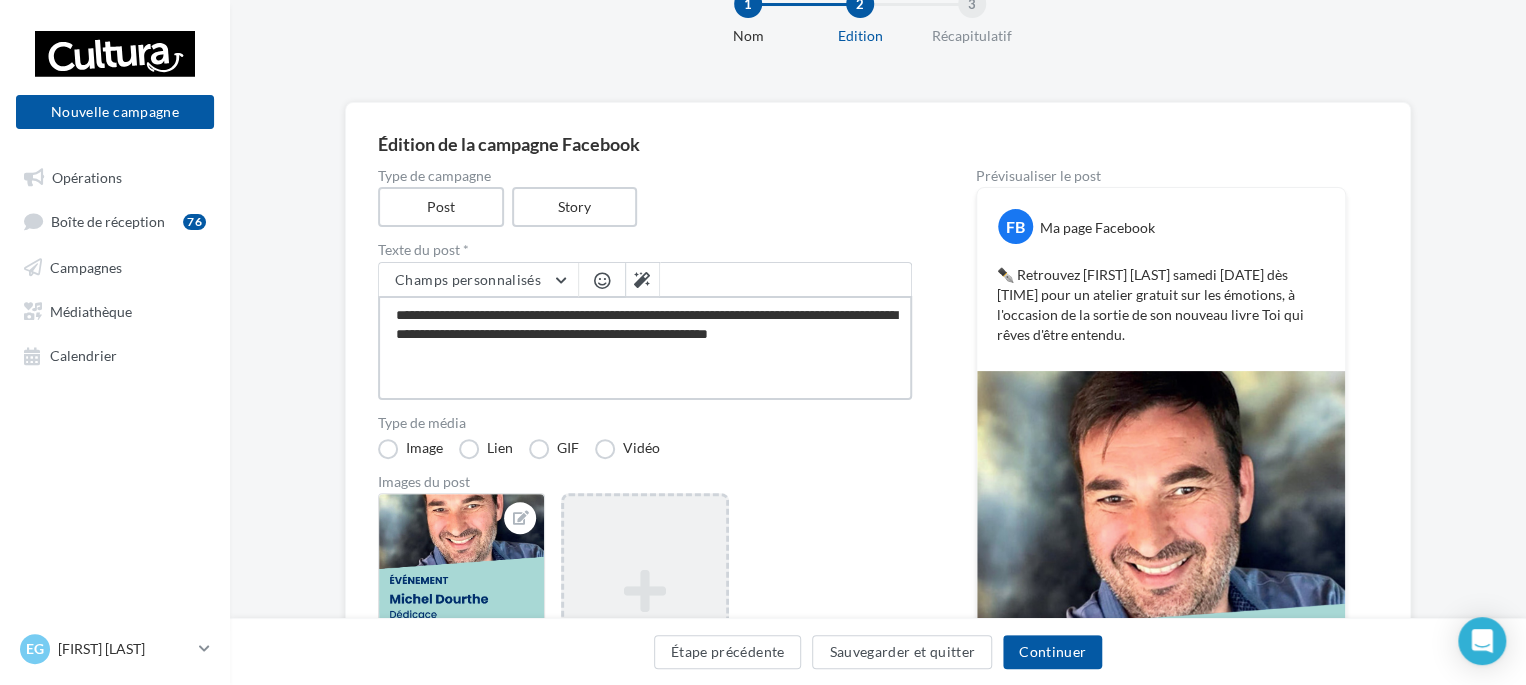 type on "**********" 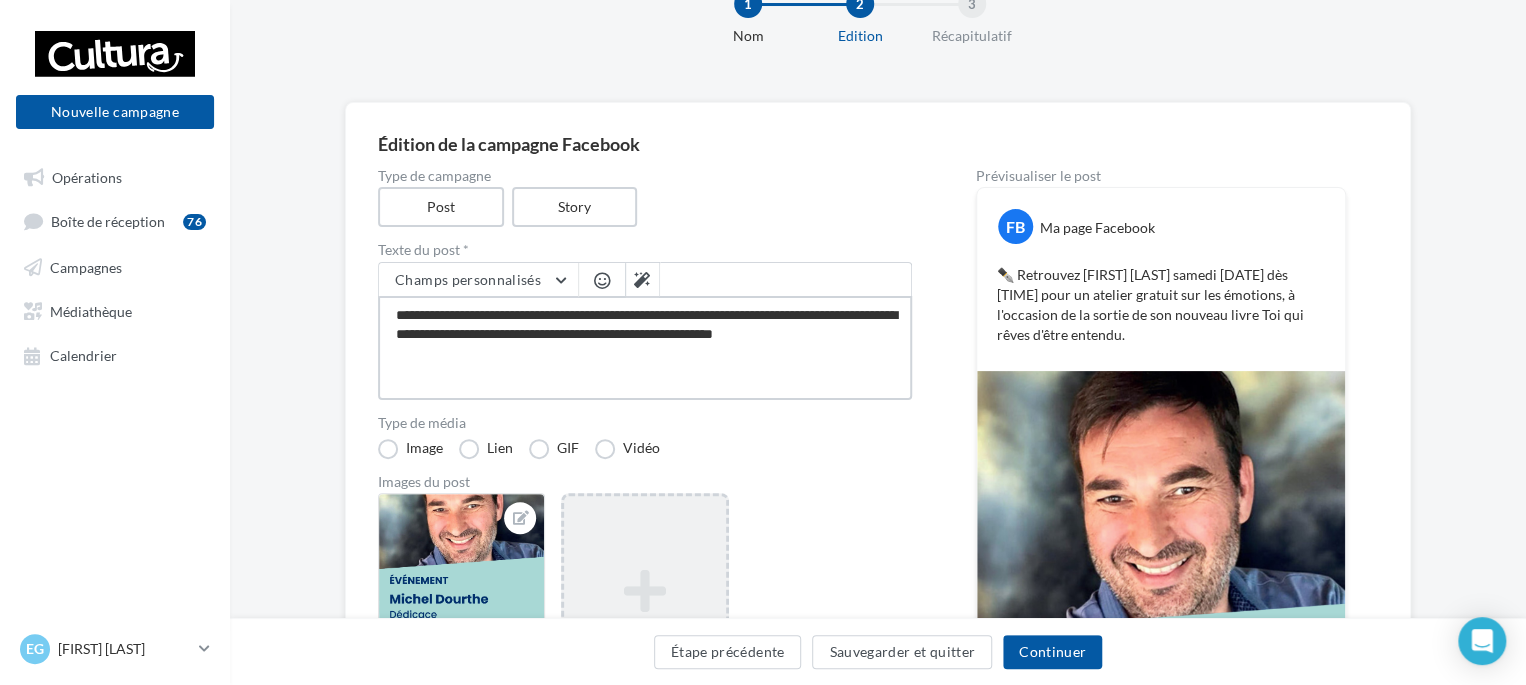 type on "**********" 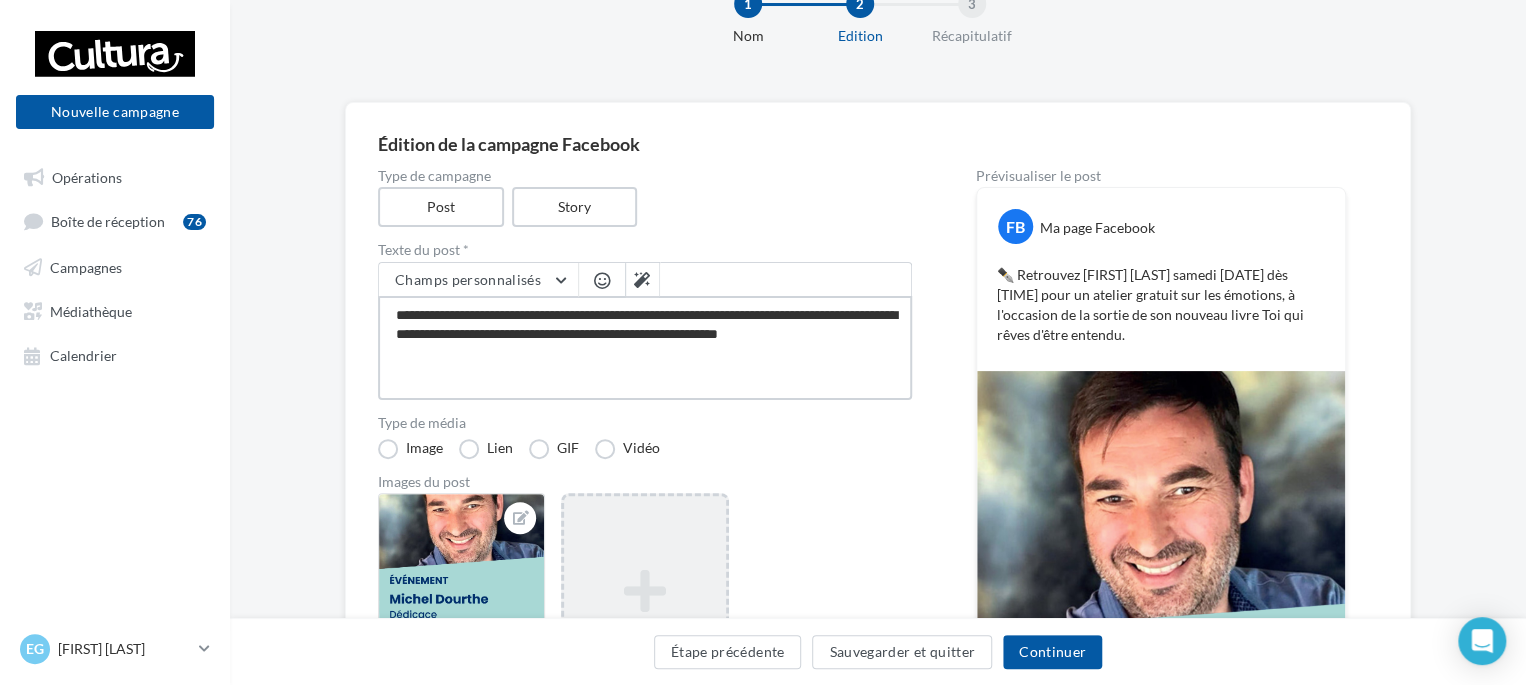 type on "**********" 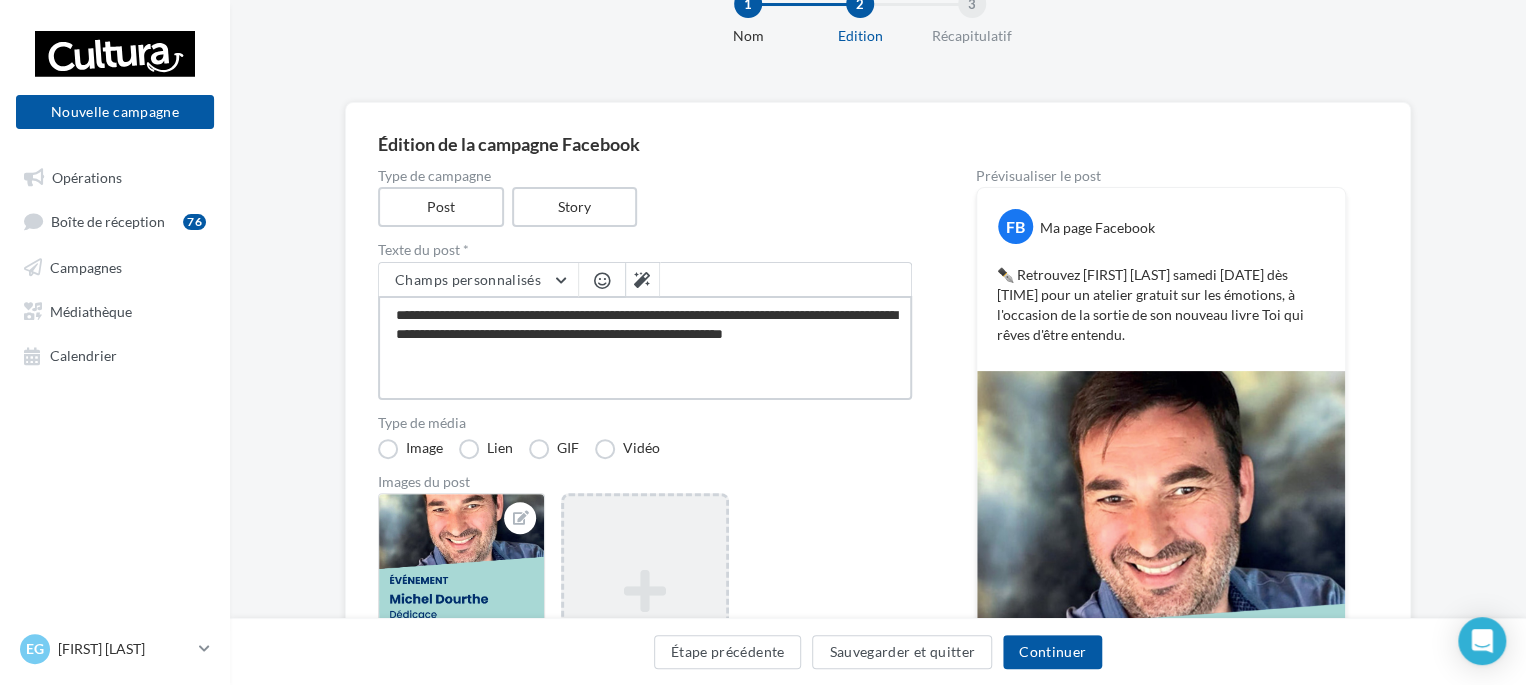 type on "**********" 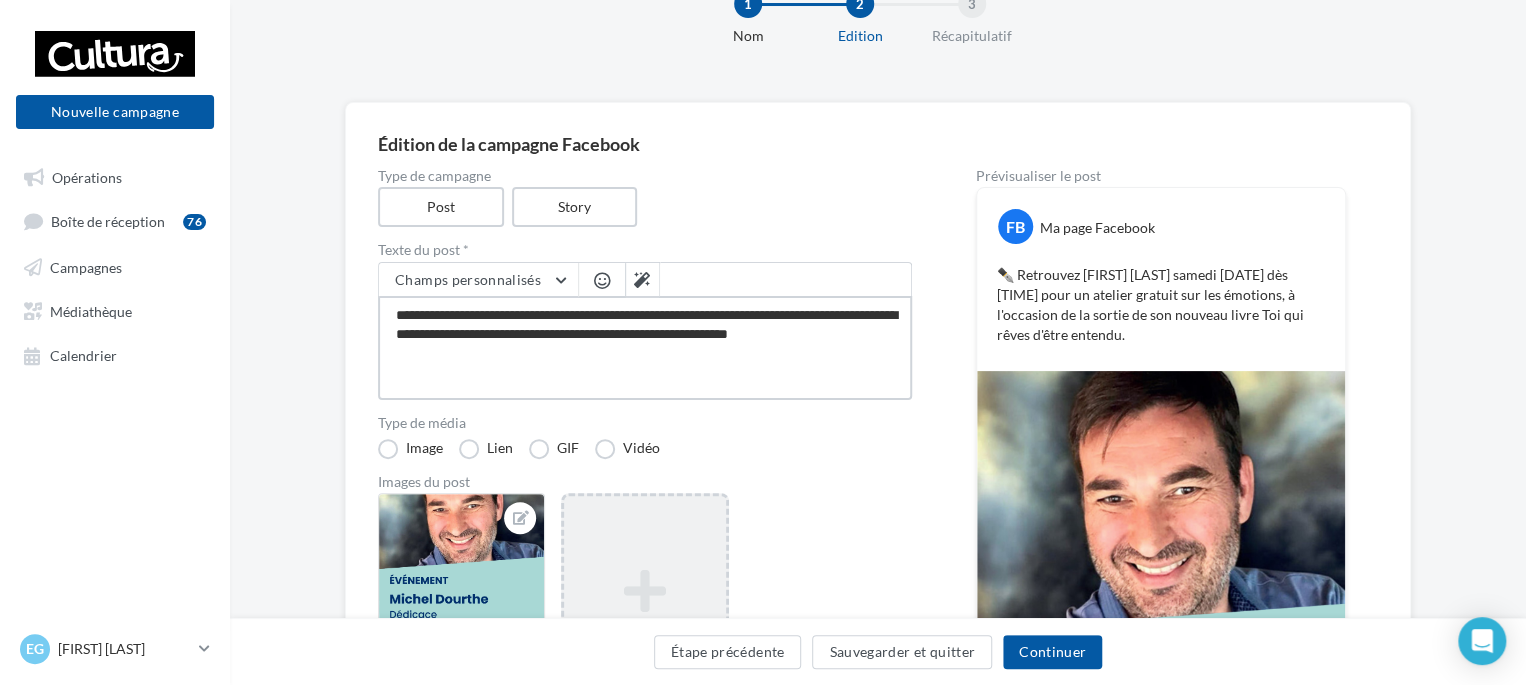 type on "**********" 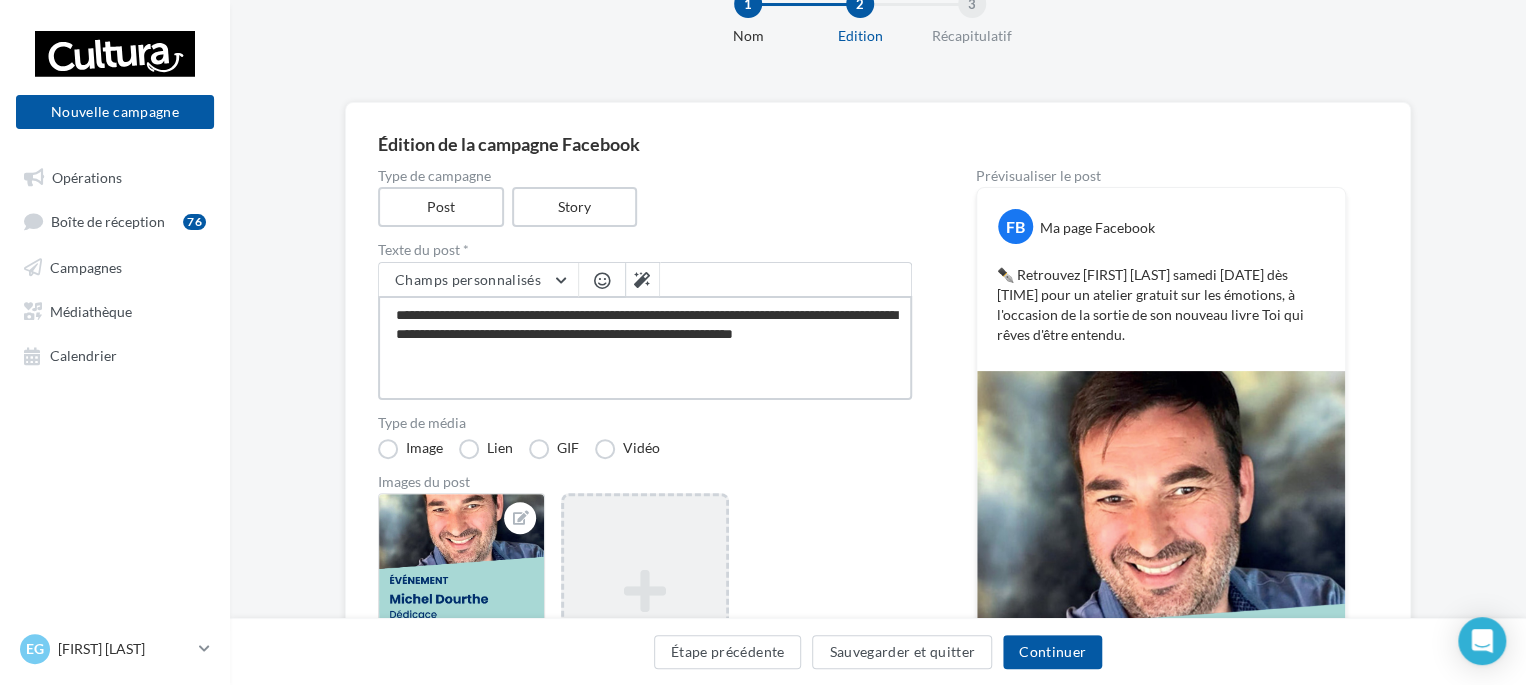 type on "**********" 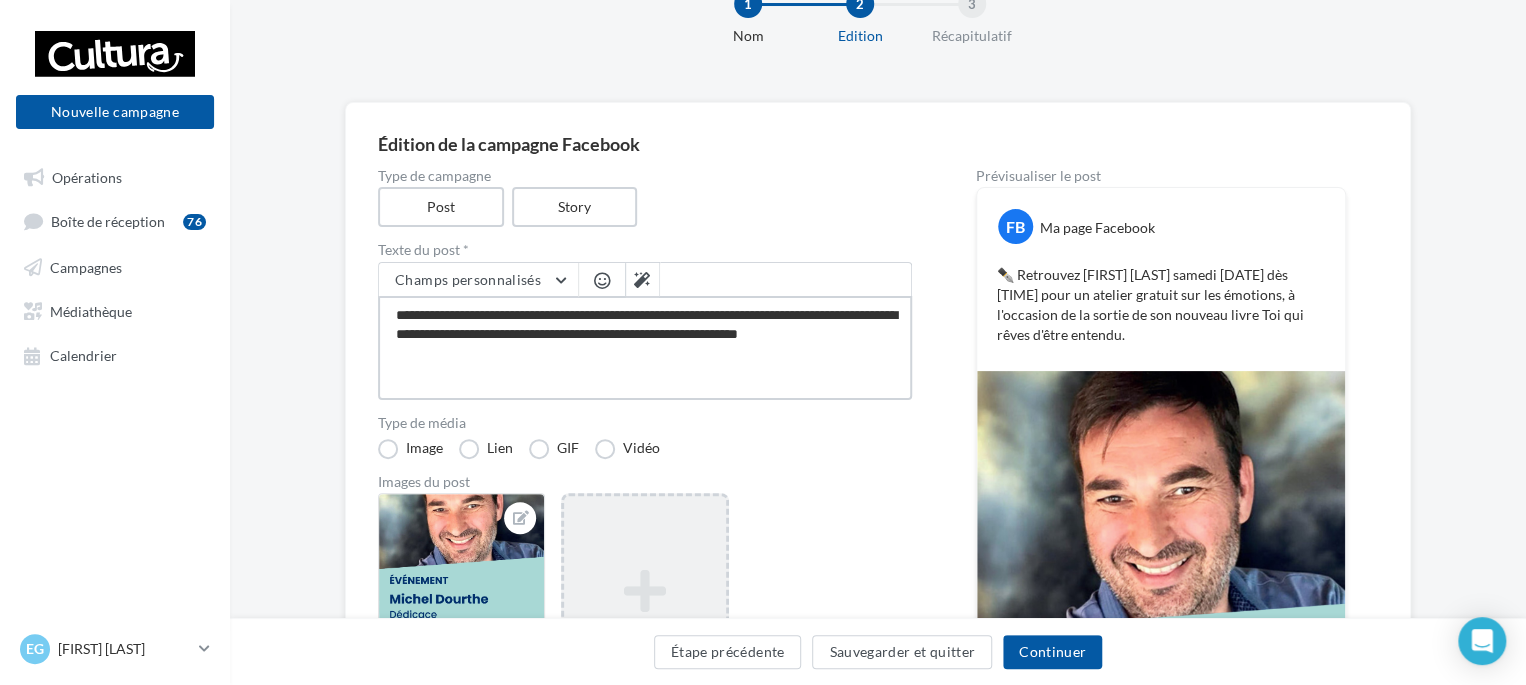 type on "**********" 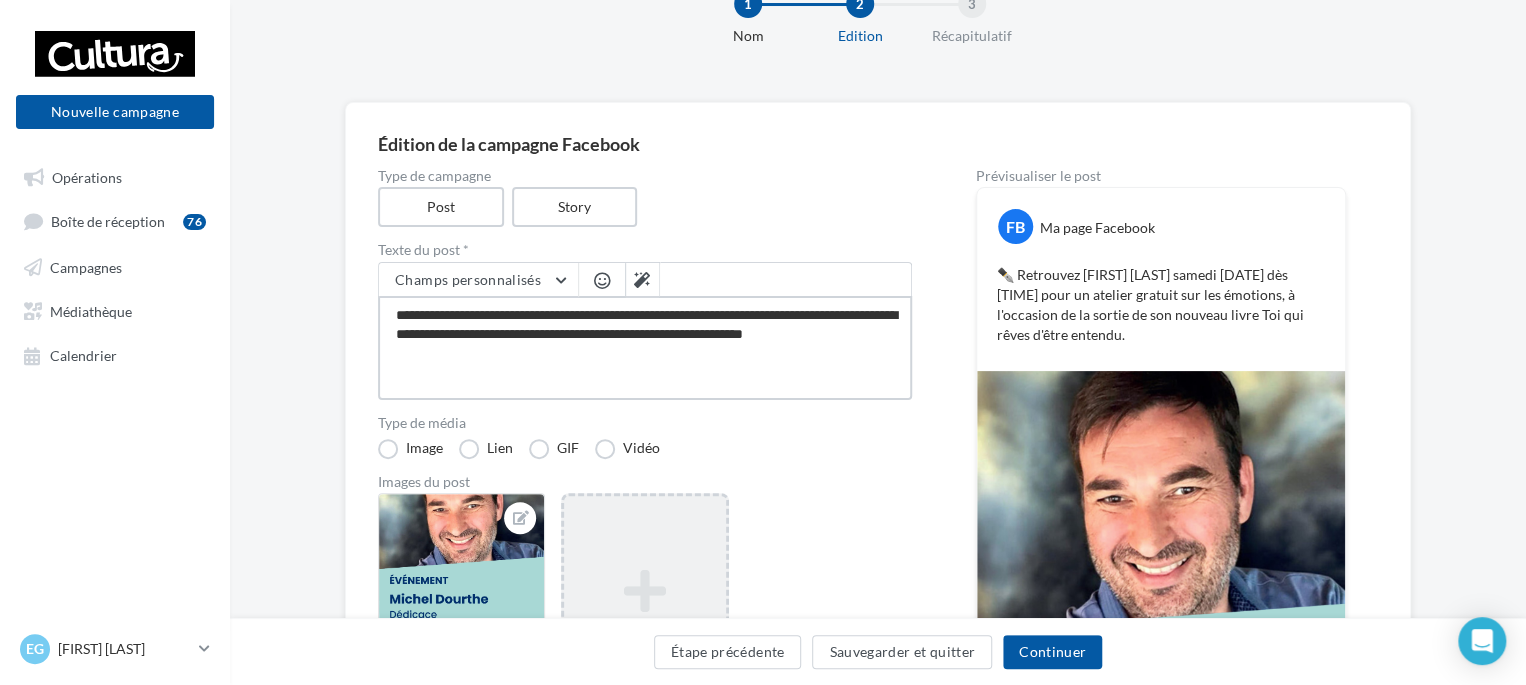 drag, startPoint x: 631, startPoint y: 311, endPoint x: 671, endPoint y: 314, distance: 40.112343 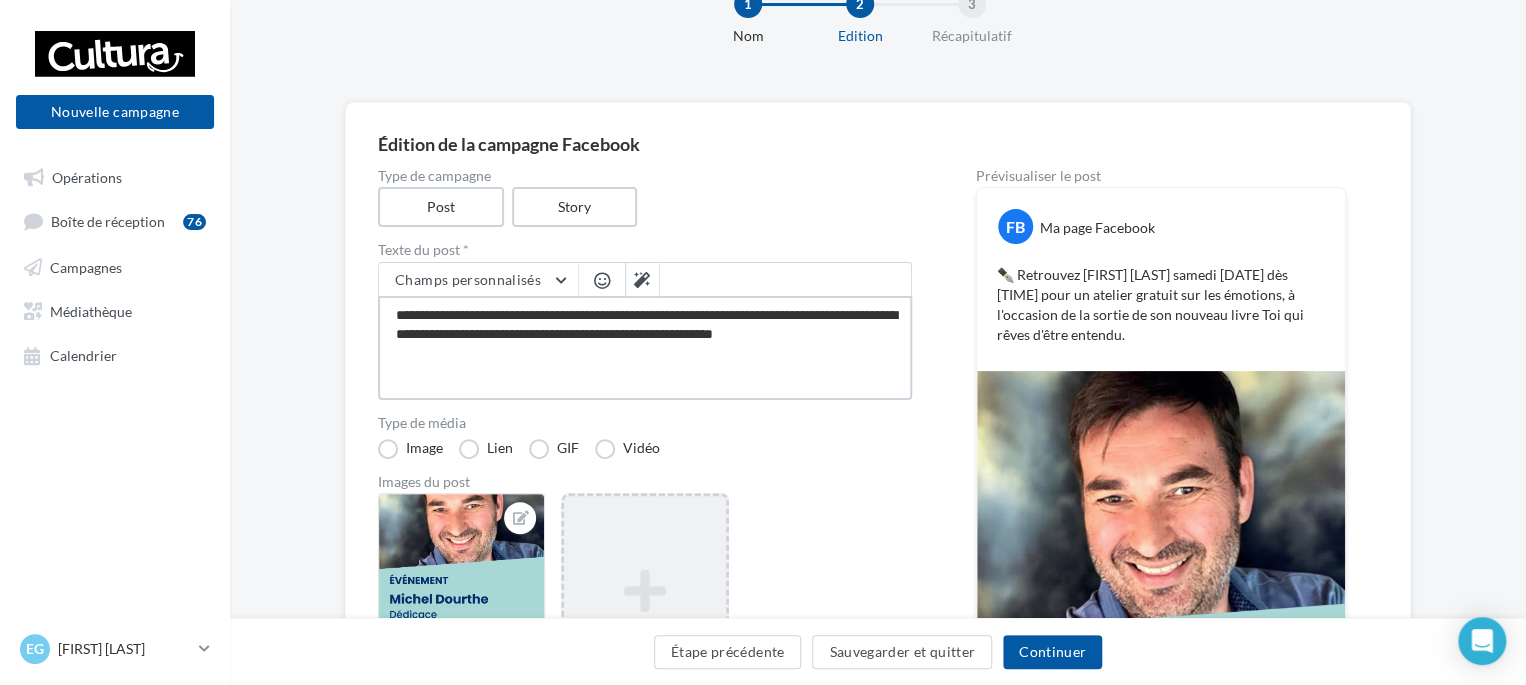 type on "**********" 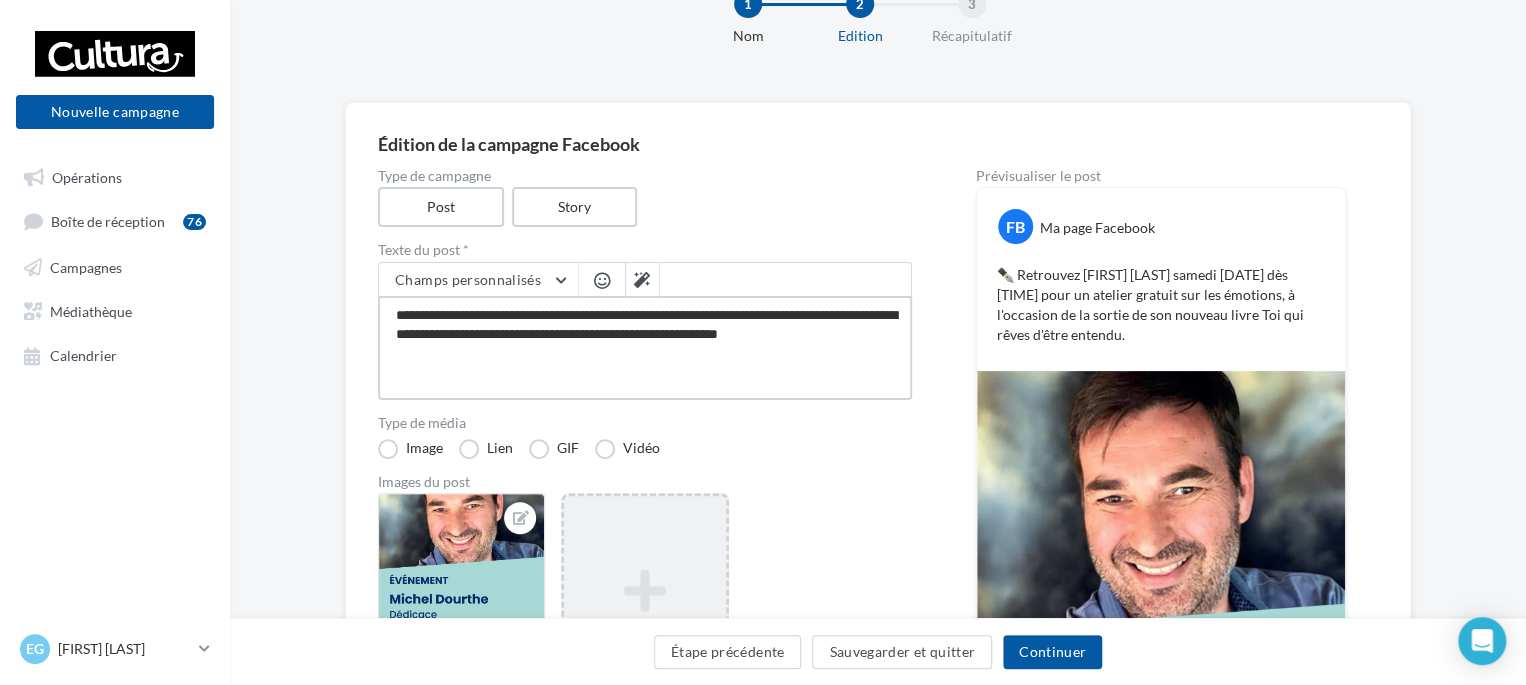 type on "**********" 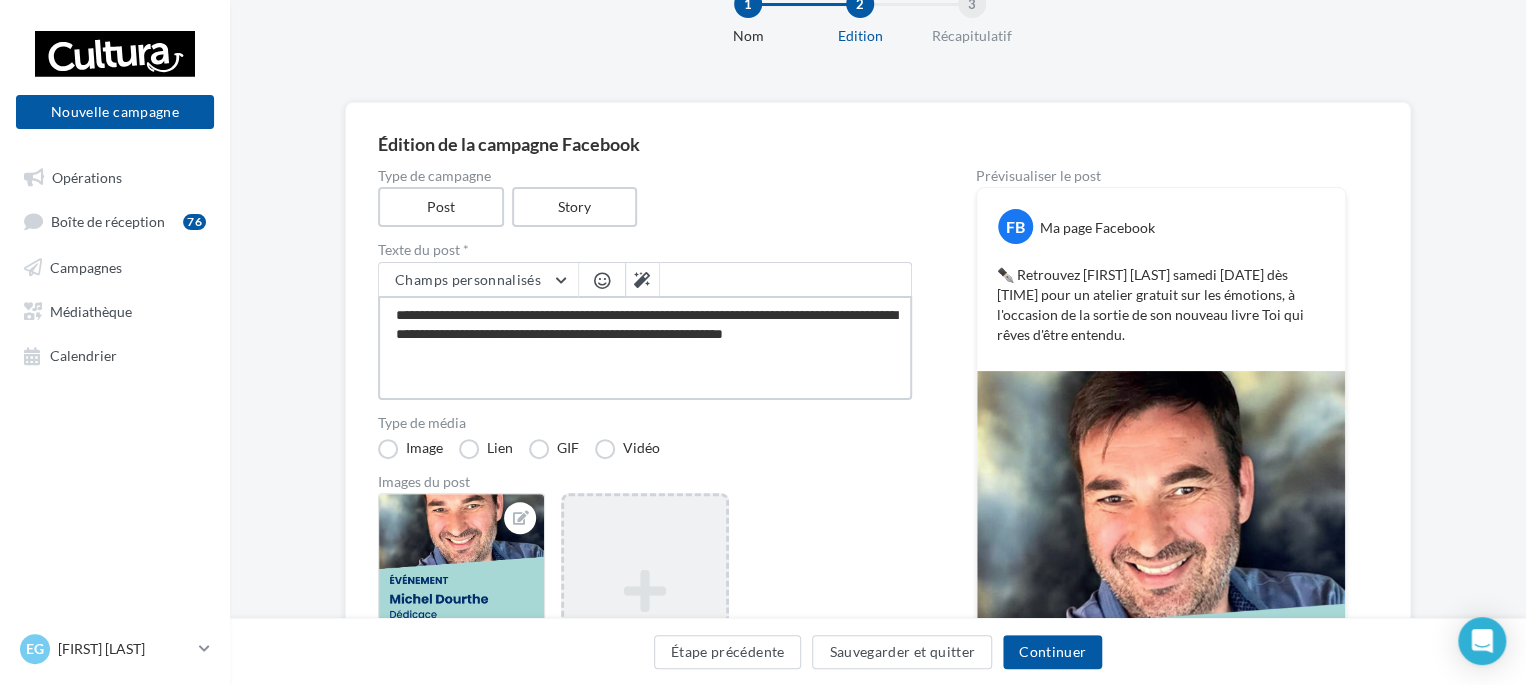 type on "**********" 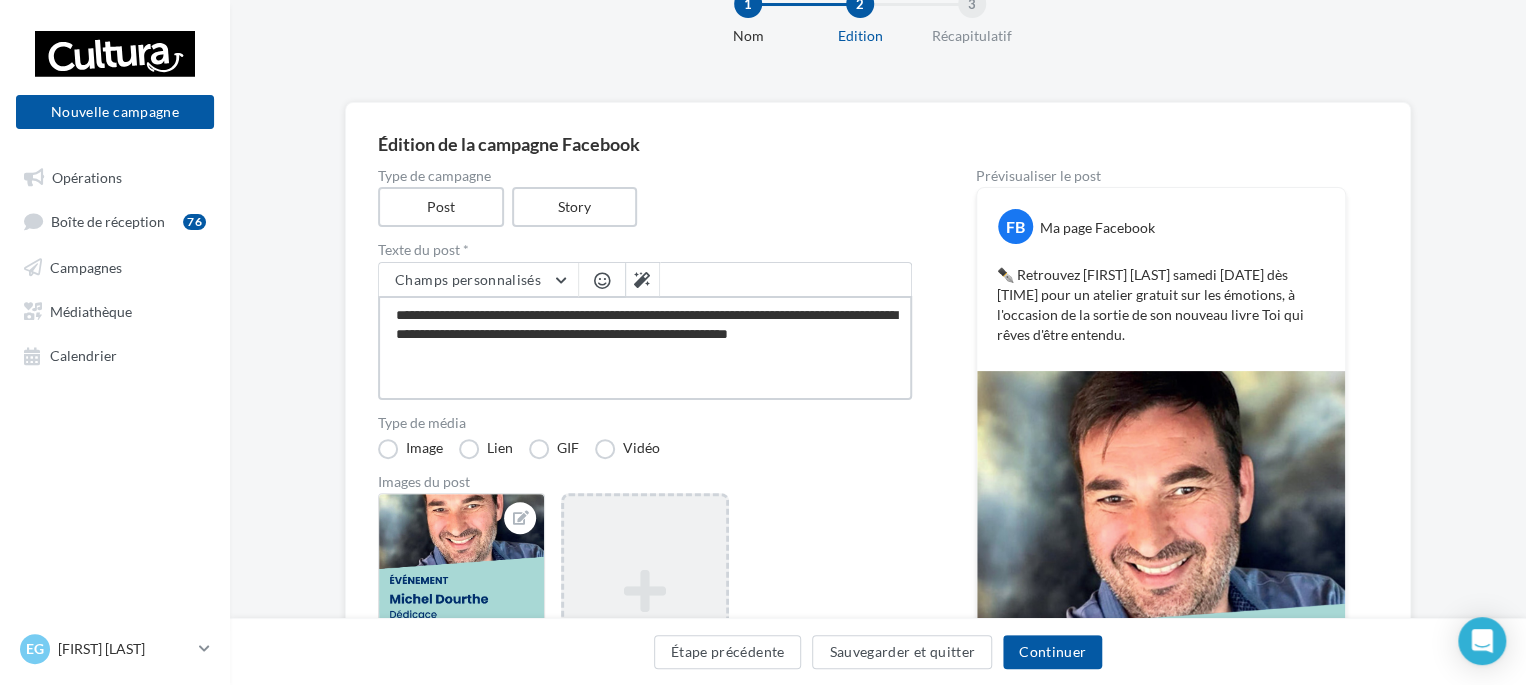 type on "**********" 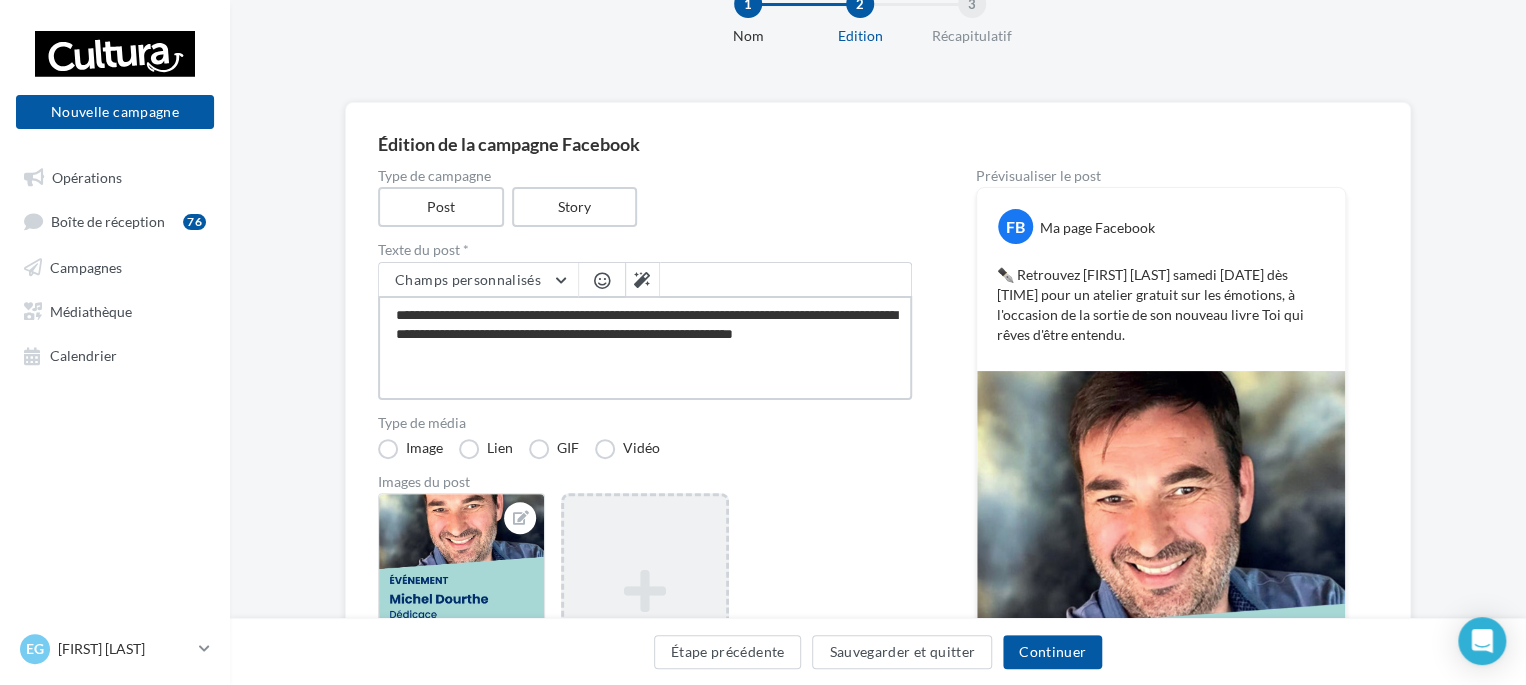 type on "**********" 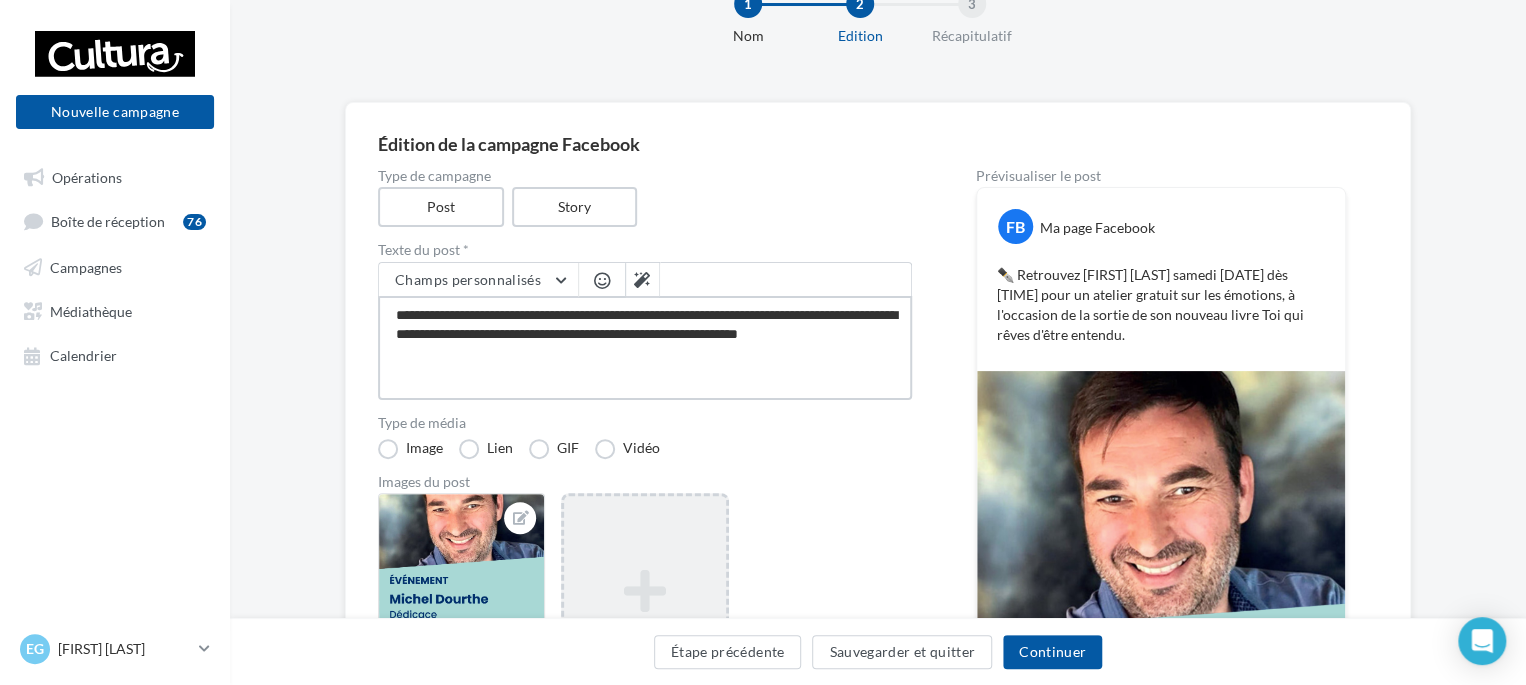 type on "**********" 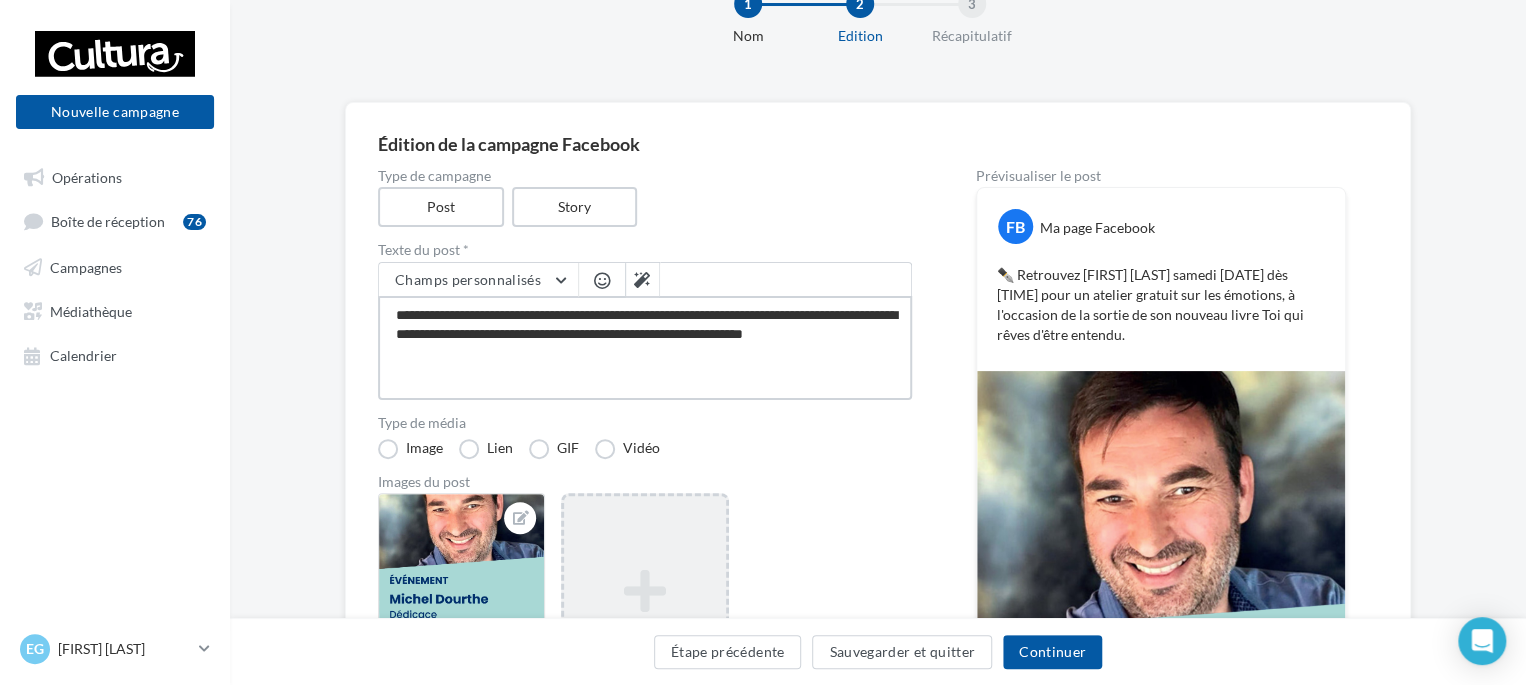 click on "**********" at bounding box center (645, 348) 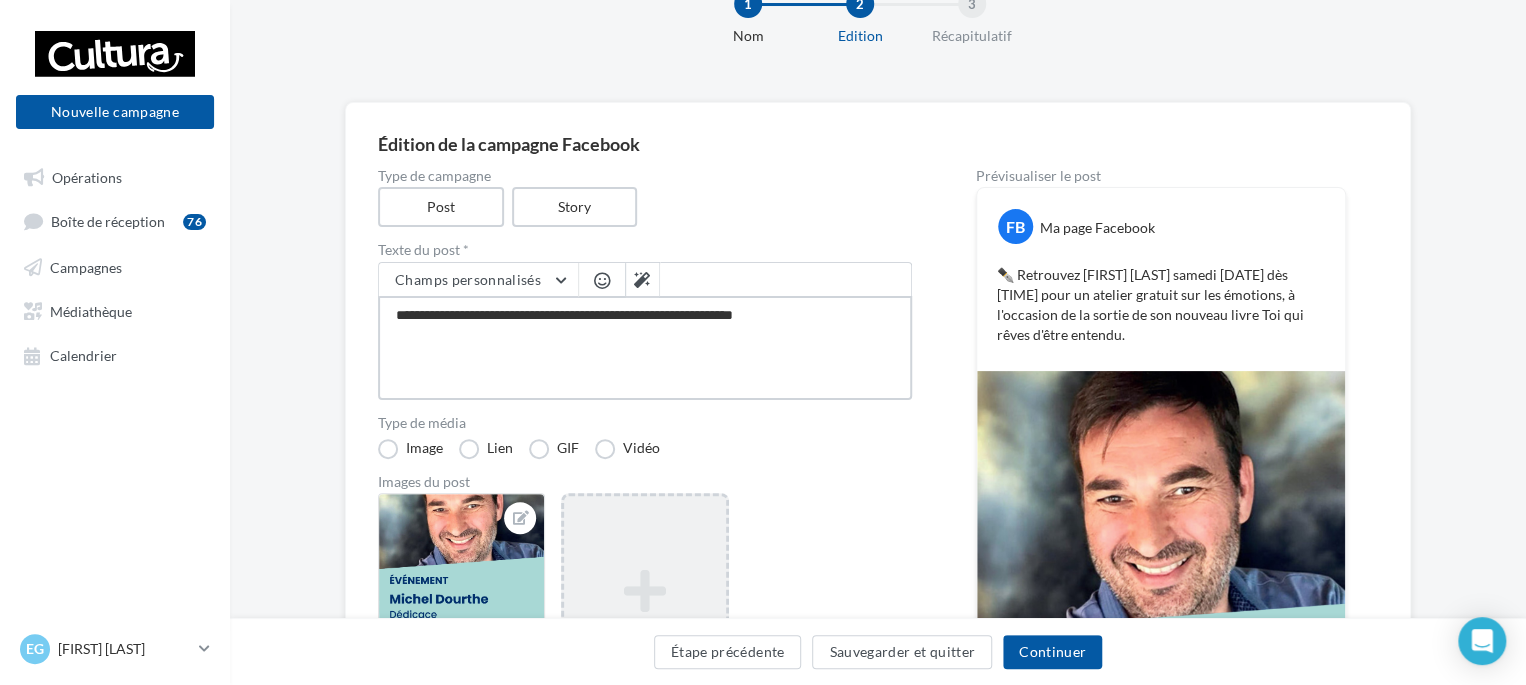 type on "**********" 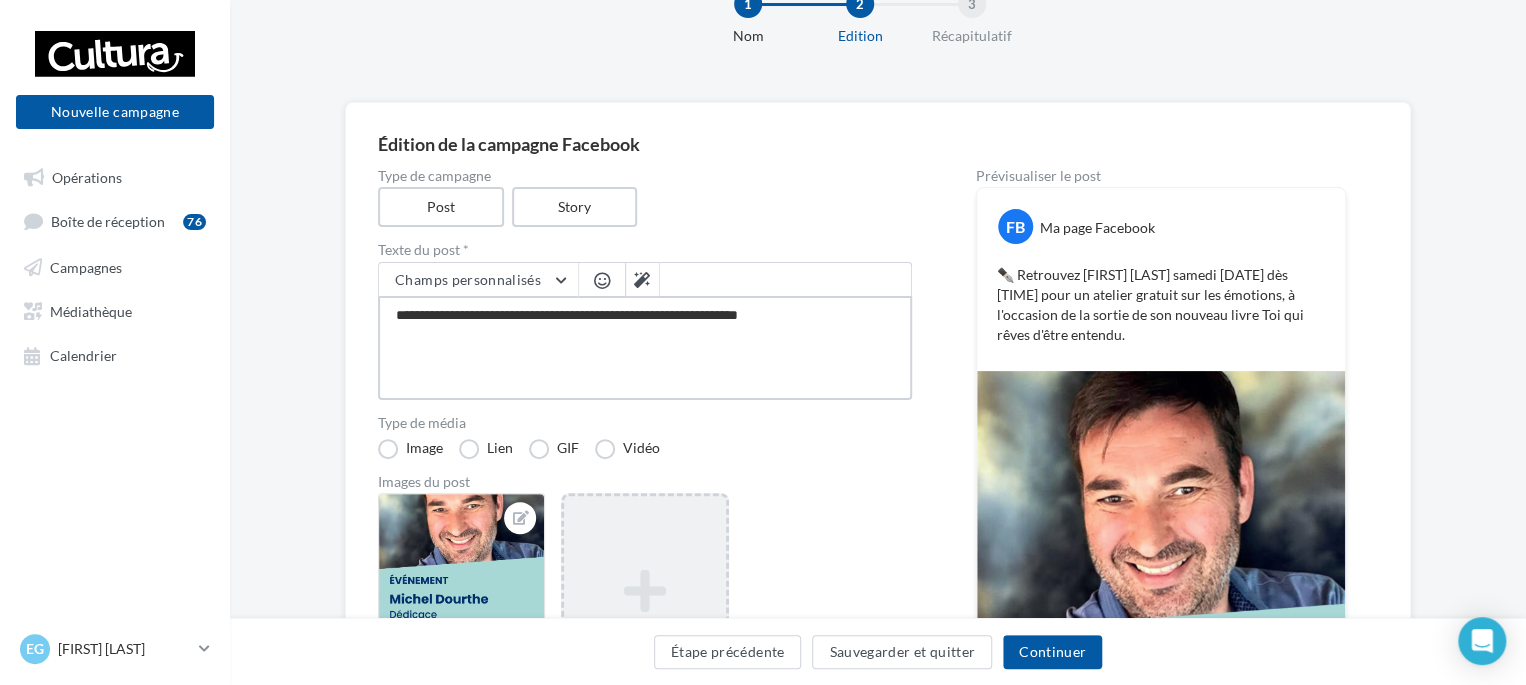 type on "**********" 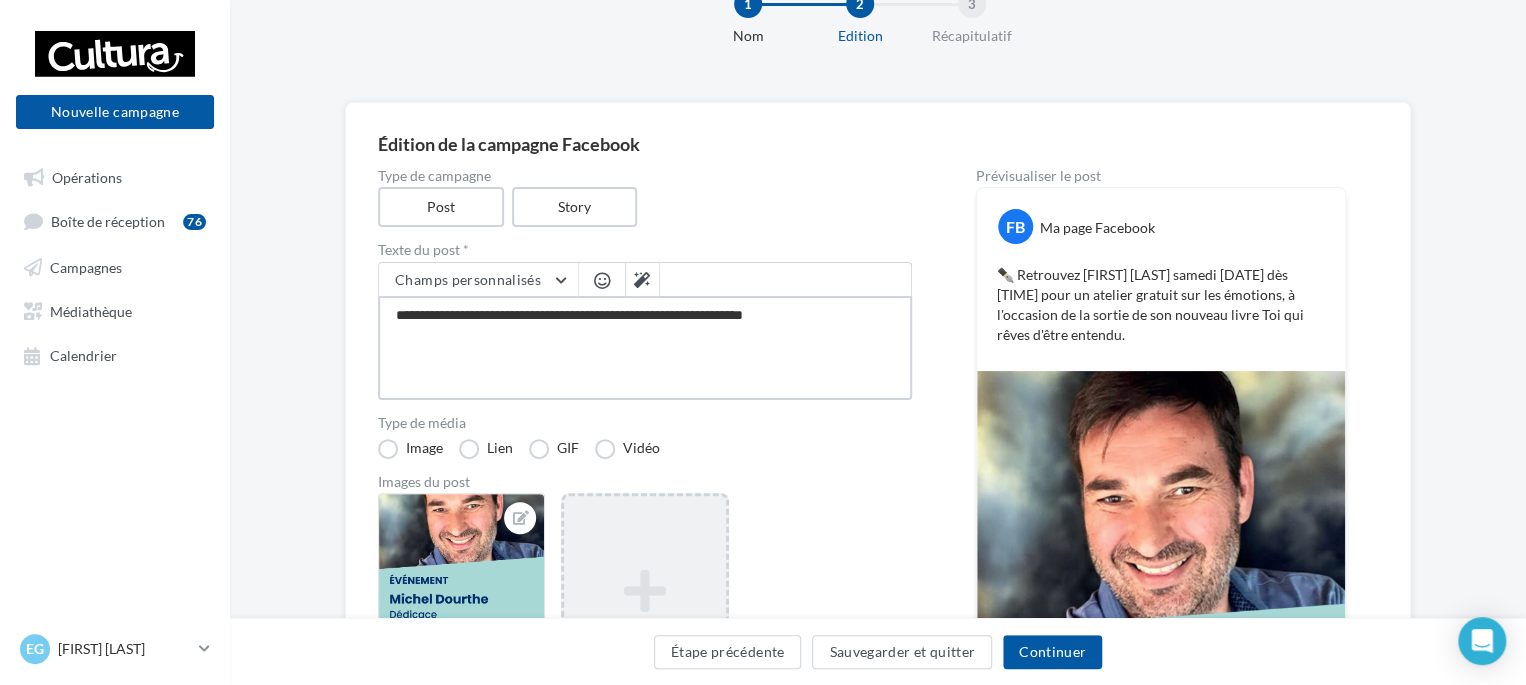 type on "**********" 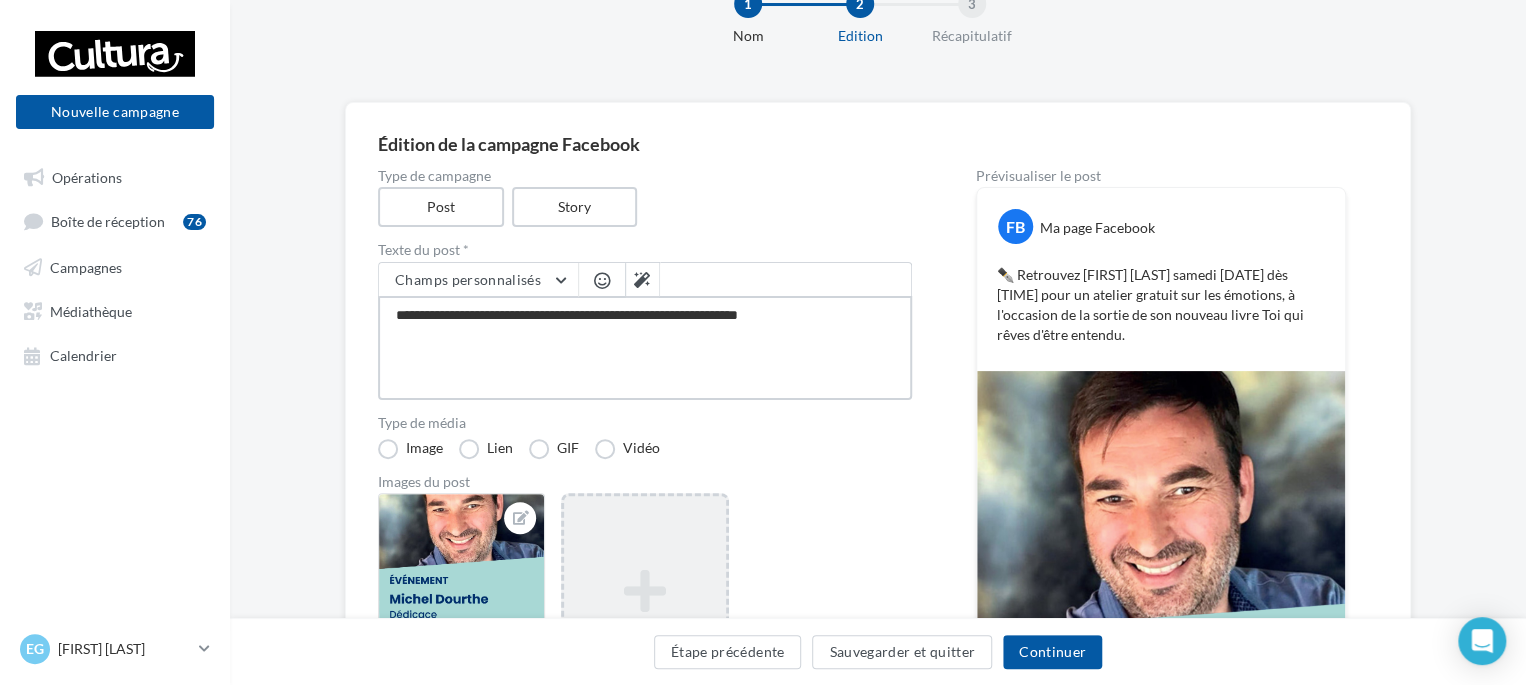 type on "**********" 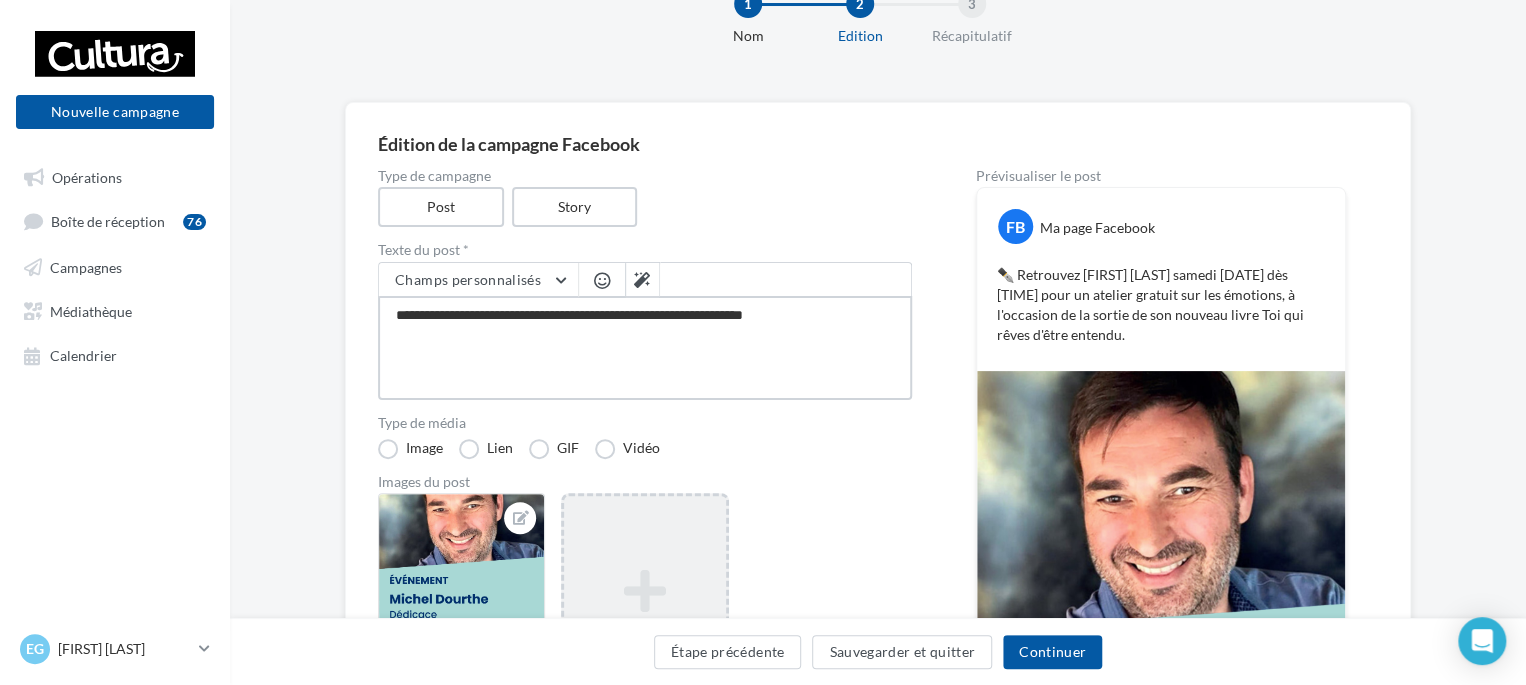 type on "**********" 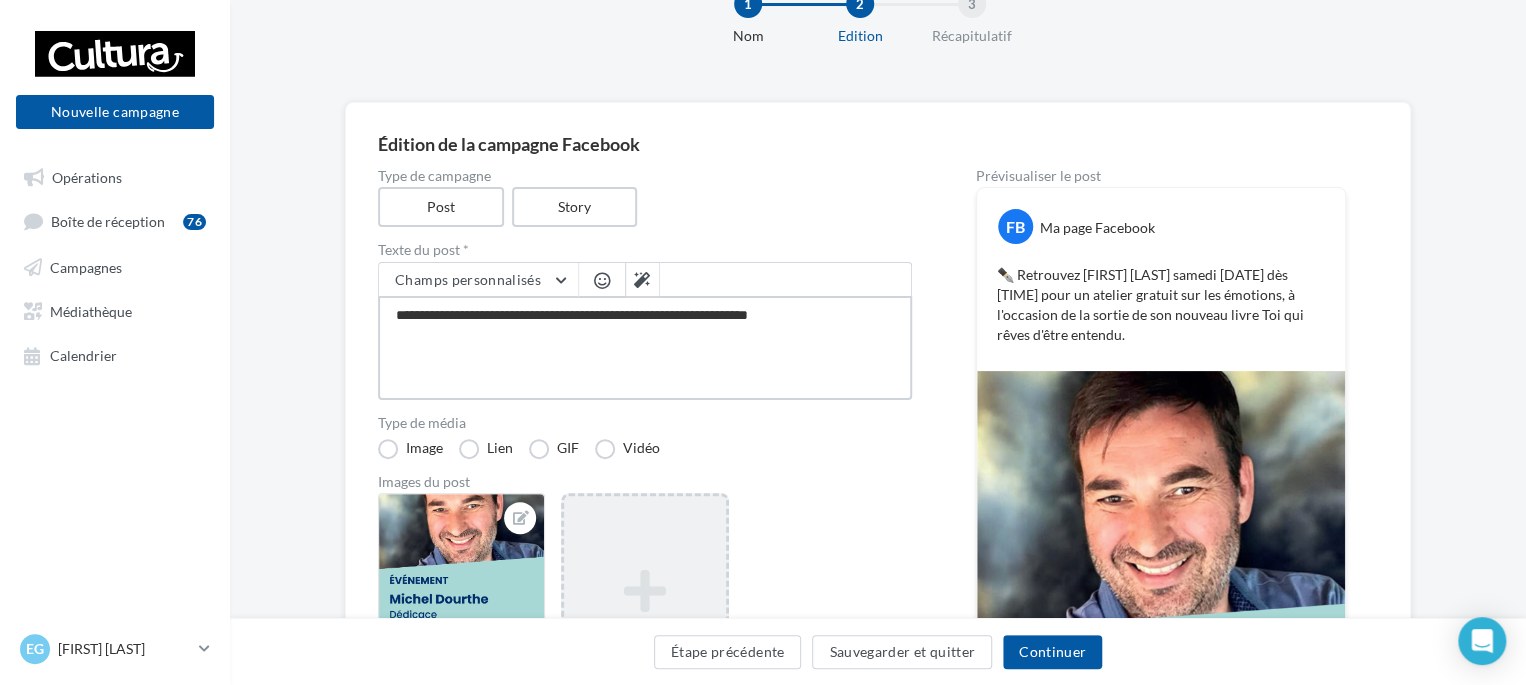type on "**********" 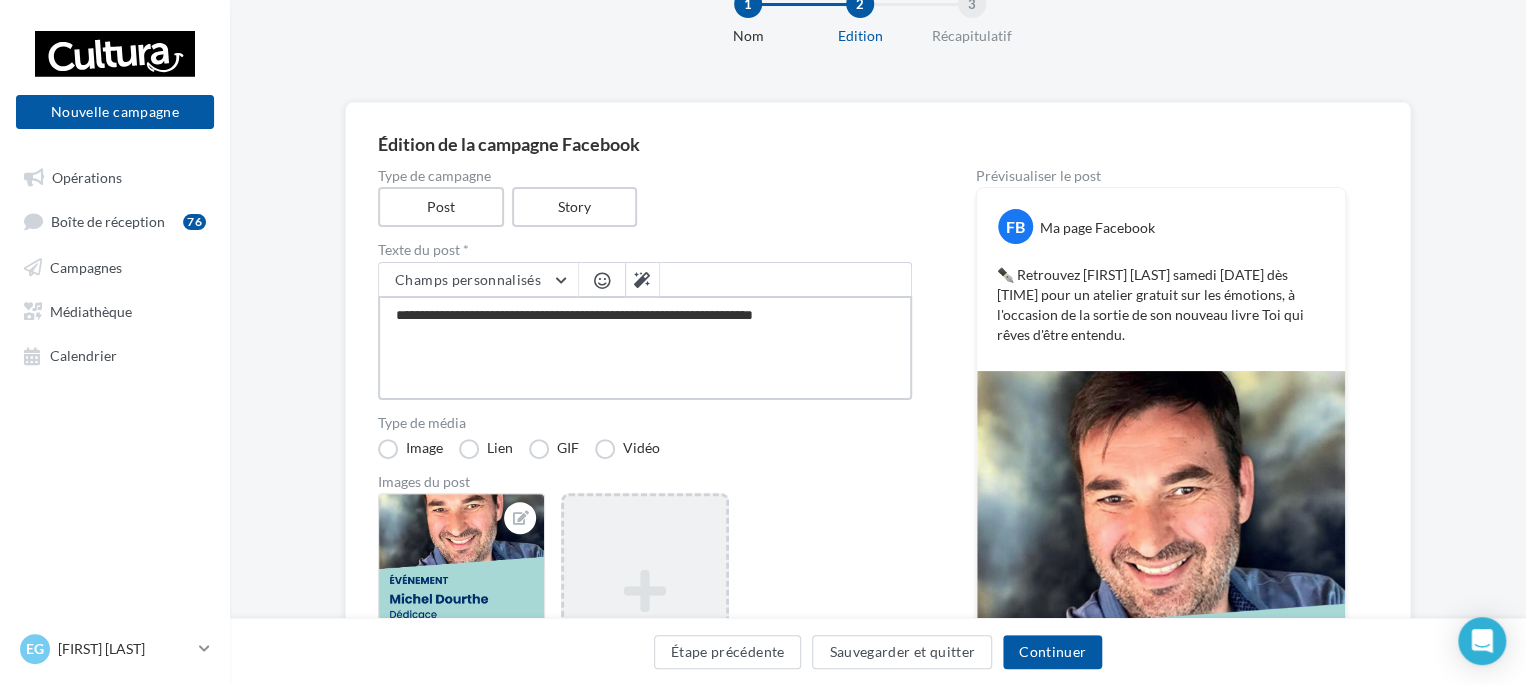 type on "**********" 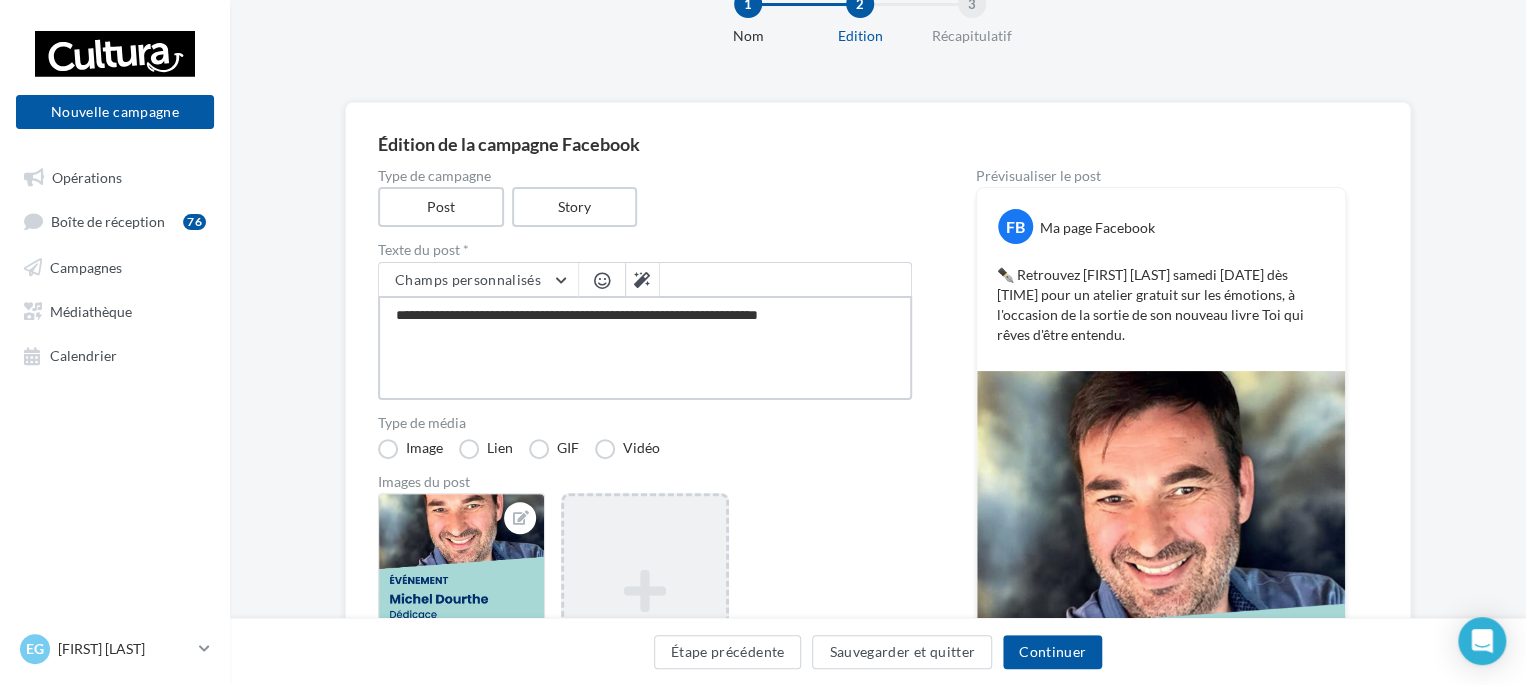 type on "**********" 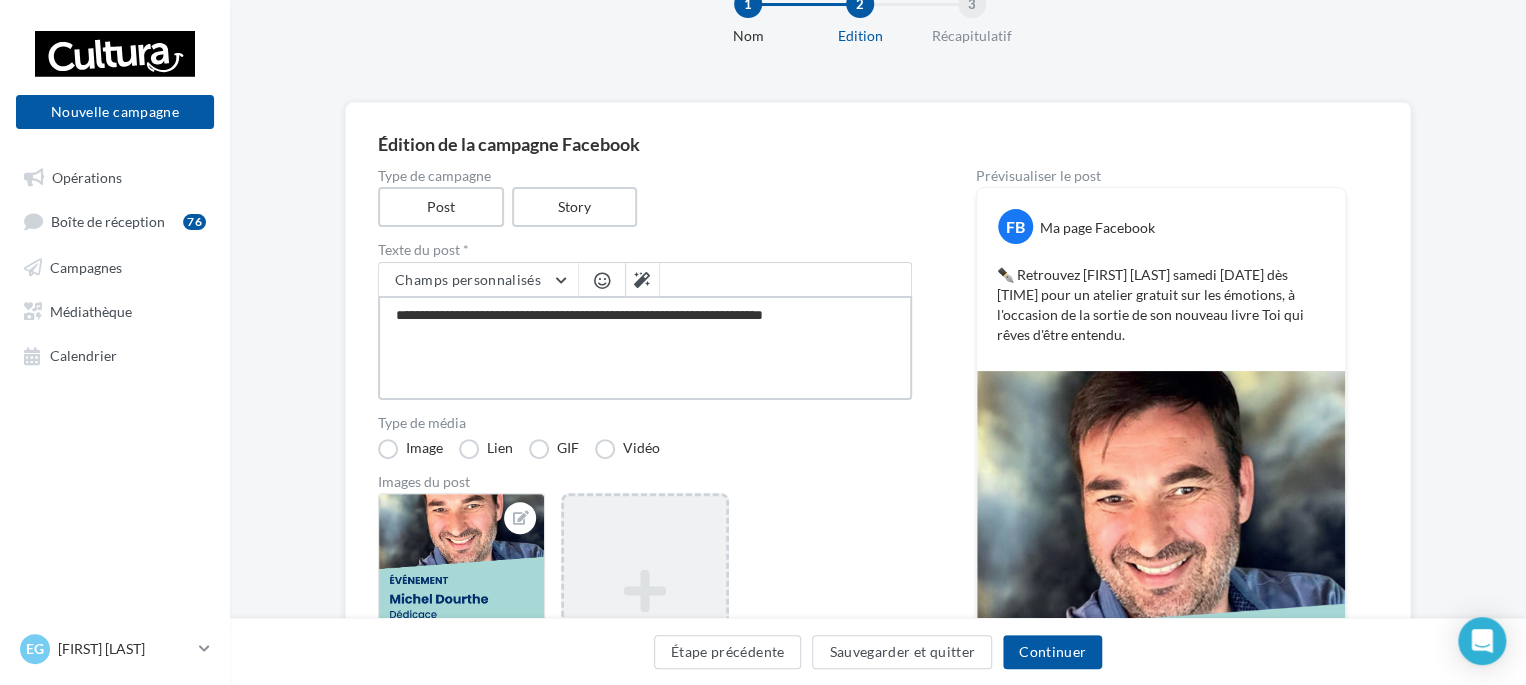 type on "**********" 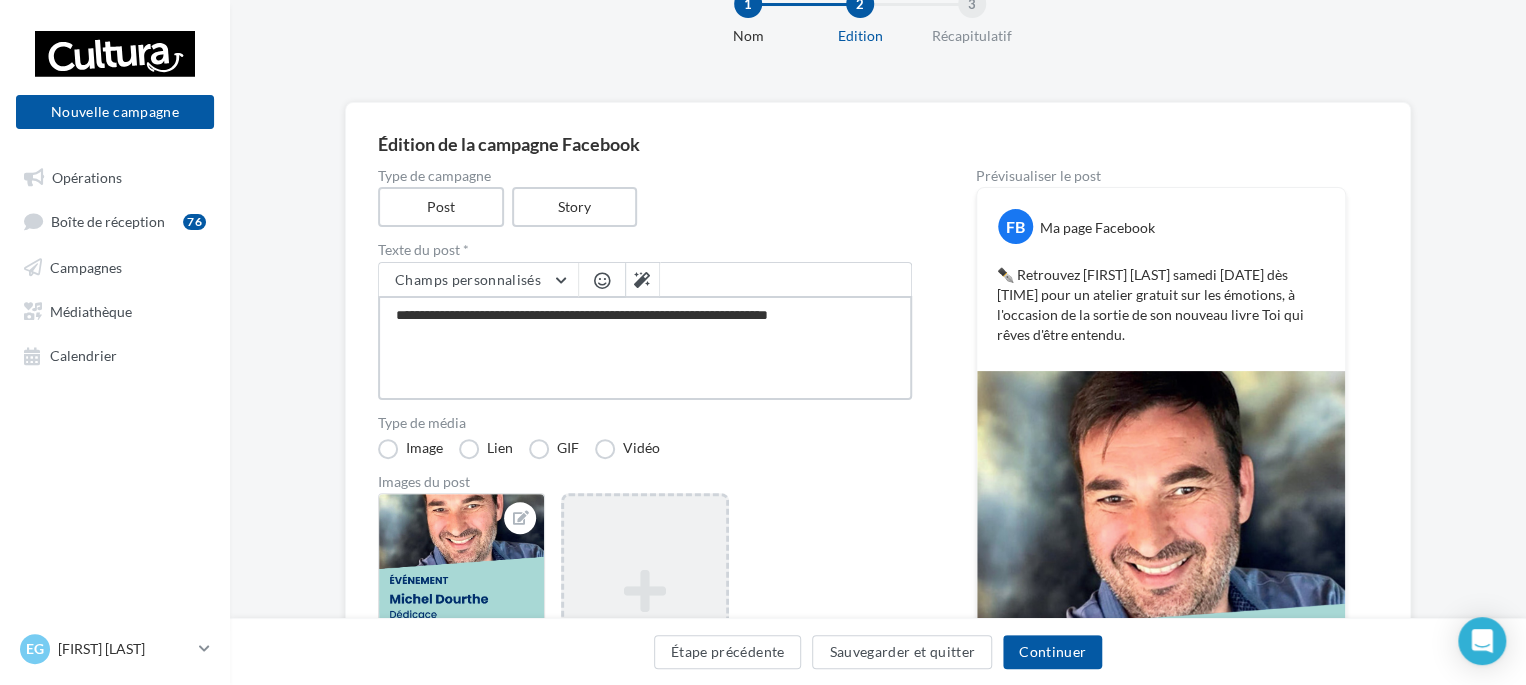 type on "**********" 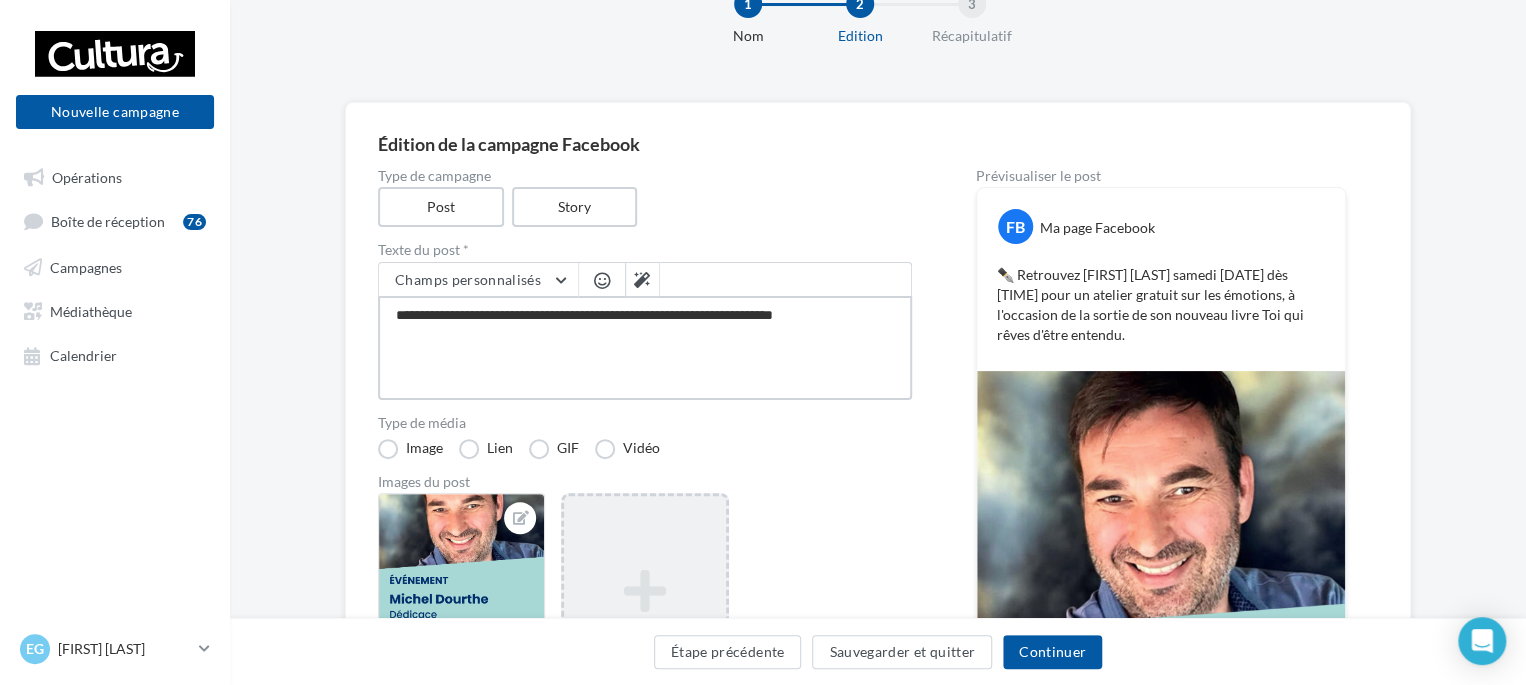 type on "**********" 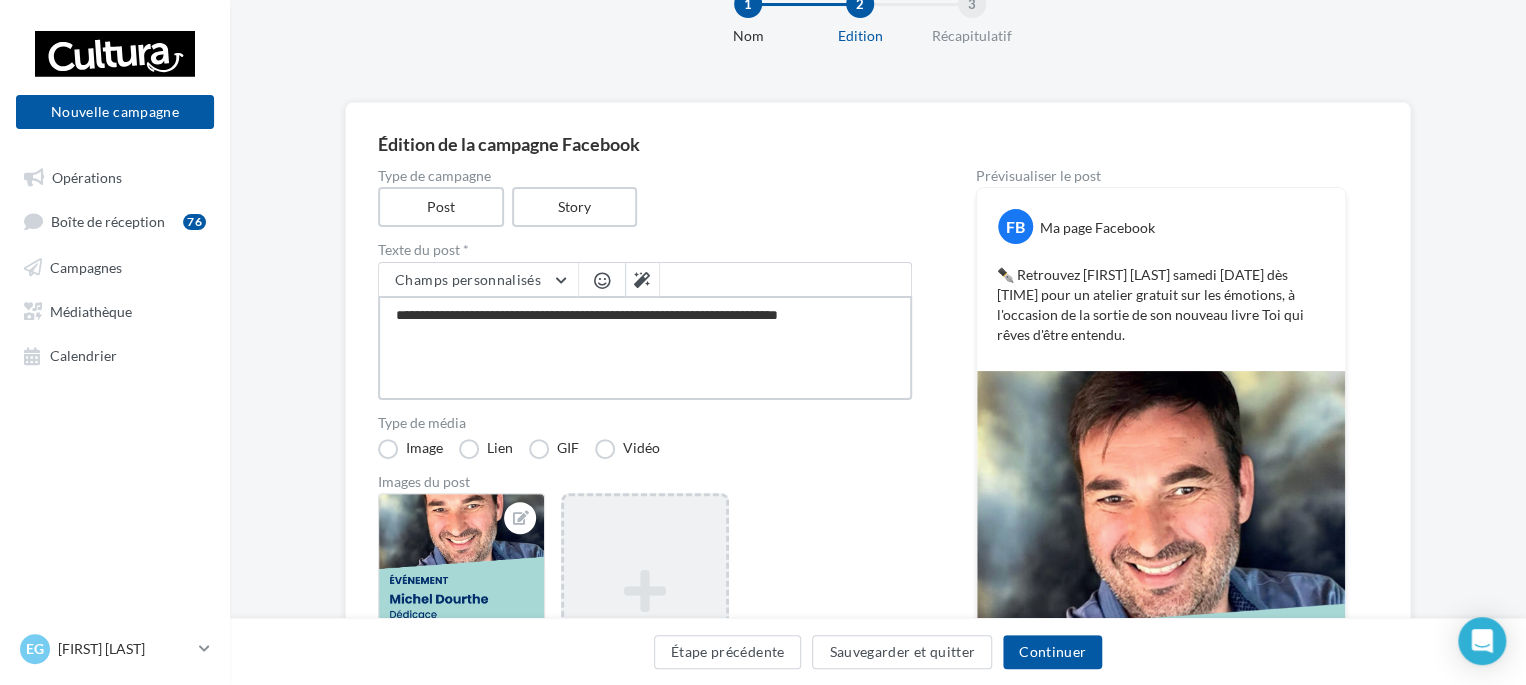 type on "**********" 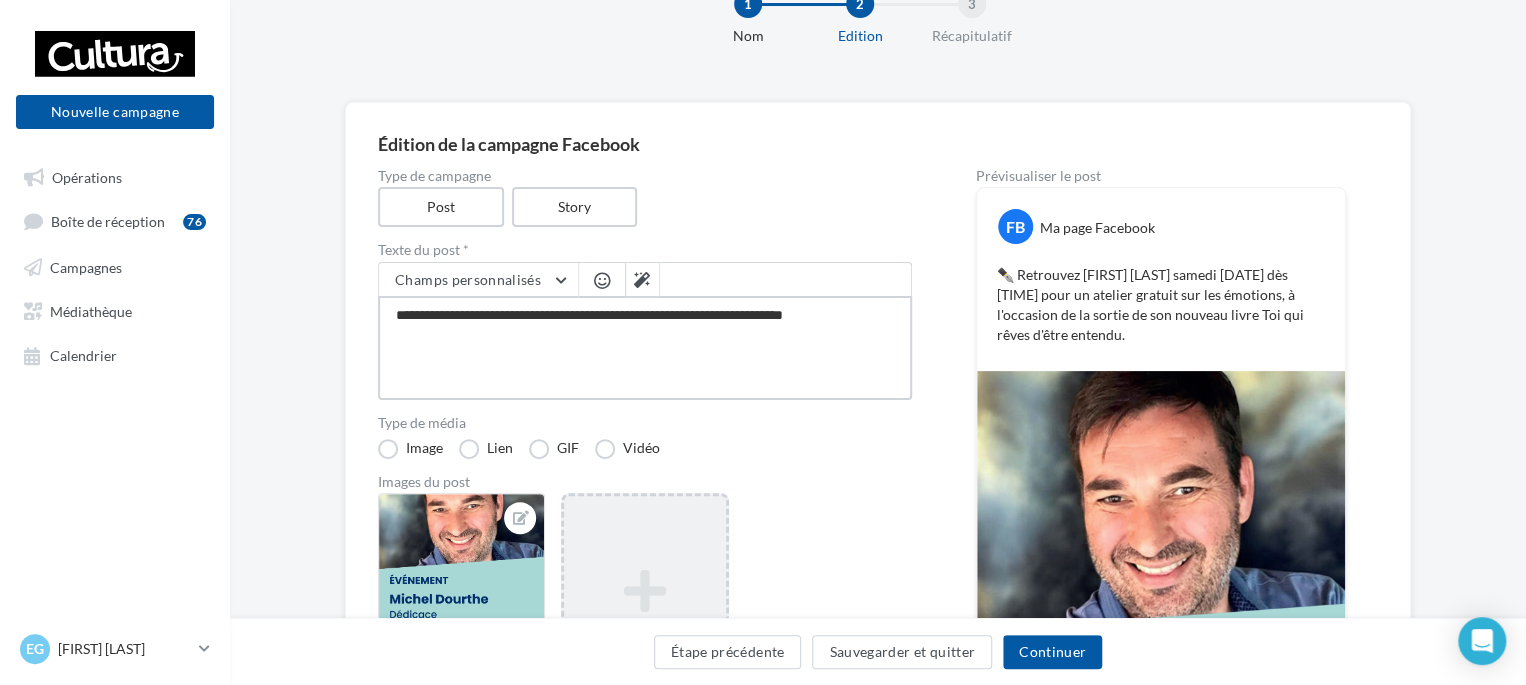 type on "**********" 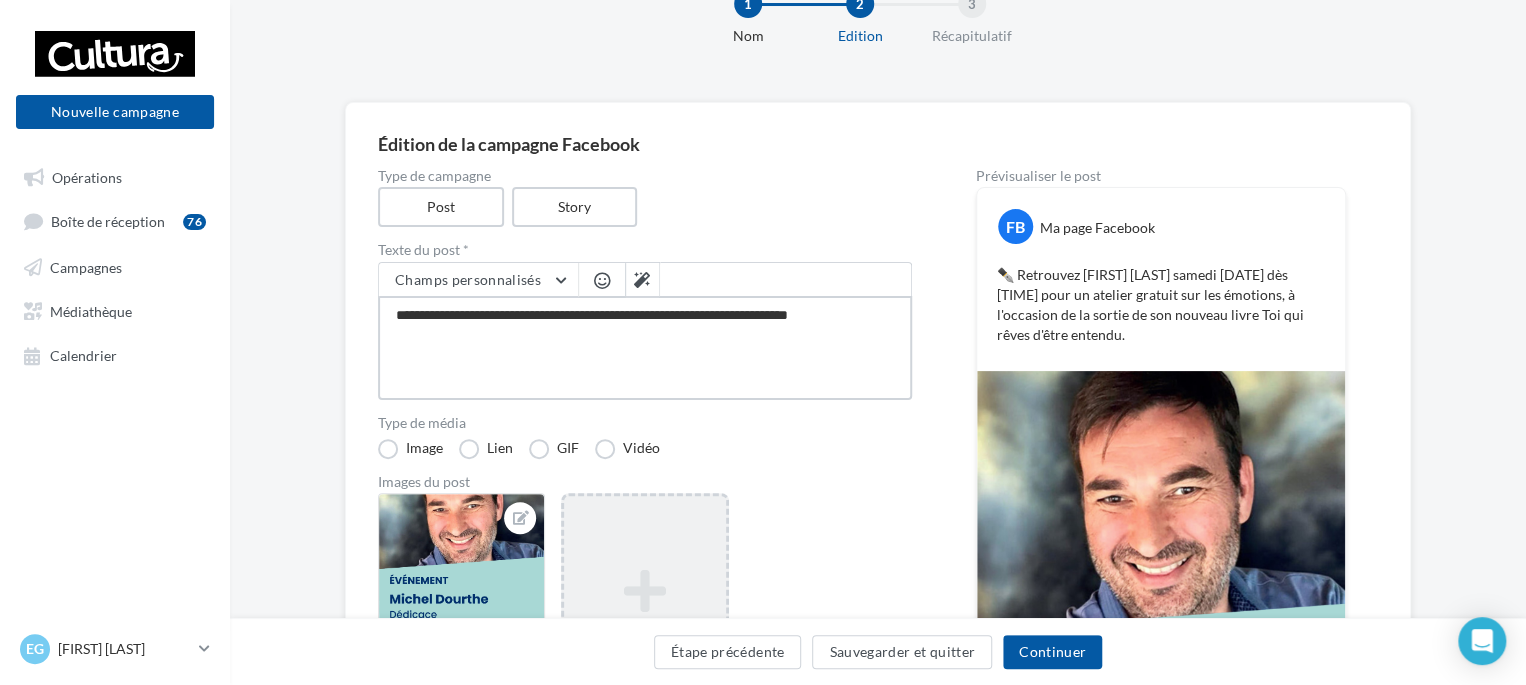 type on "**********" 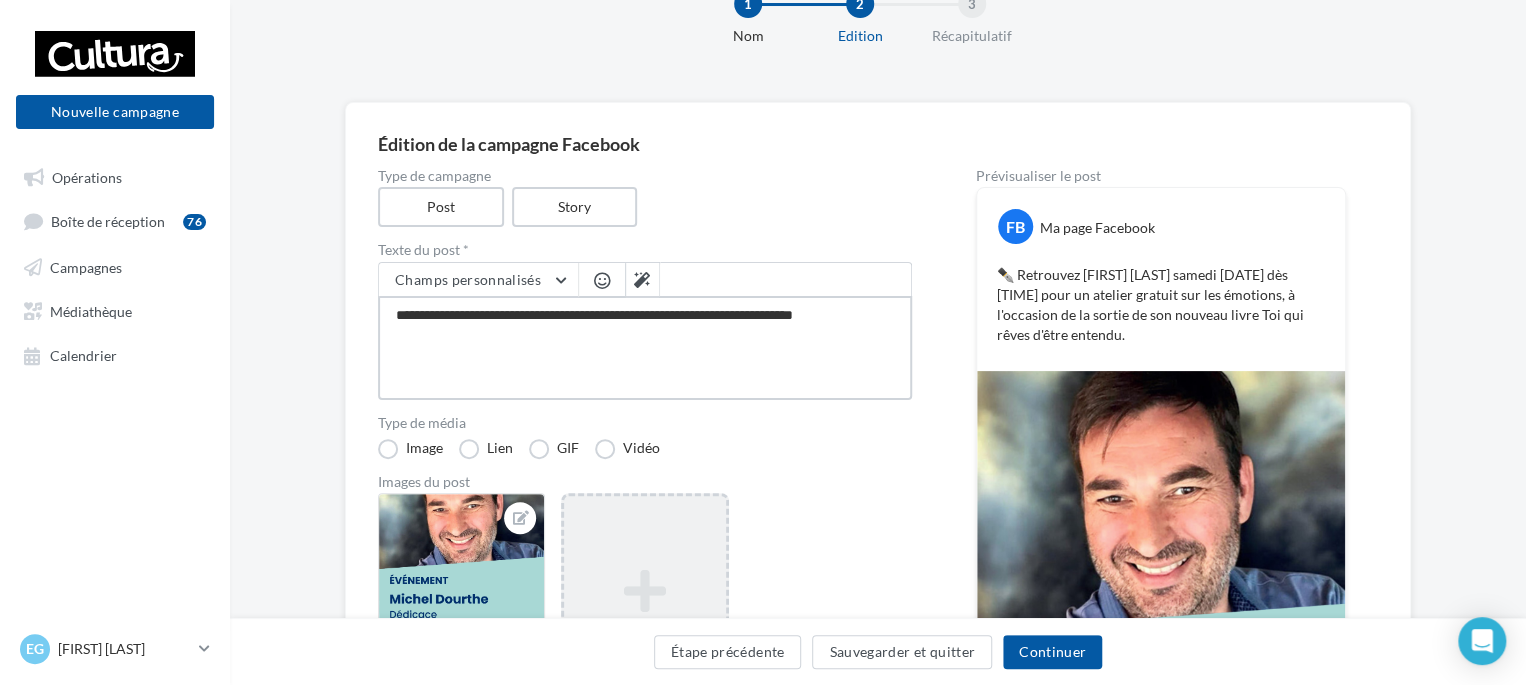 type on "**********" 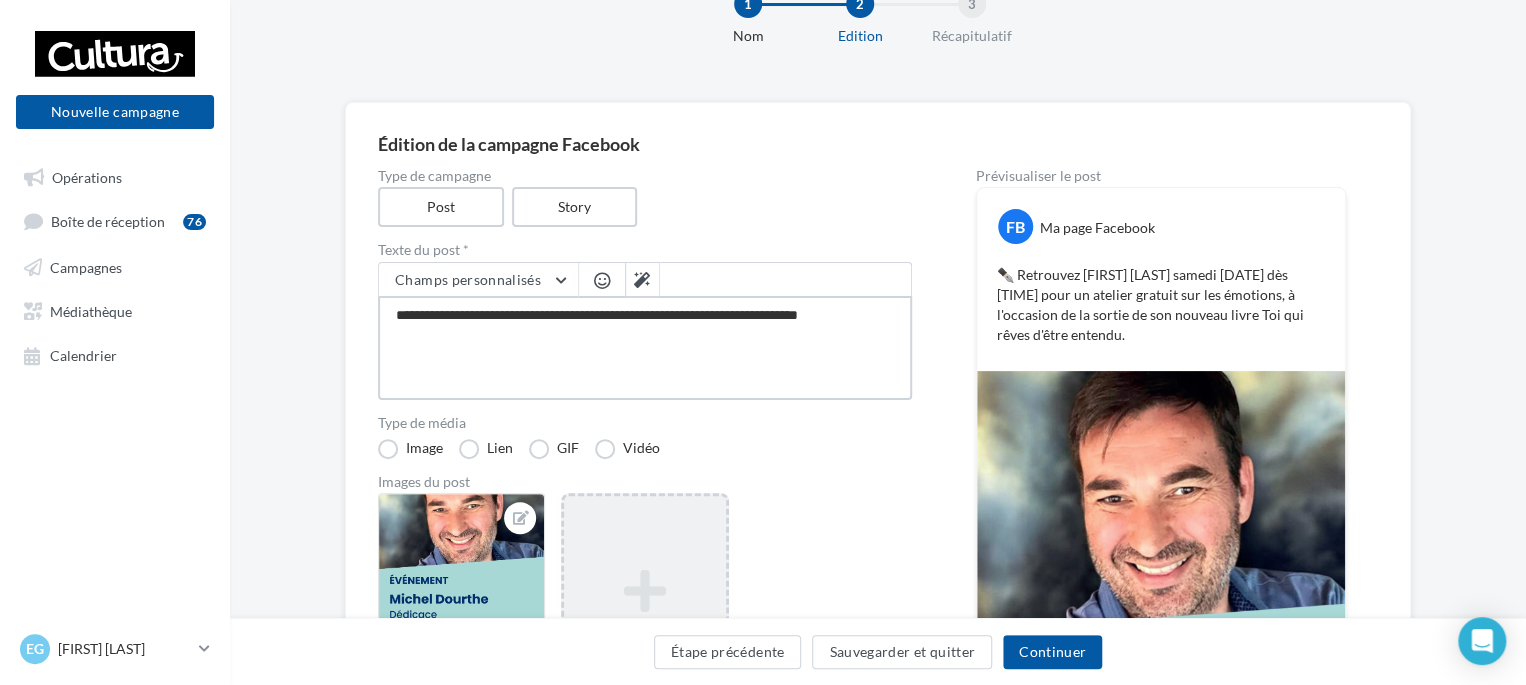 type on "**********" 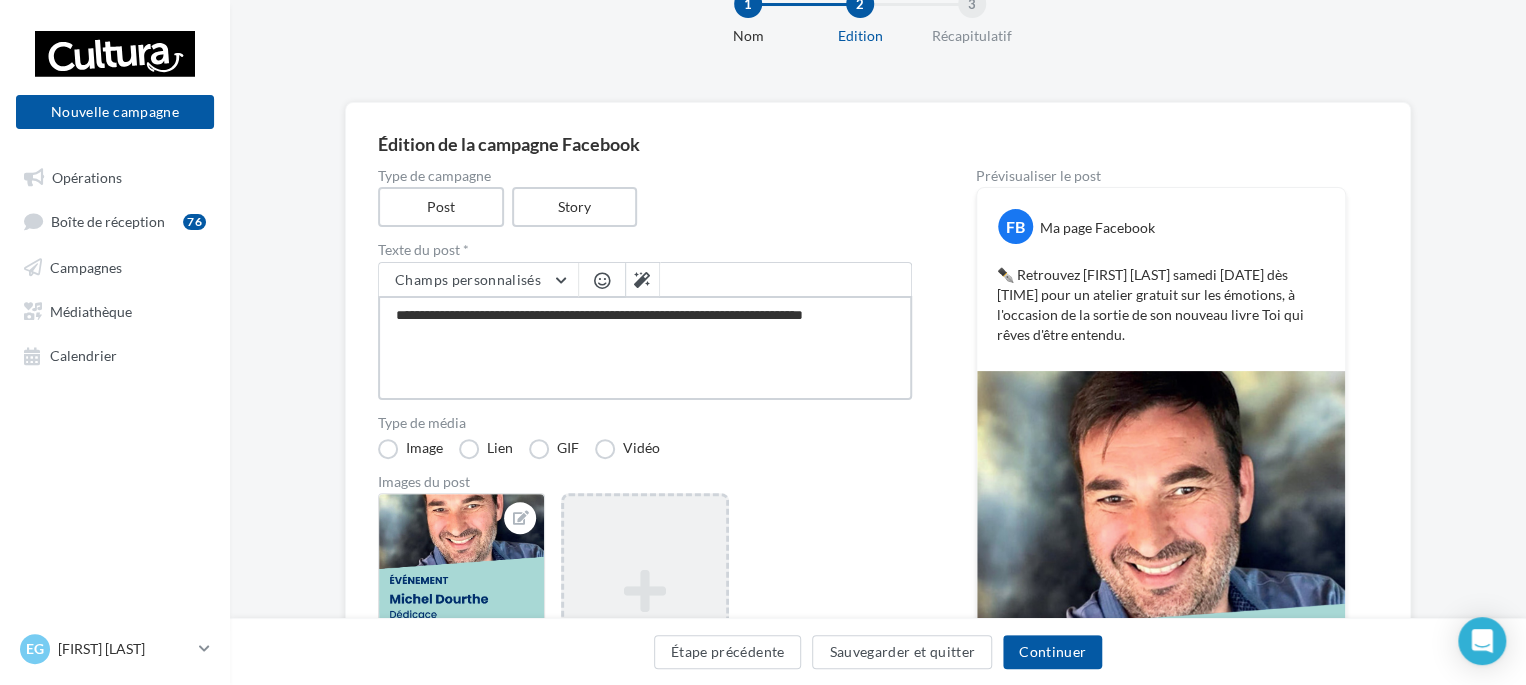 type on "**********" 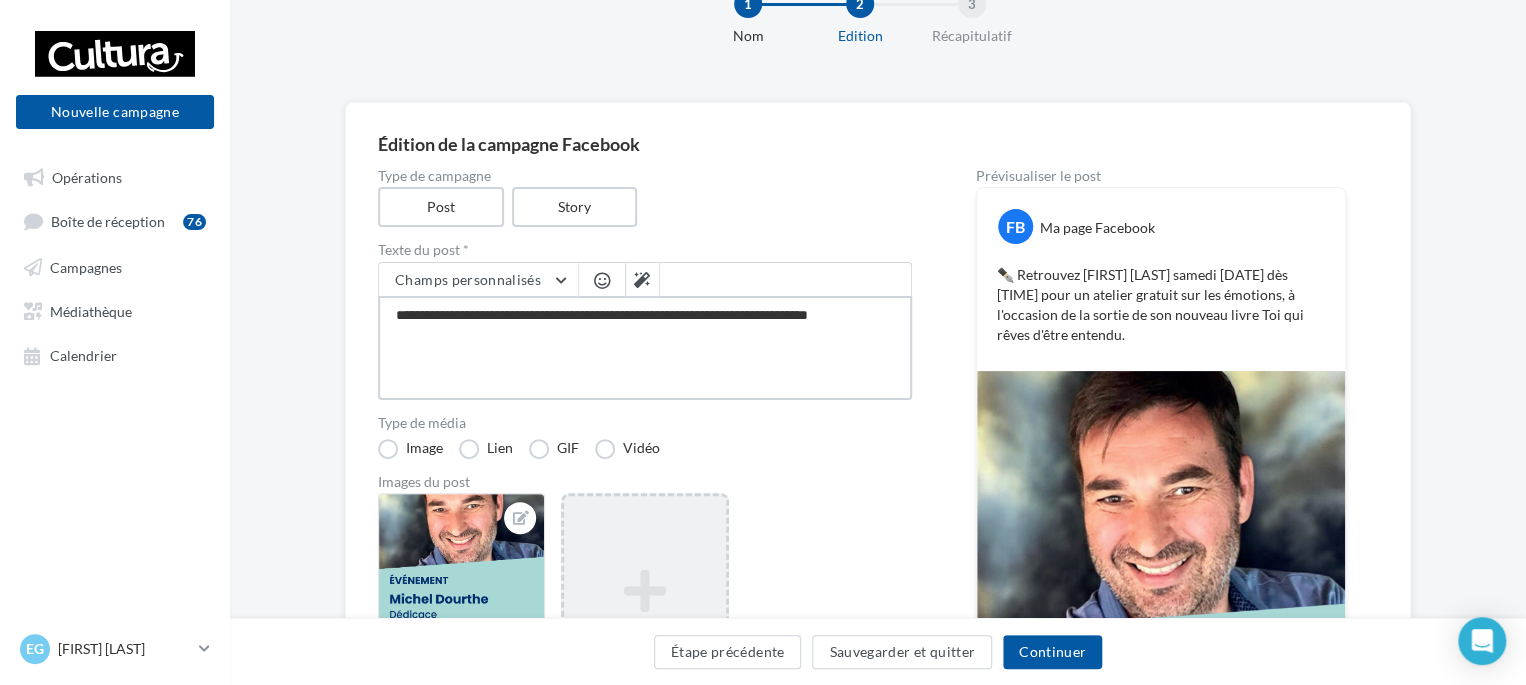 type on "**********" 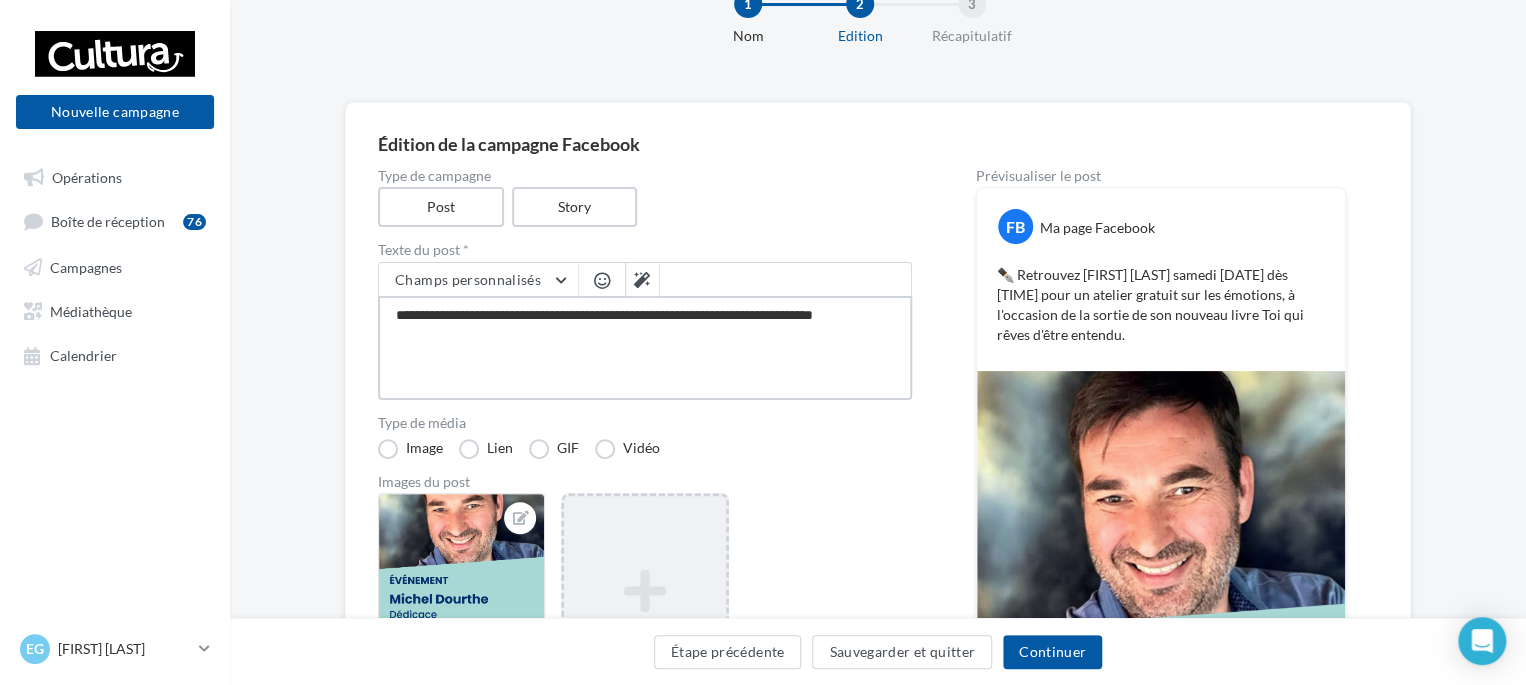 type on "**********" 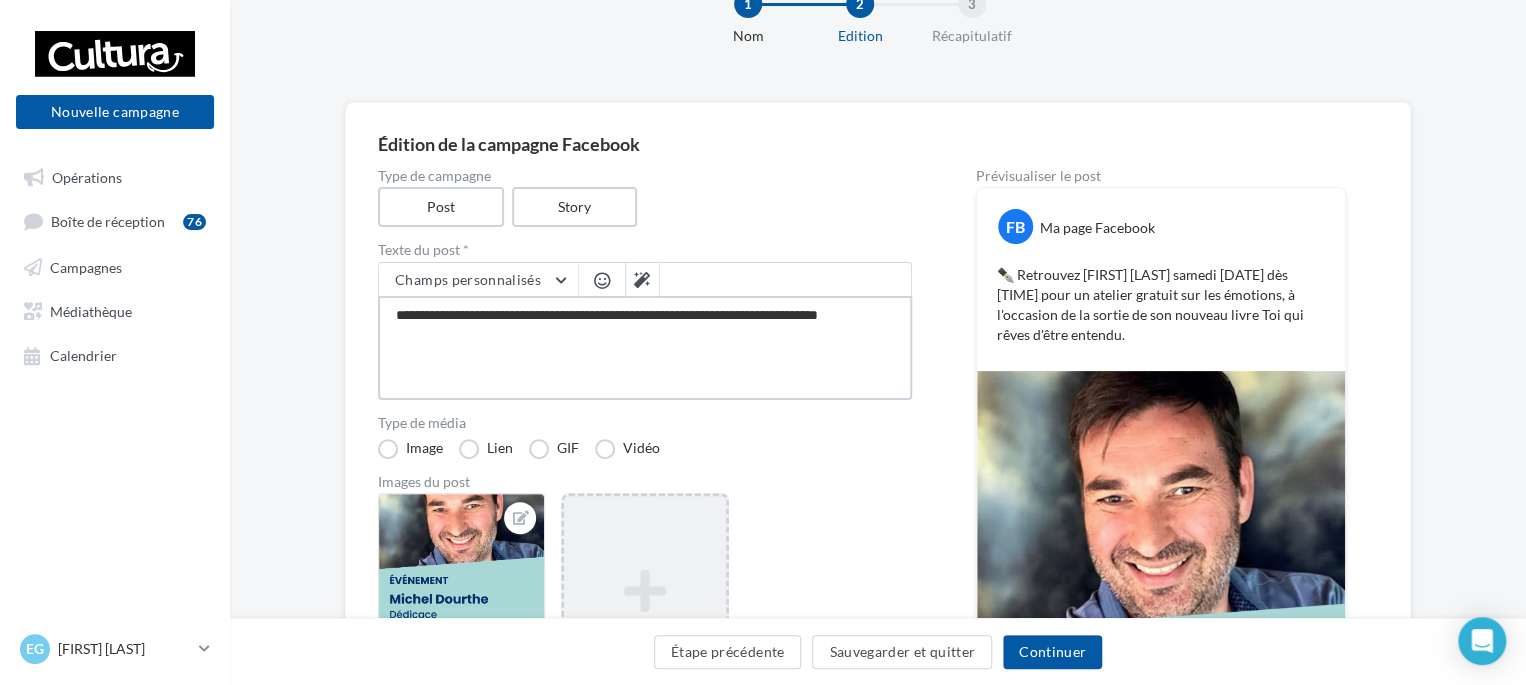 type on "**********" 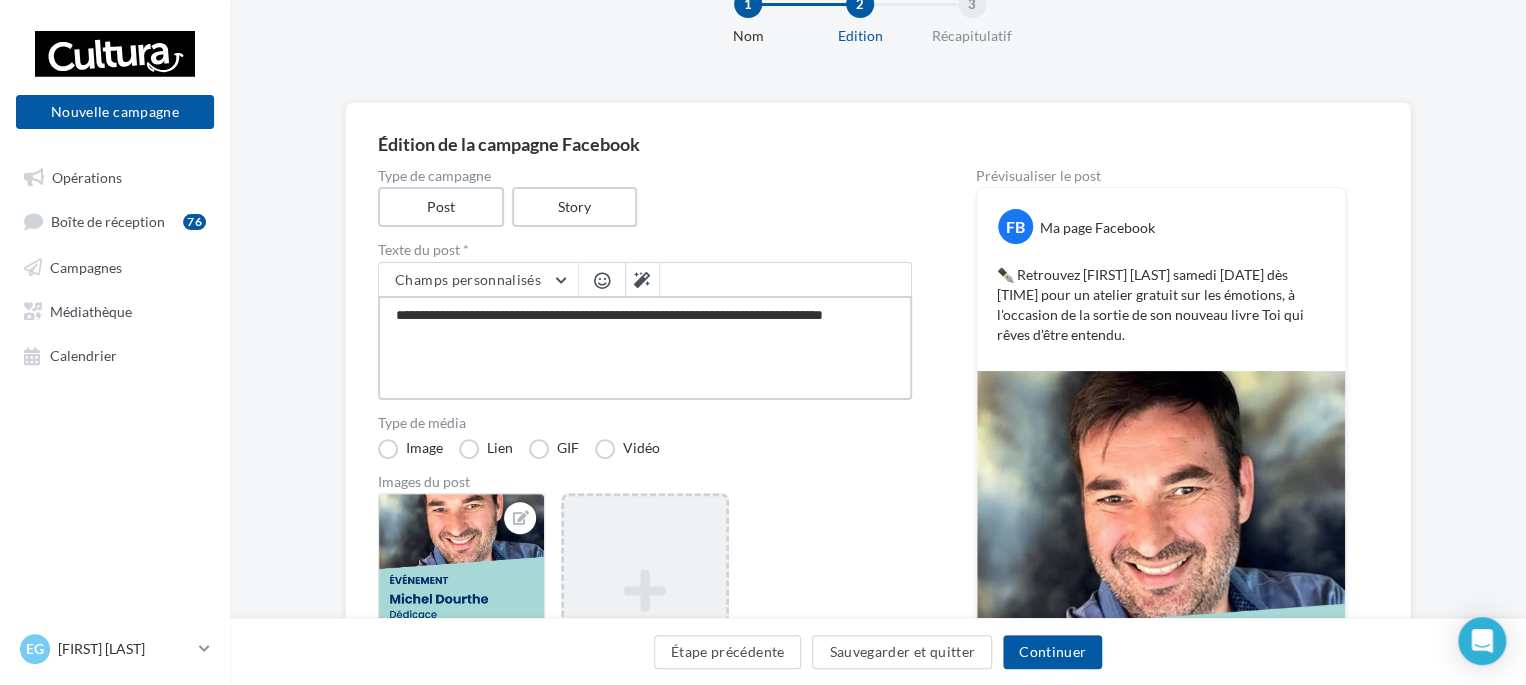 type on "**********" 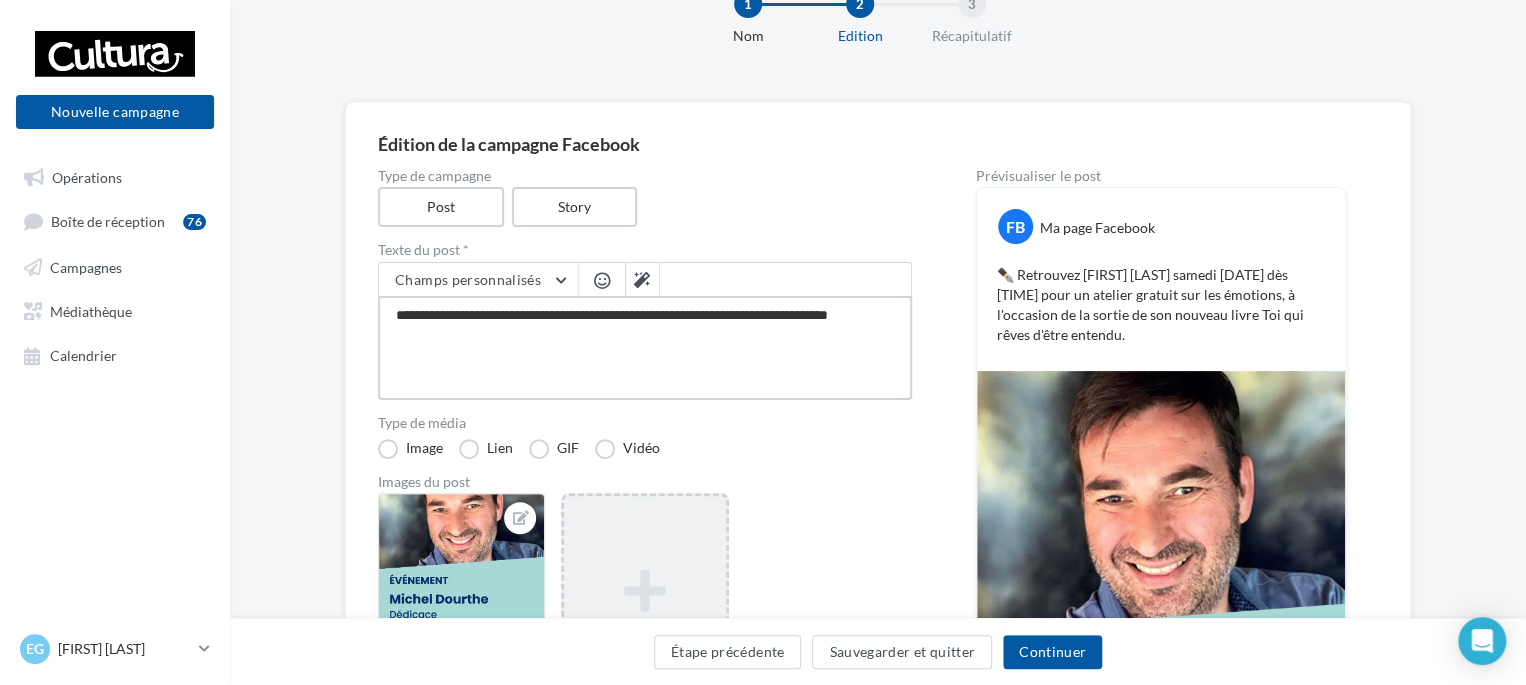type on "**********" 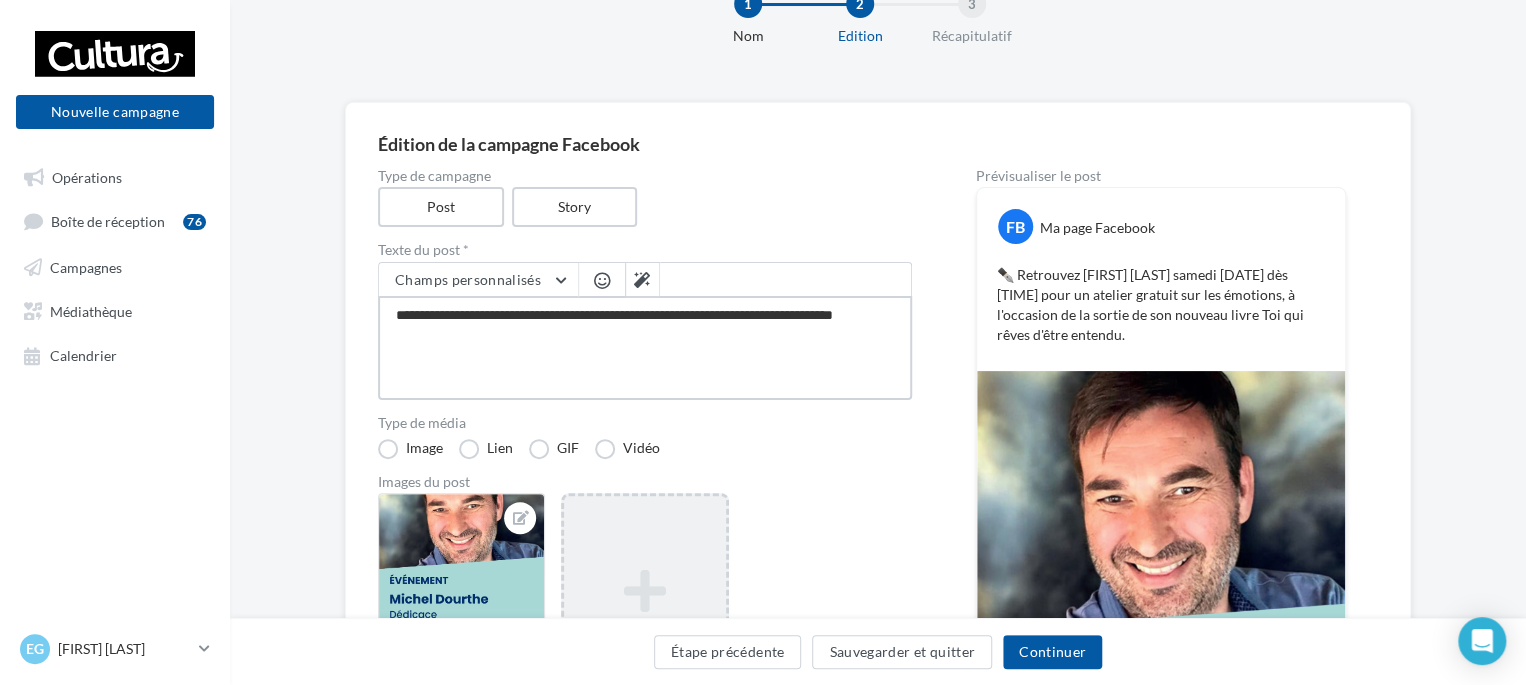 type on "**********" 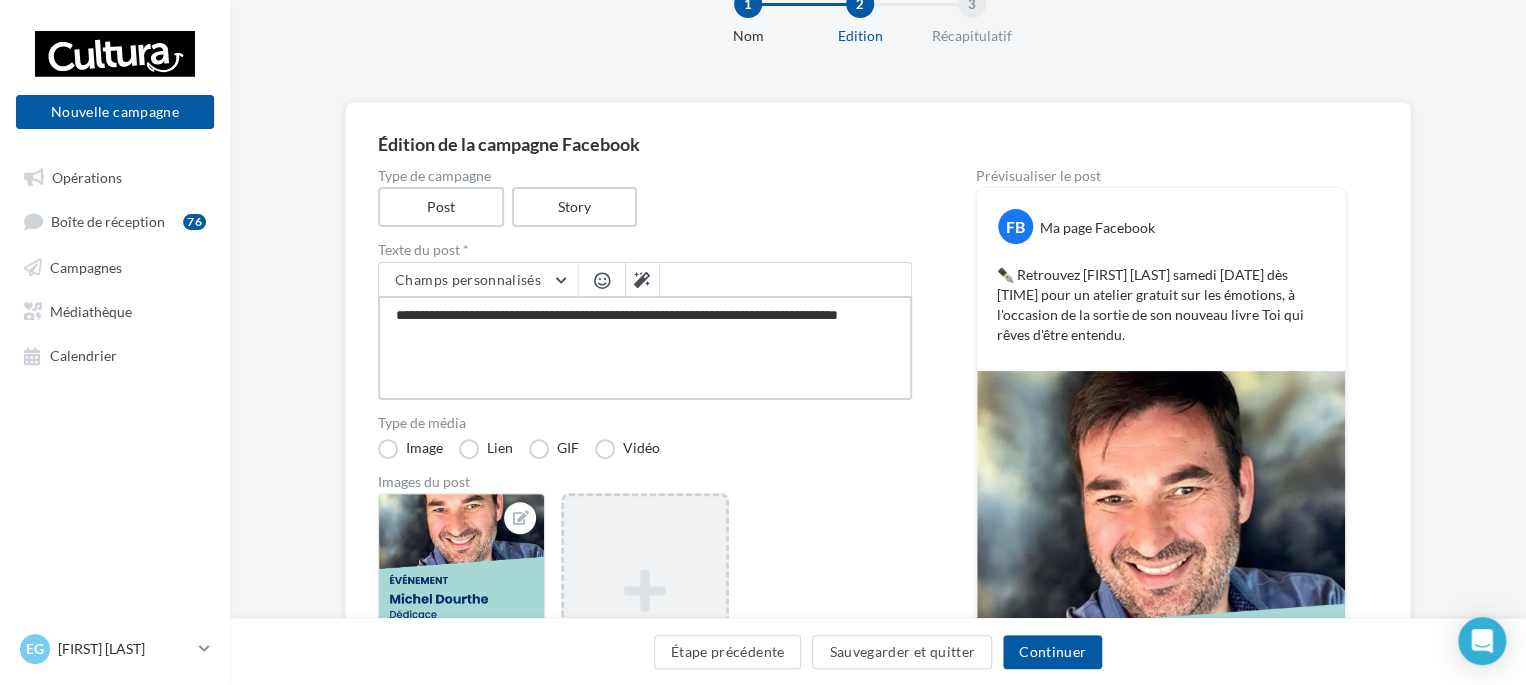 type on "**********" 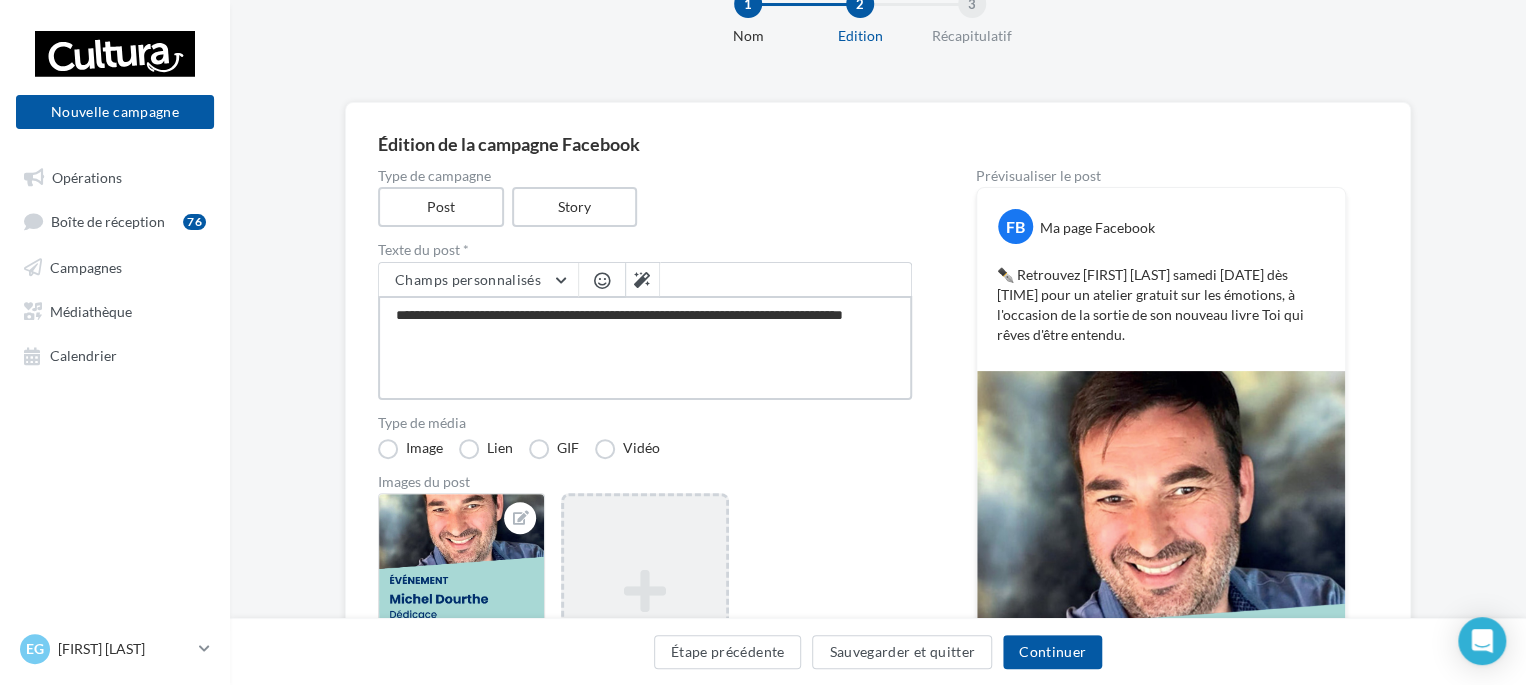type on "**********" 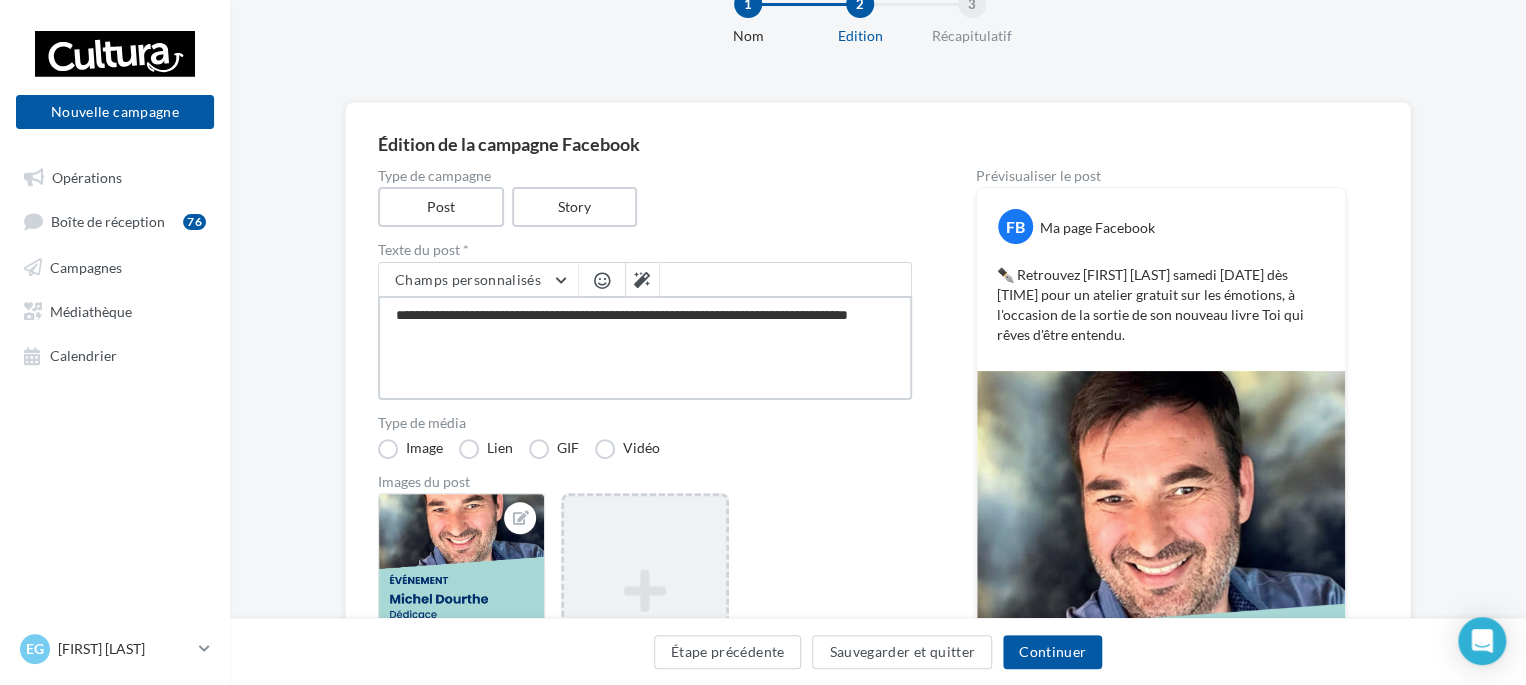 type on "**********" 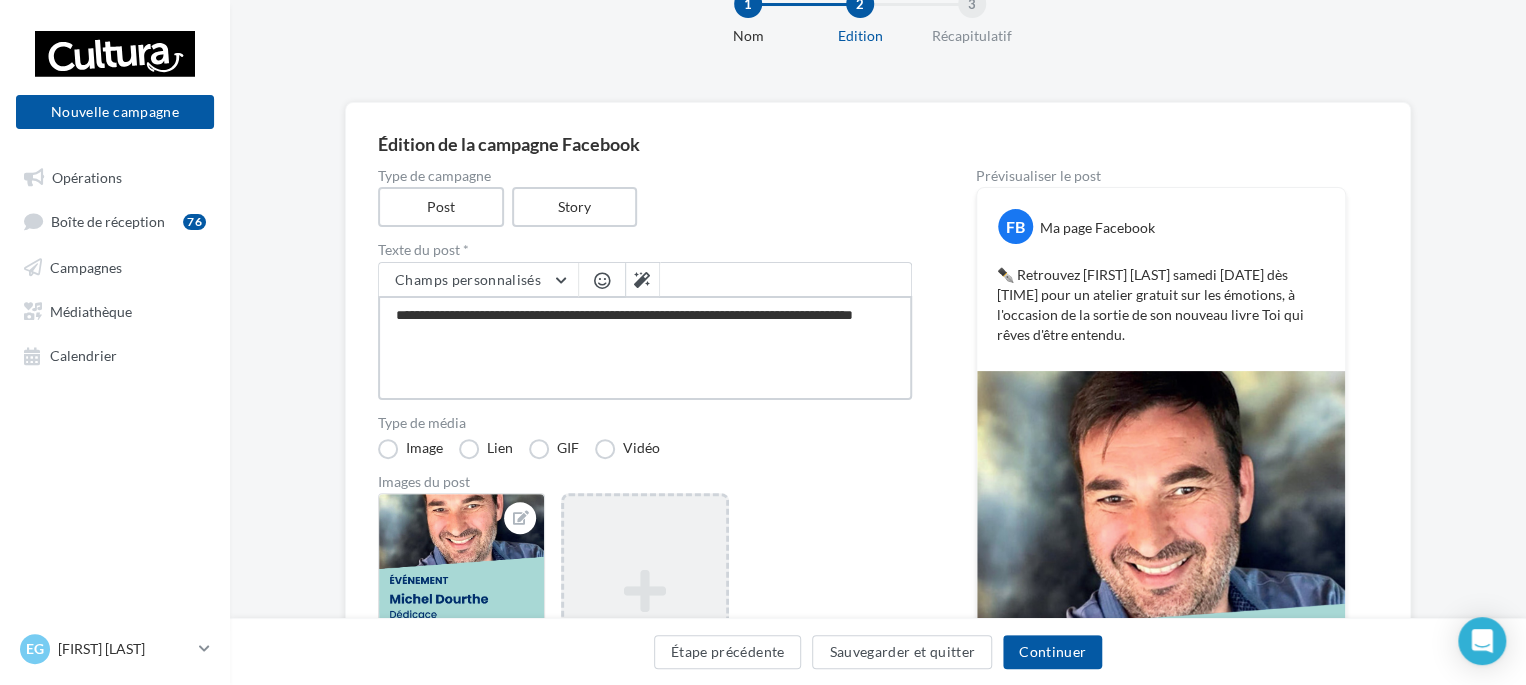 type on "**********" 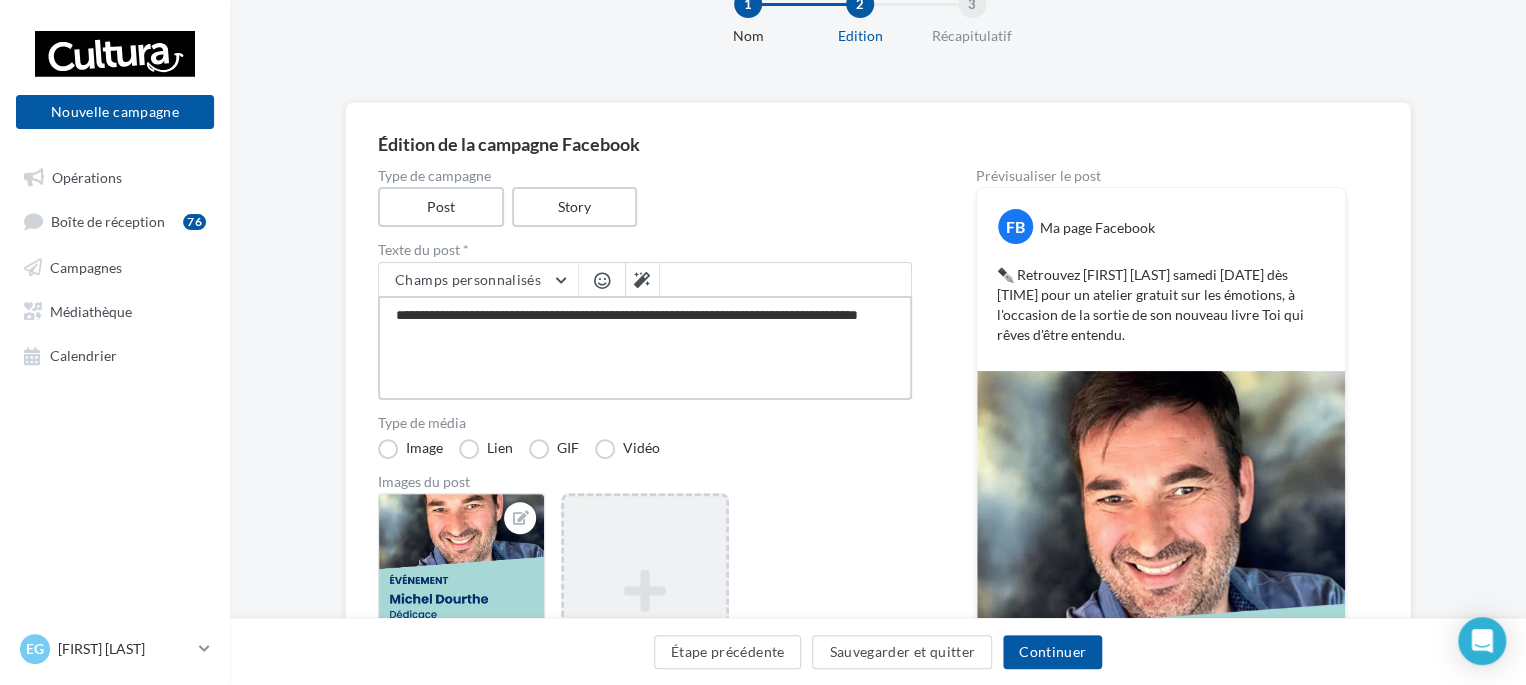 type on "**********" 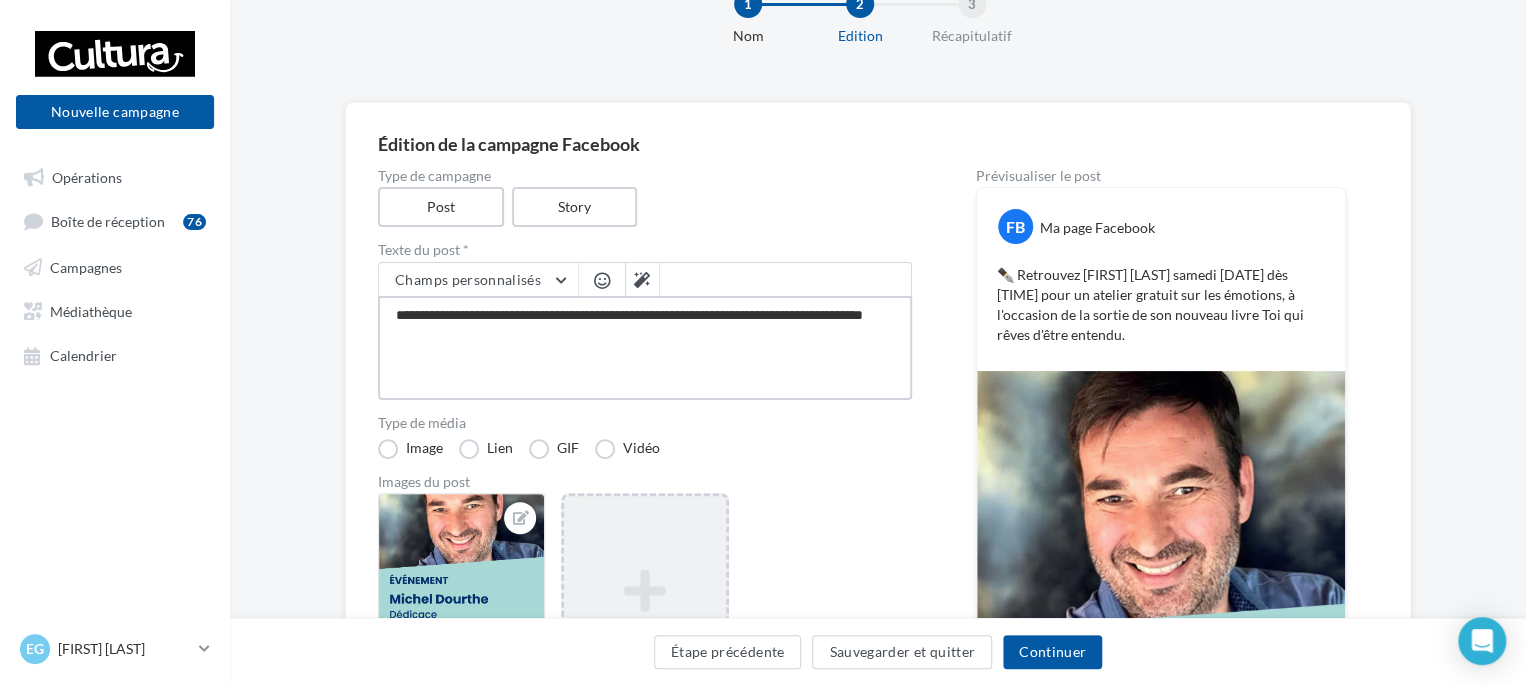 type on "**********" 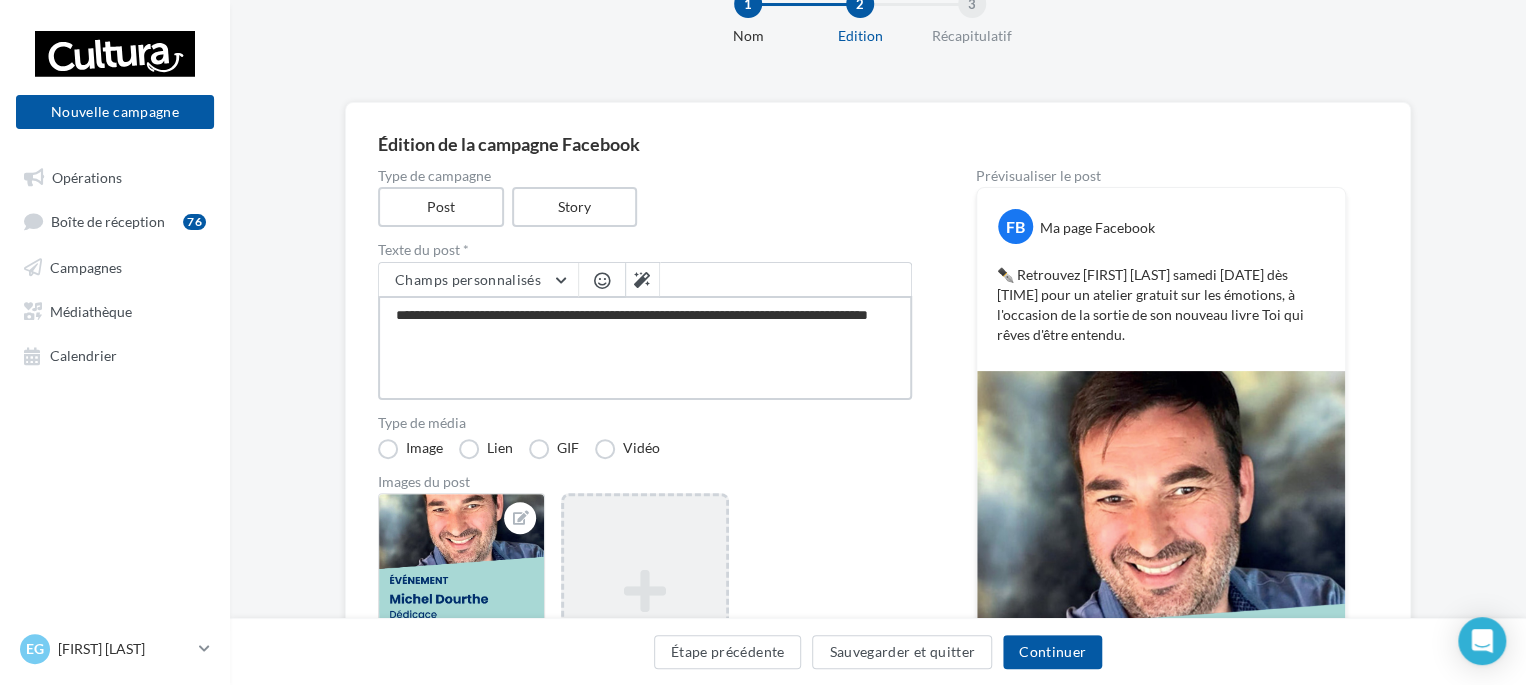 type on "**********" 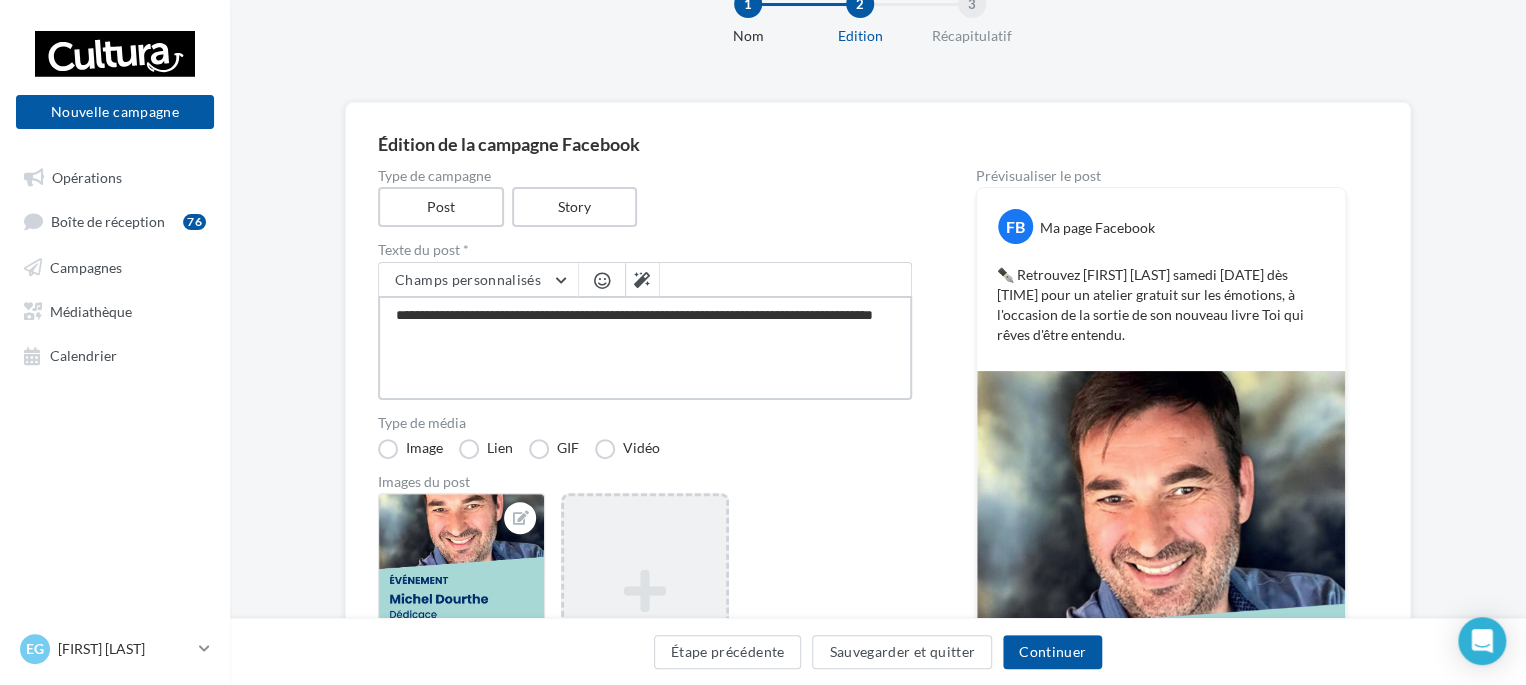 type on "**********" 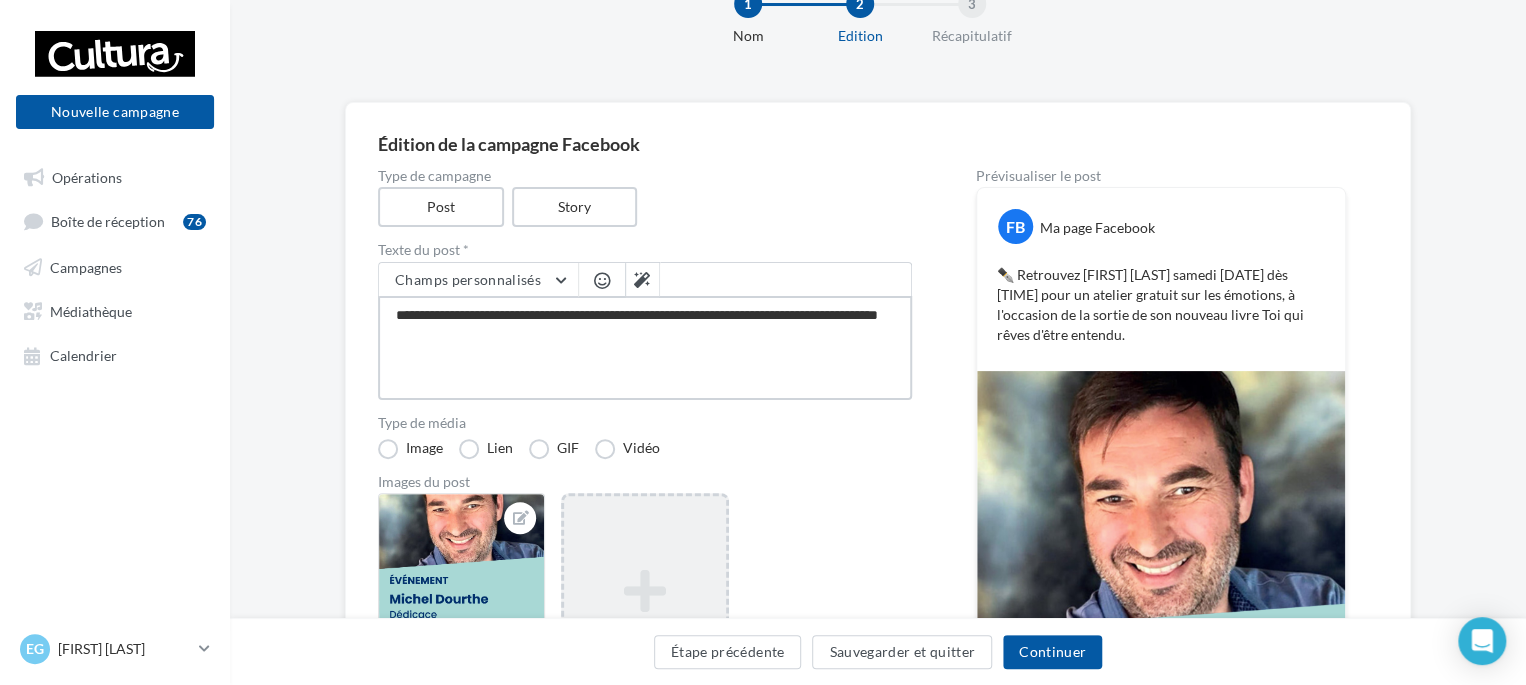 type on "**********" 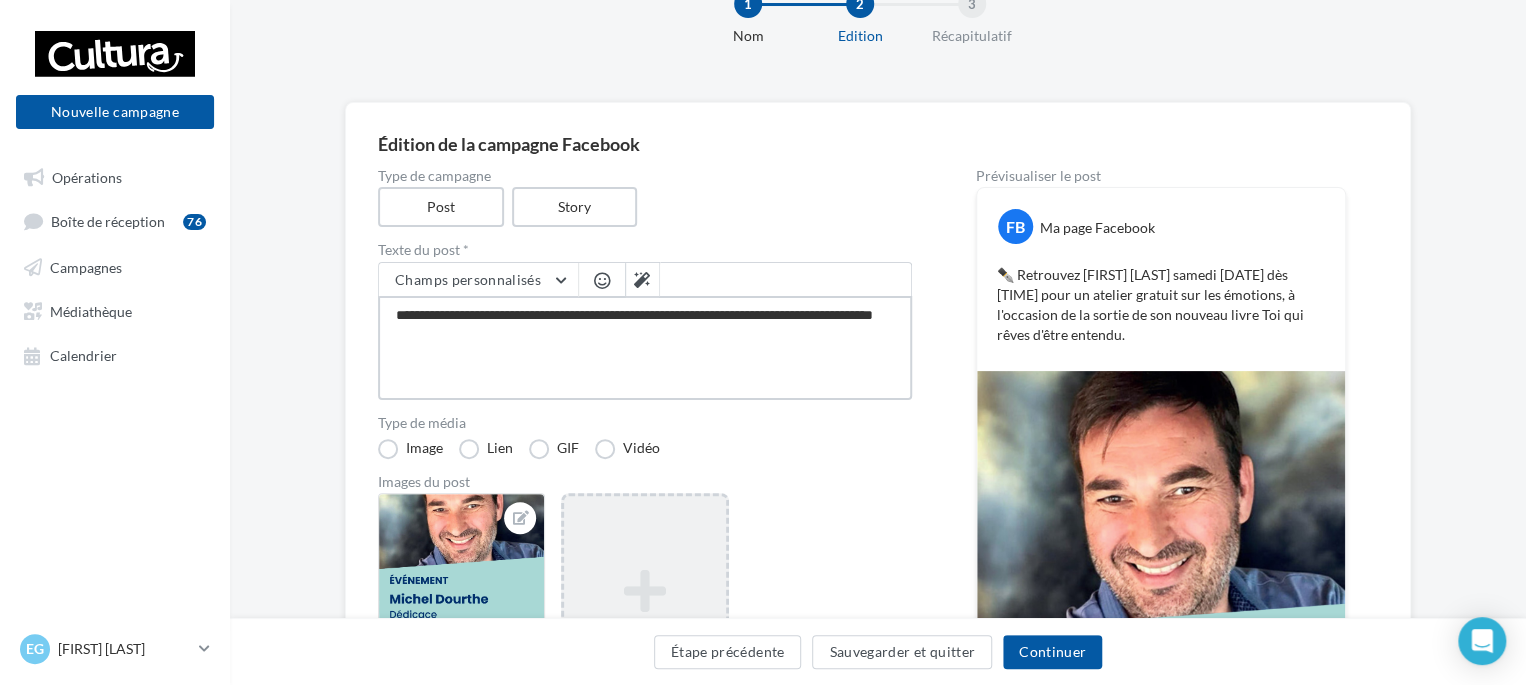 type on "**********" 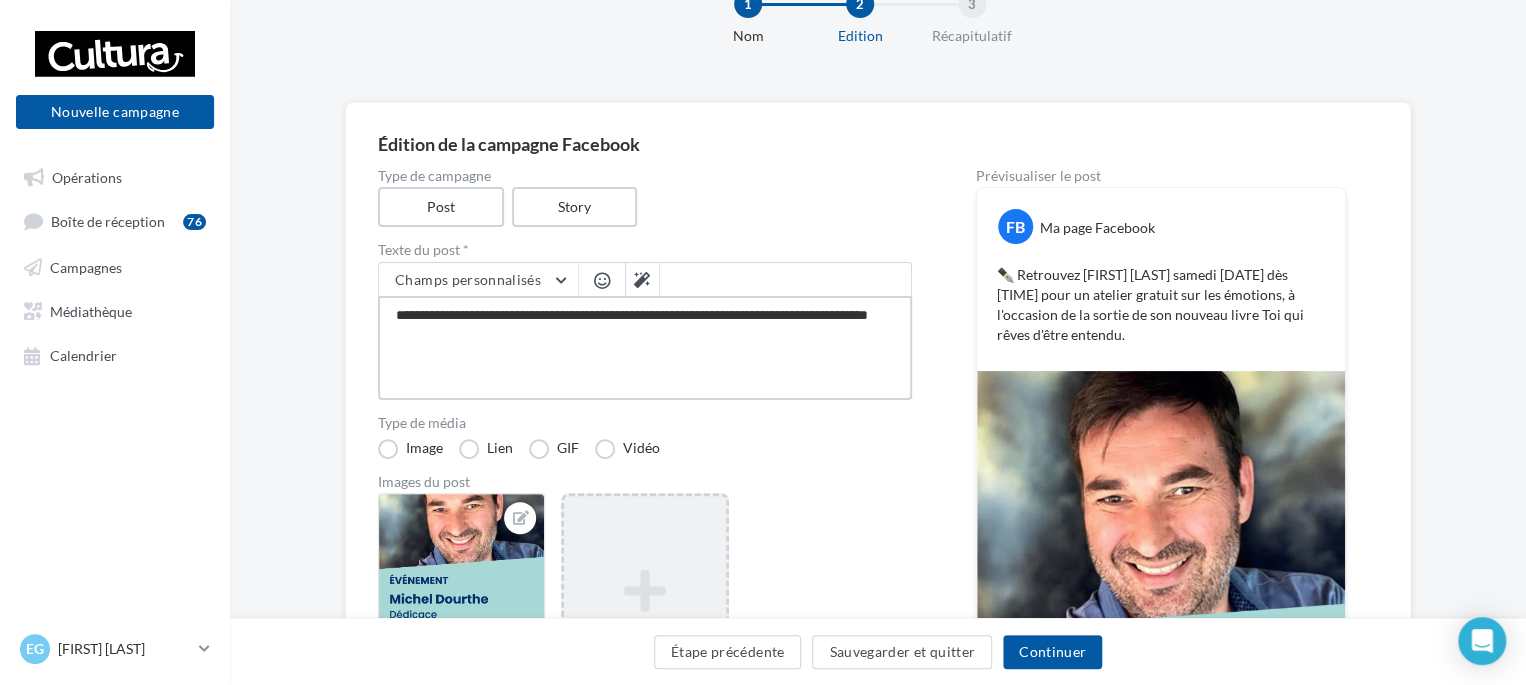 type on "**********" 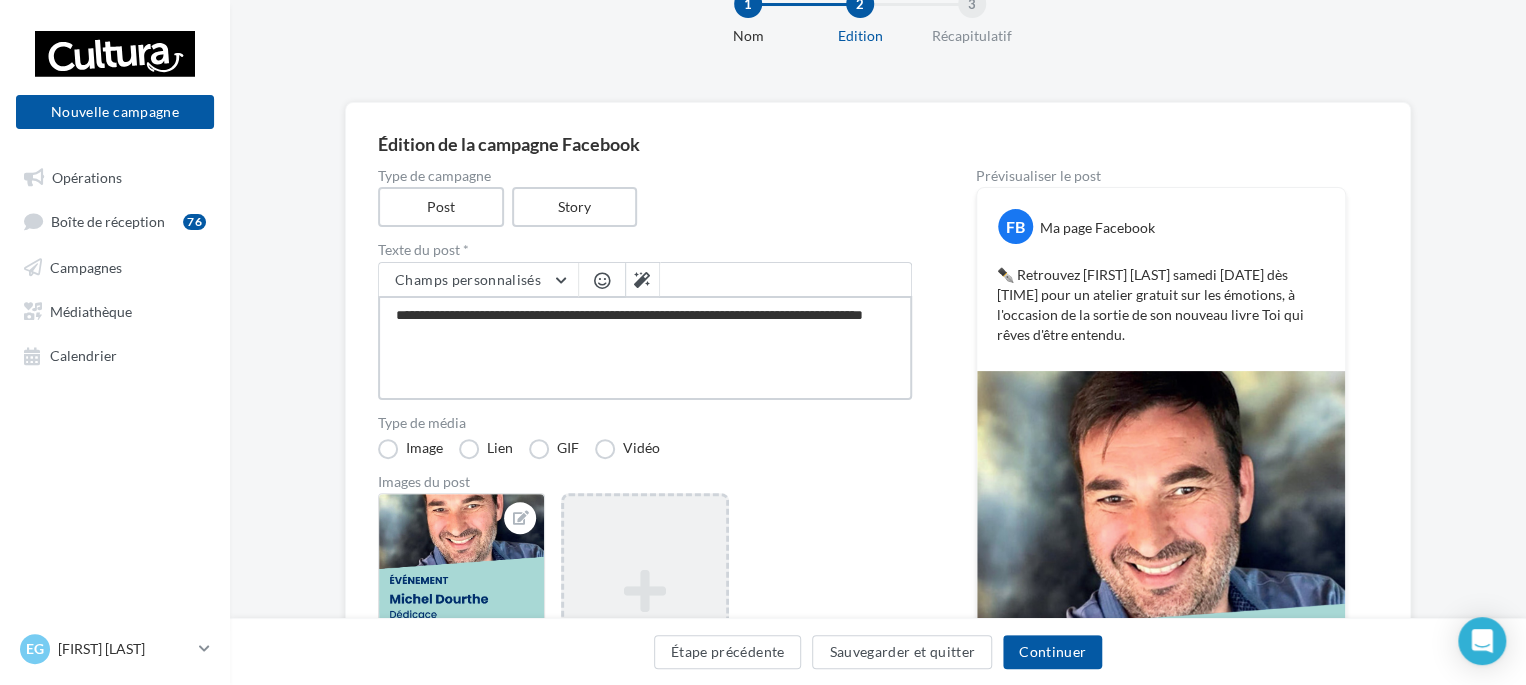 type on "**********" 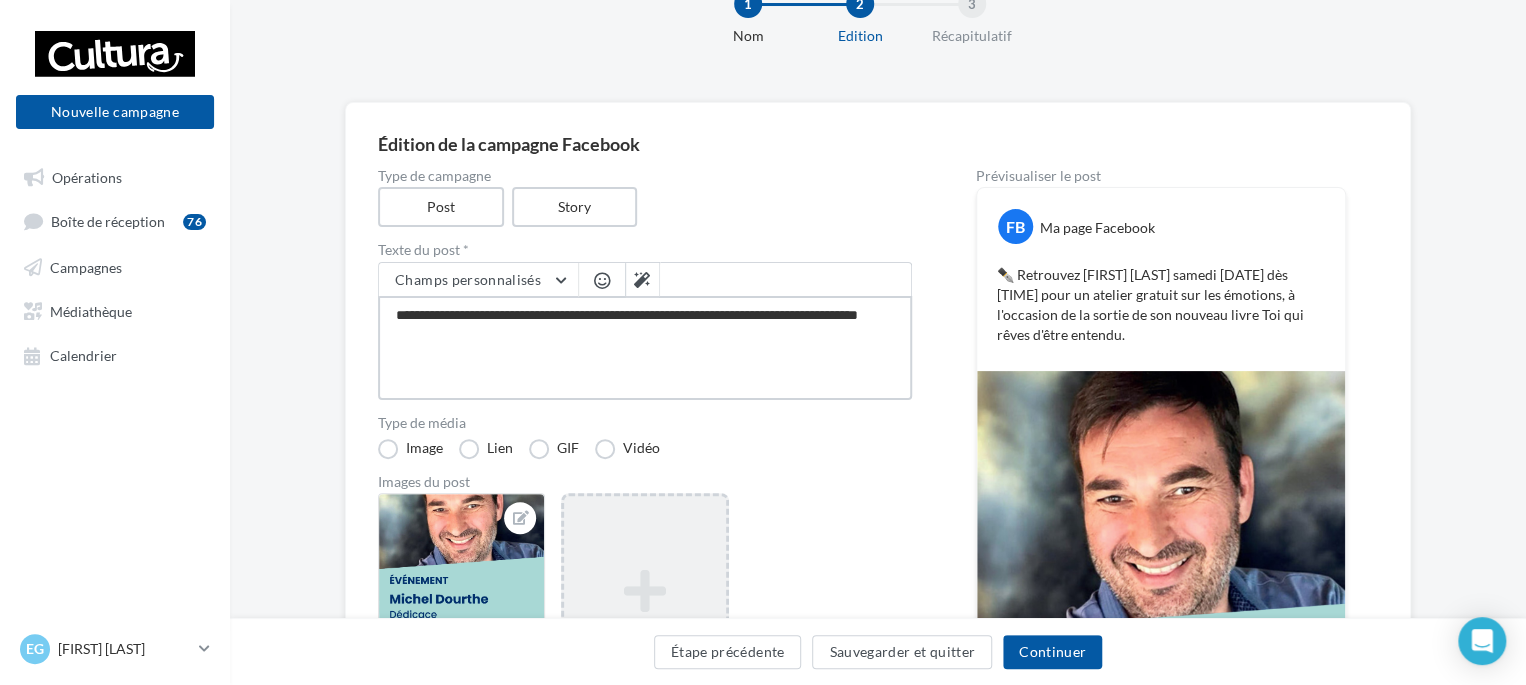type on "**********" 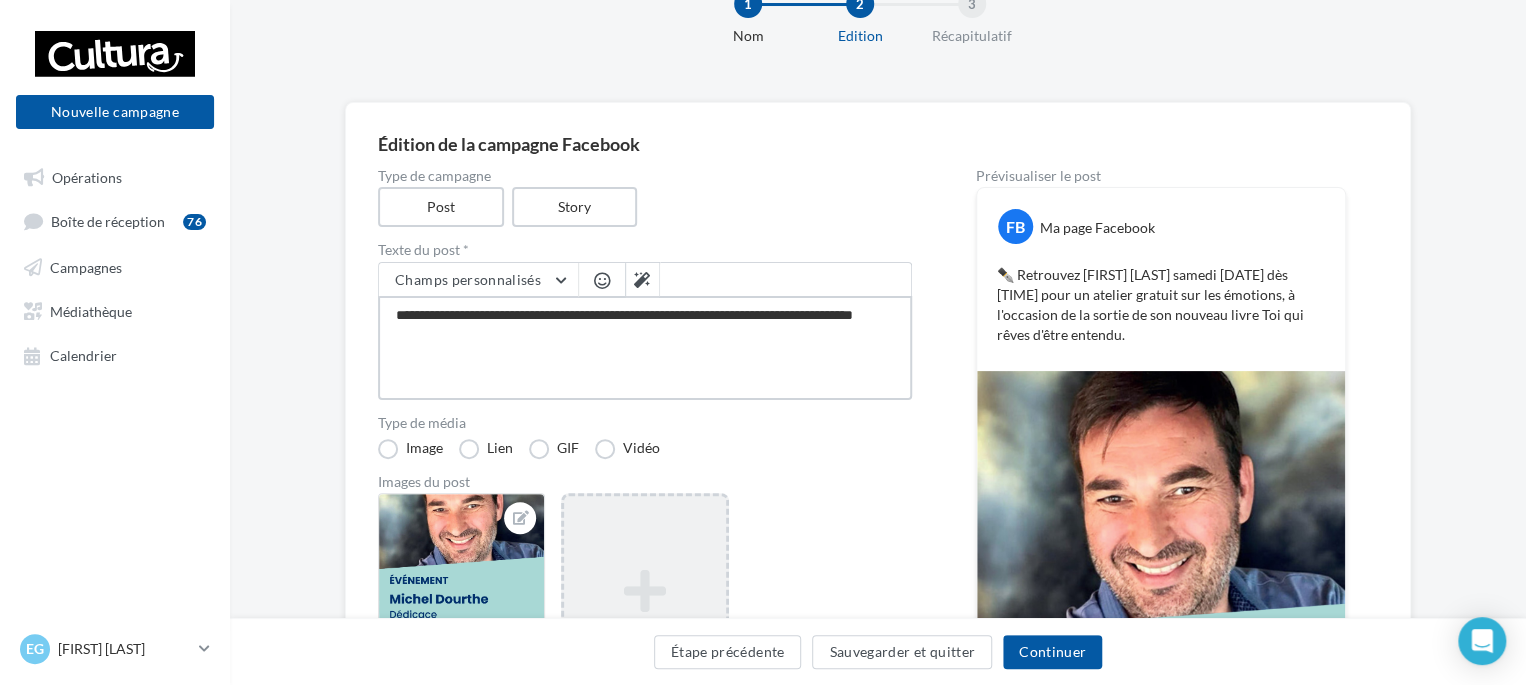 type on "**********" 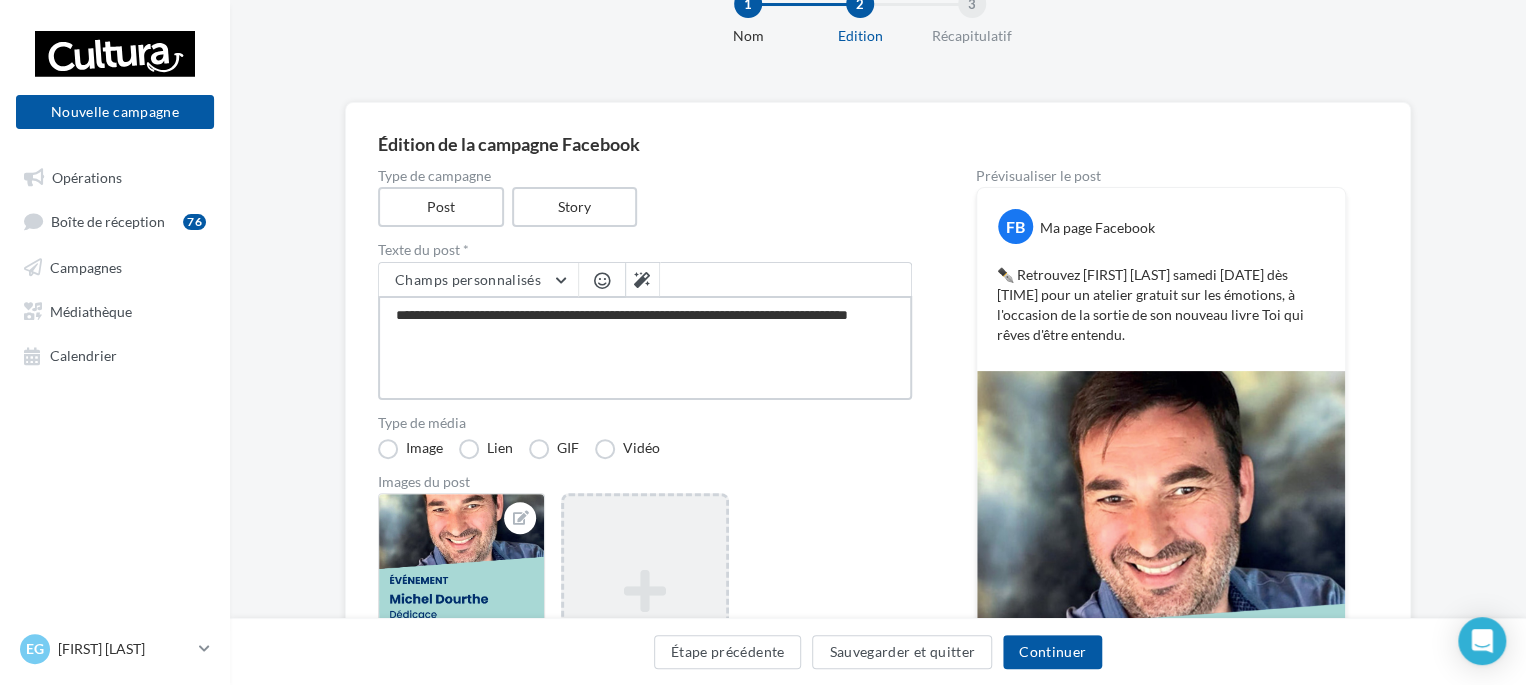 type on "**********" 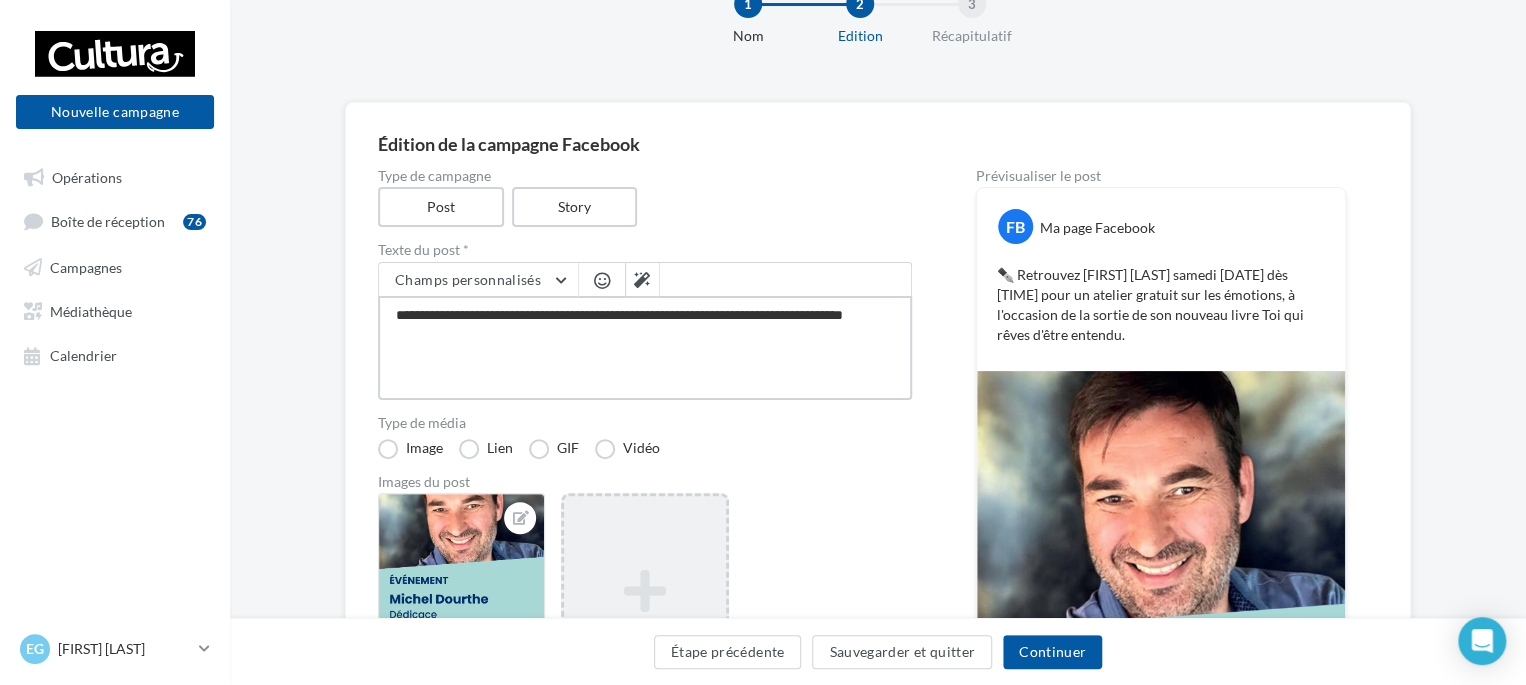 type on "**********" 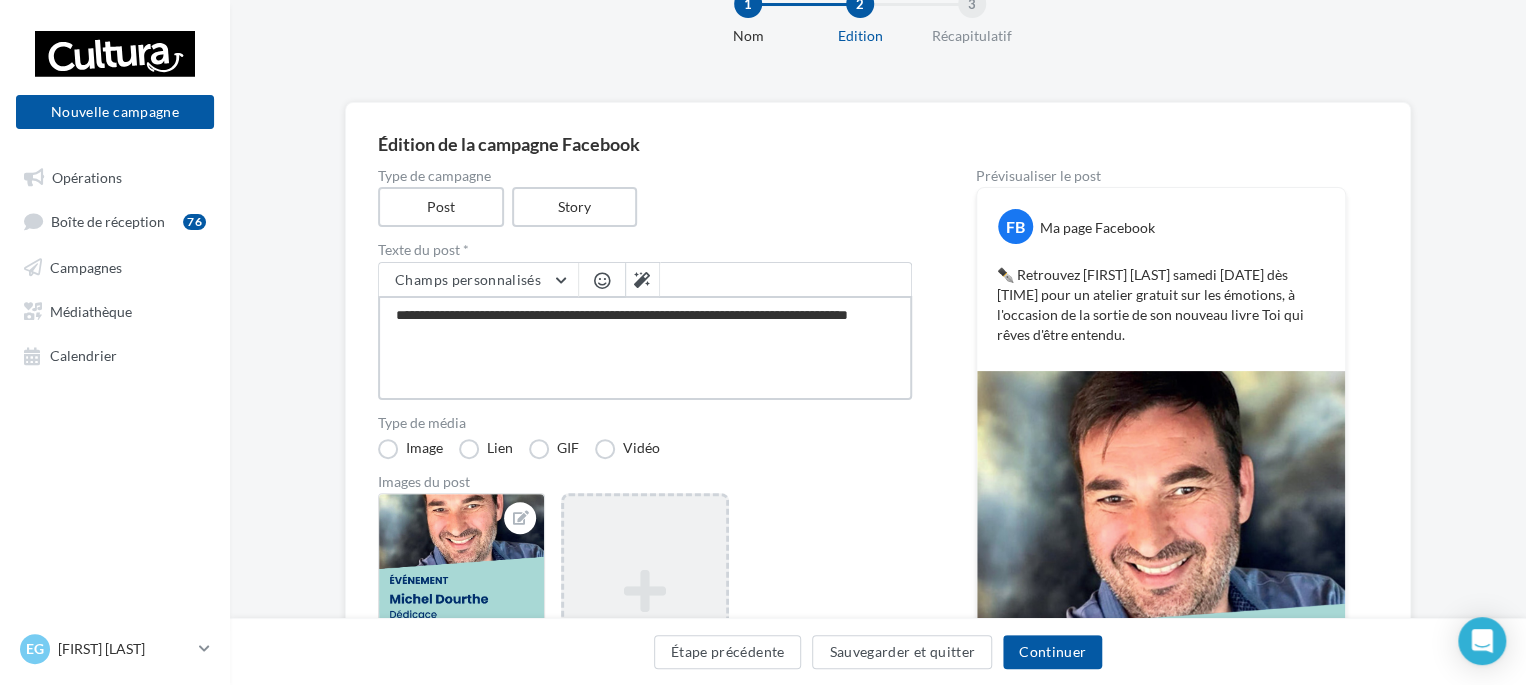 type on "**********" 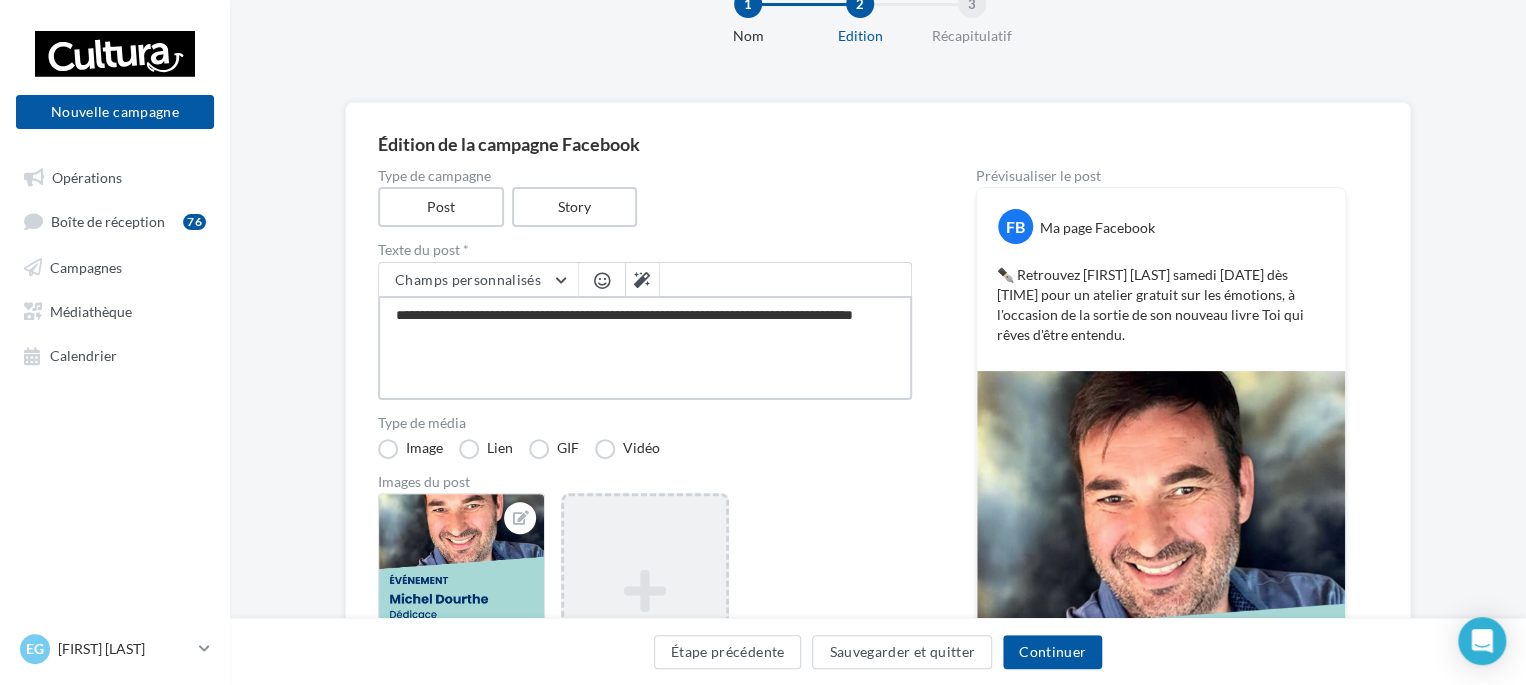 type on "**********" 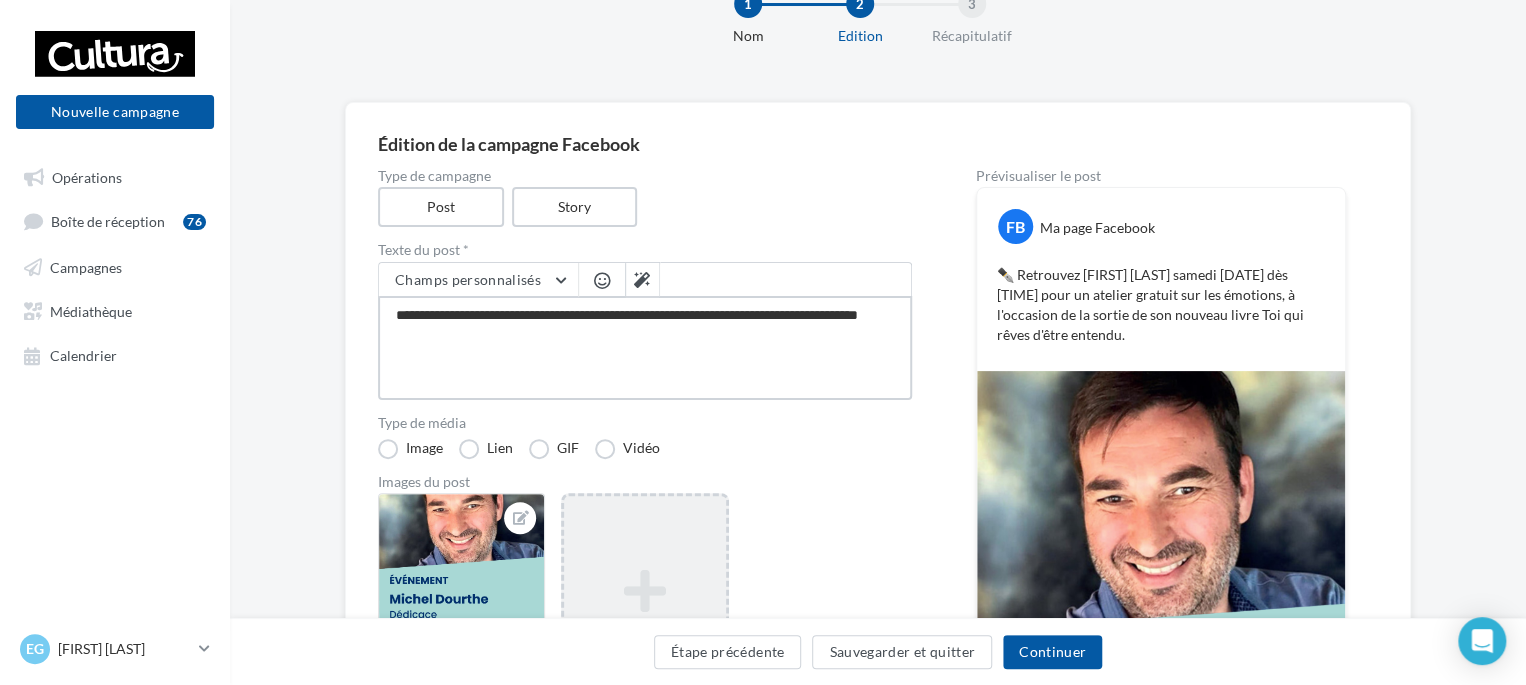 type on "**********" 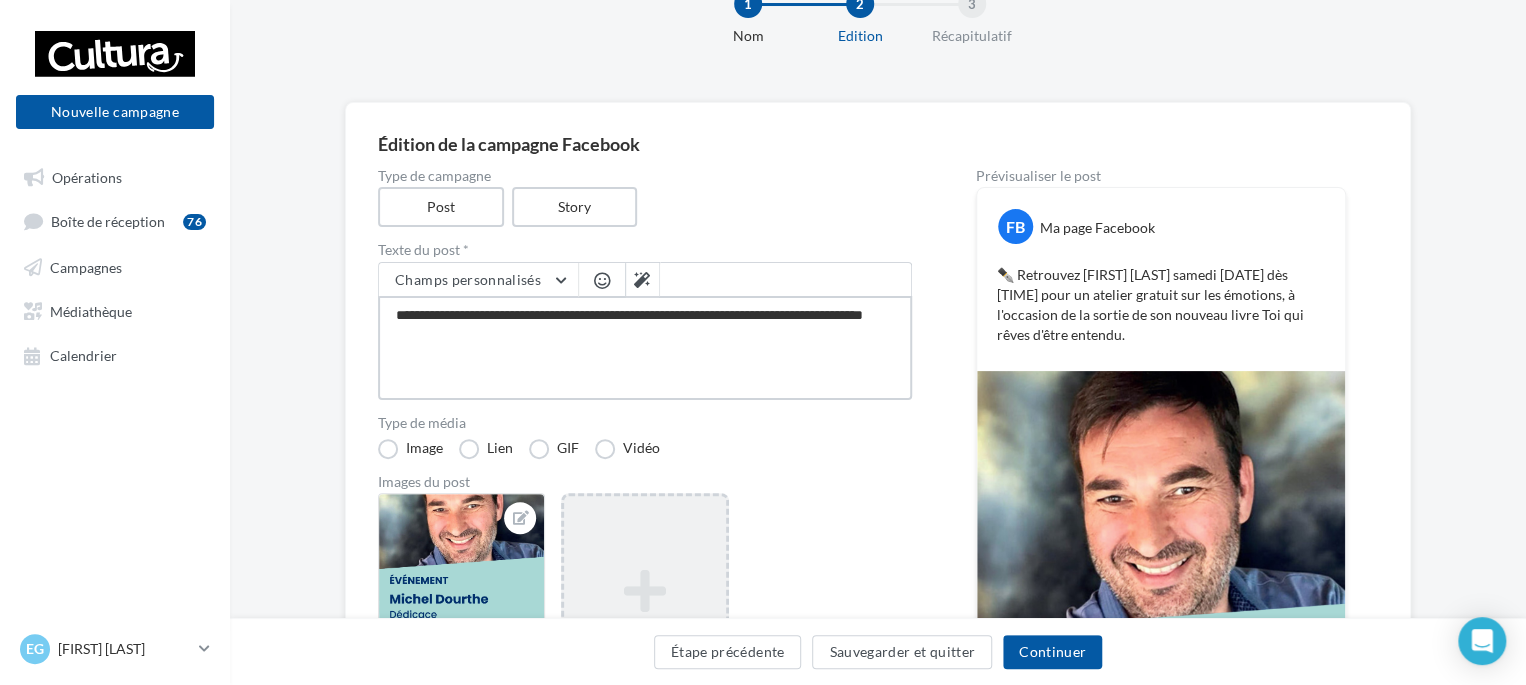 type on "**********" 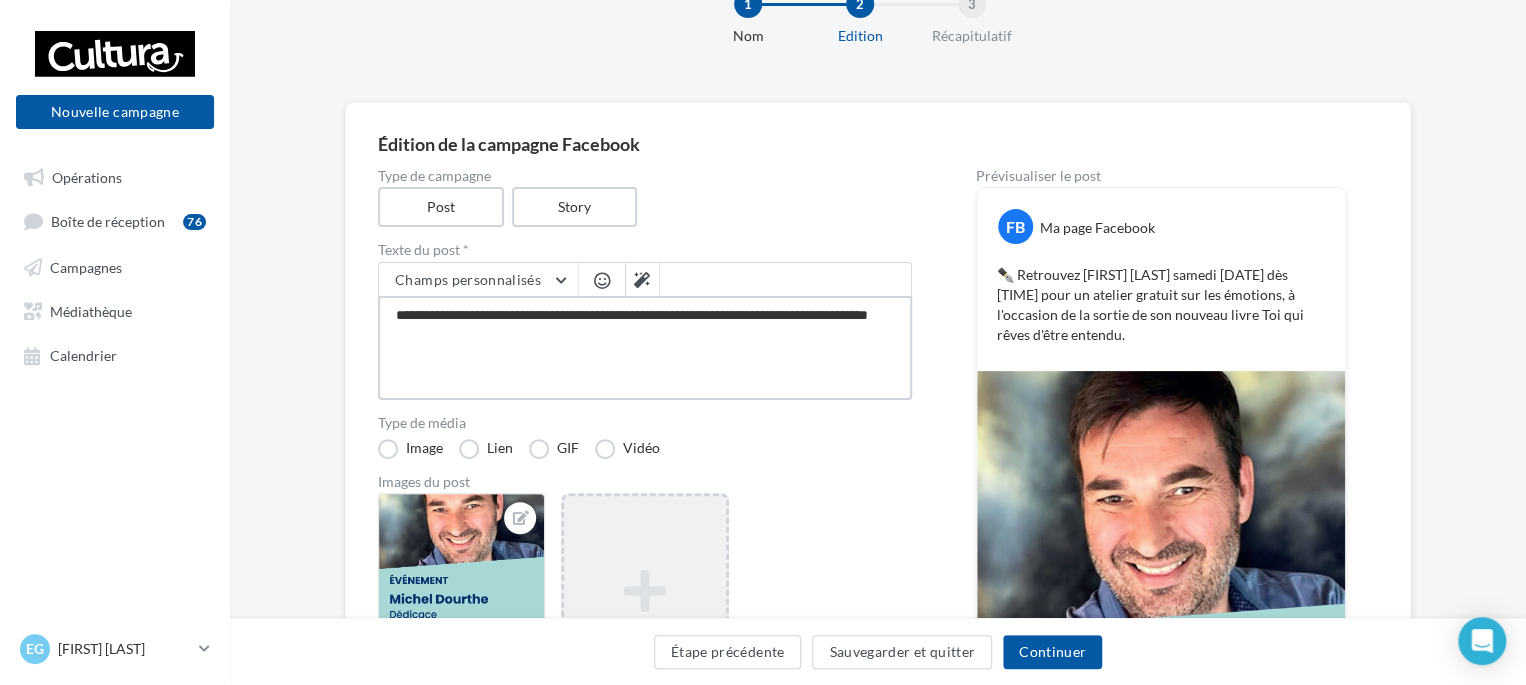 type on "**********" 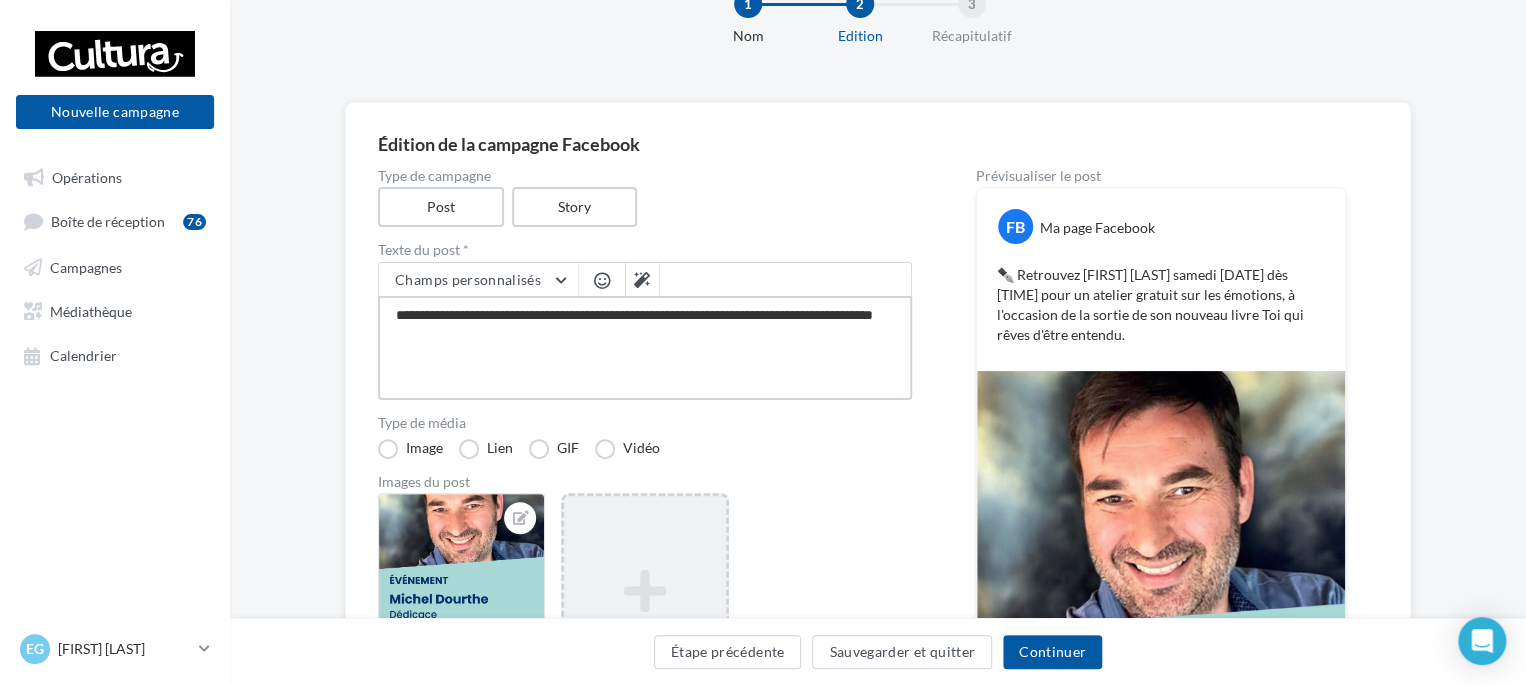 type on "**********" 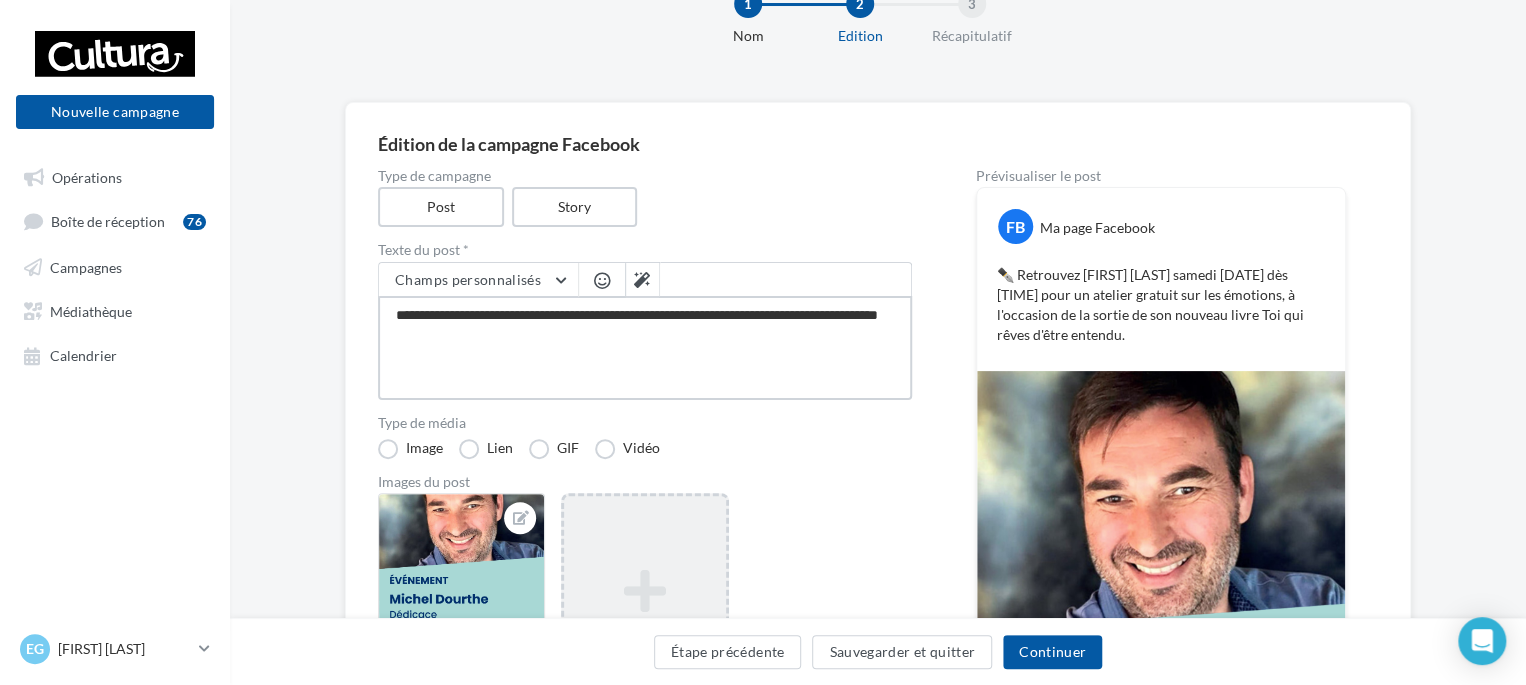 type on "**********" 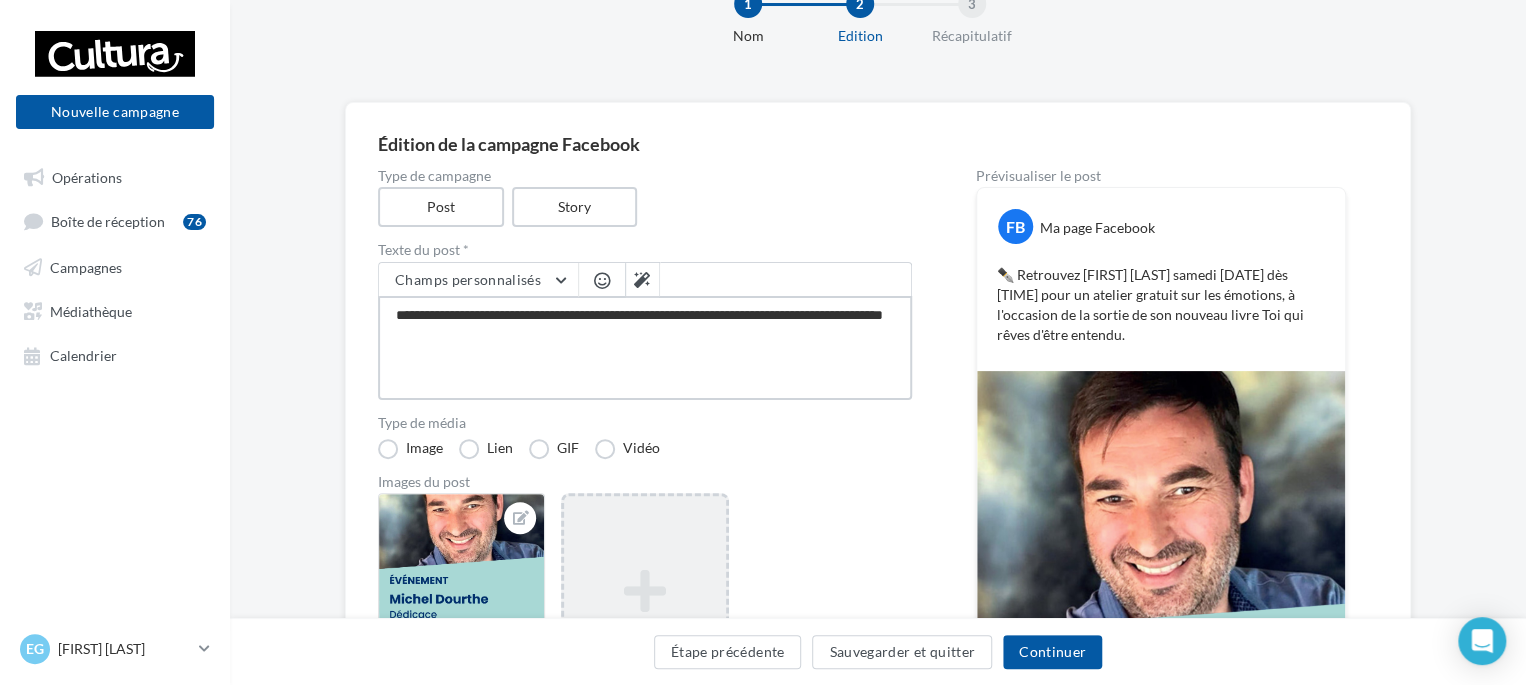 type on "**********" 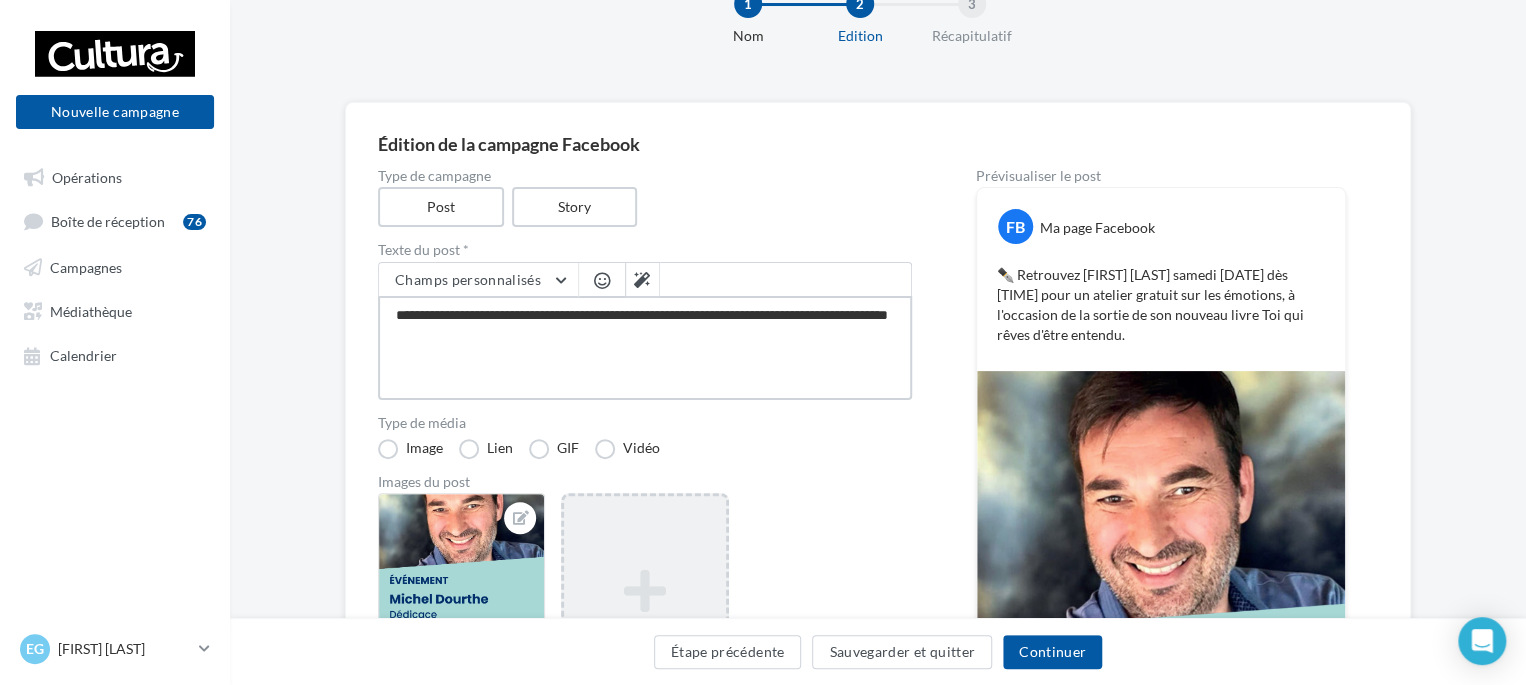 type on "**********" 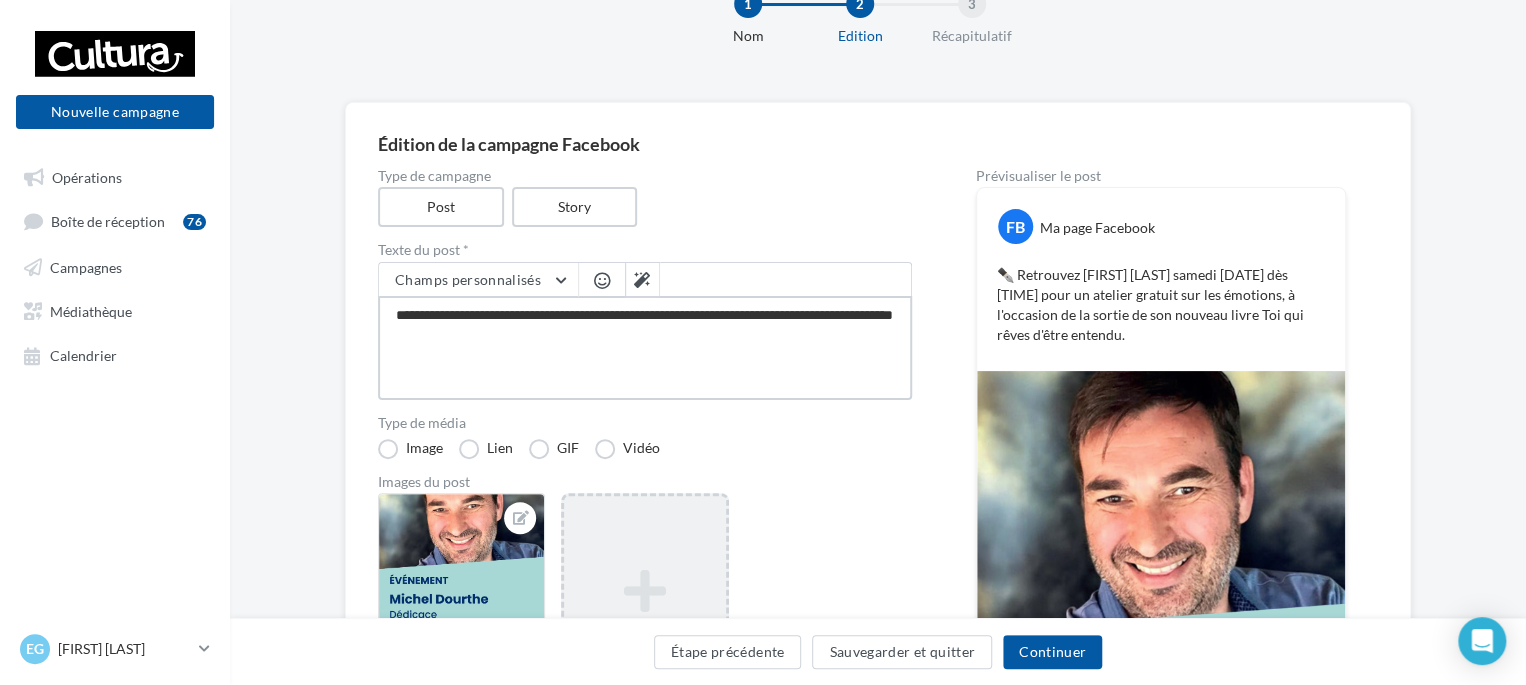 type on "**********" 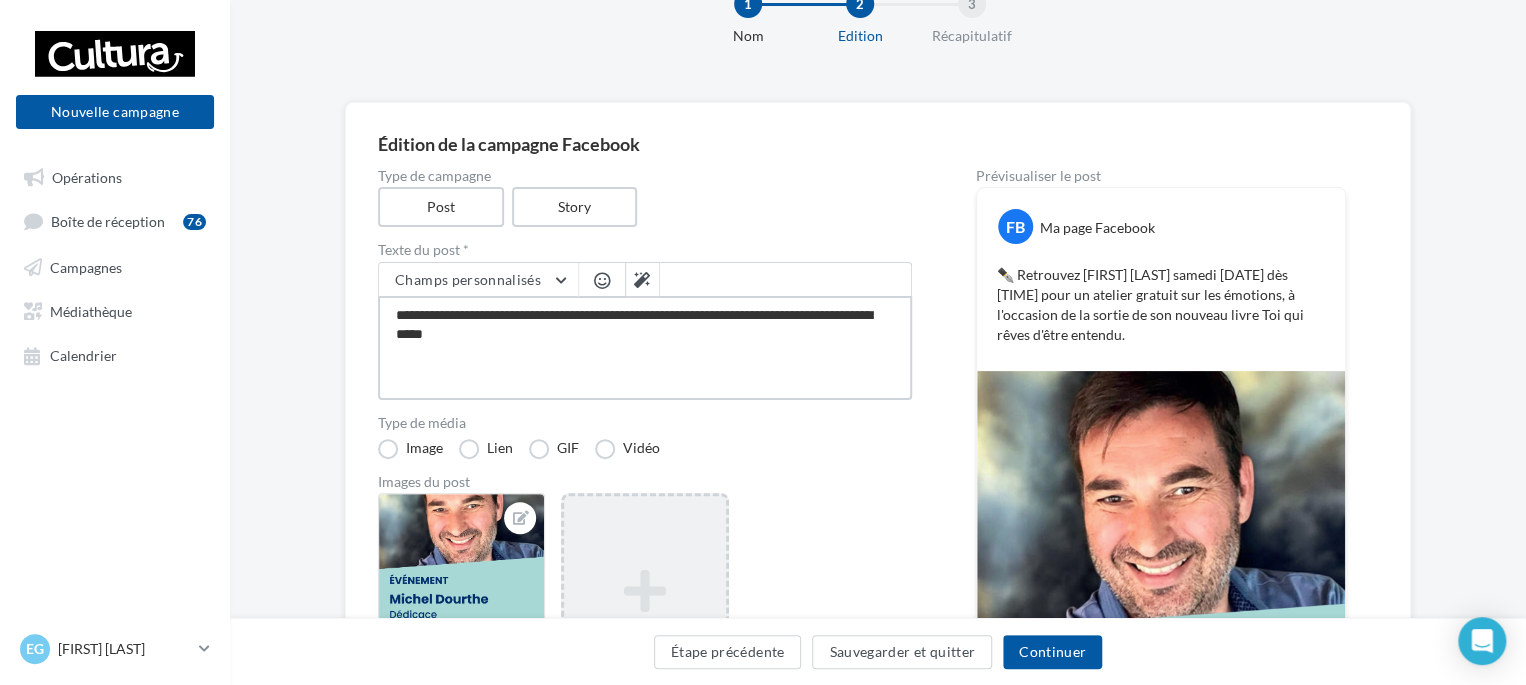 type on "**********" 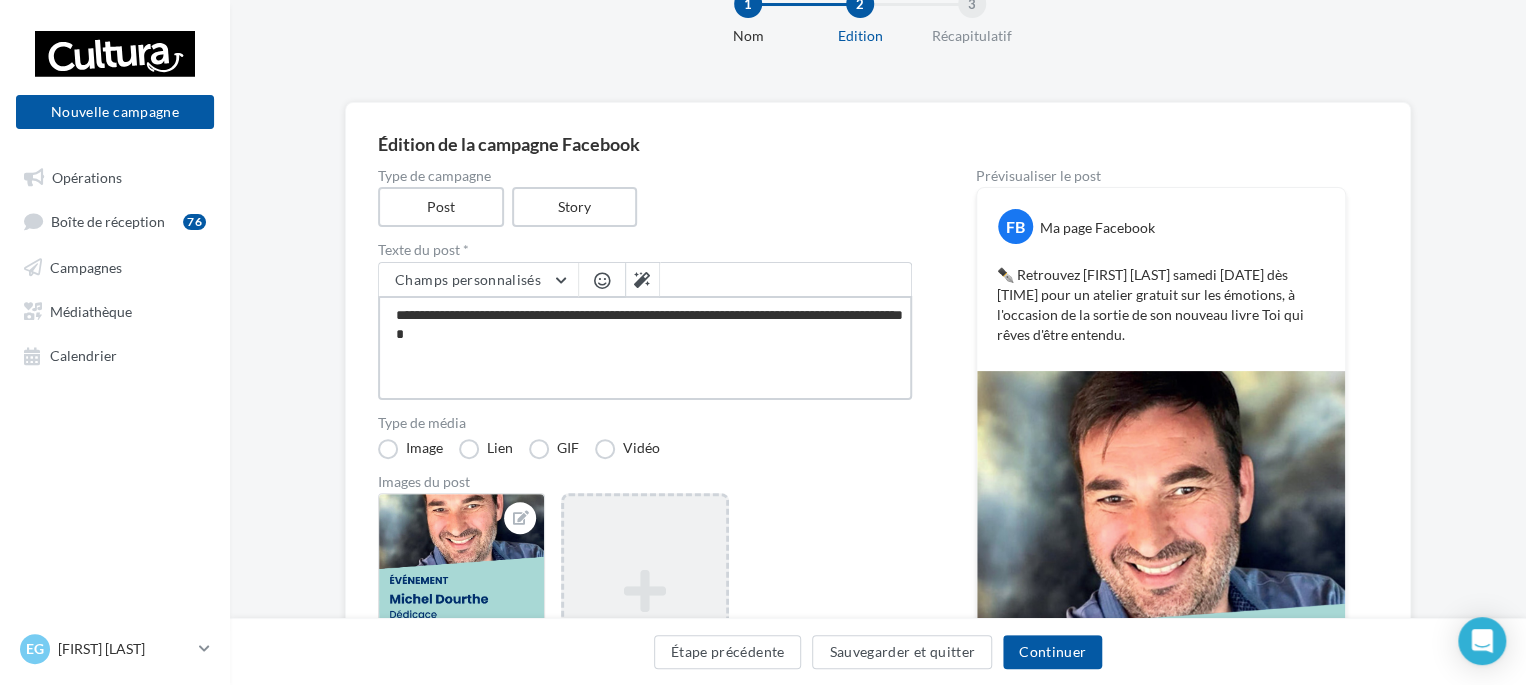 type on "**********" 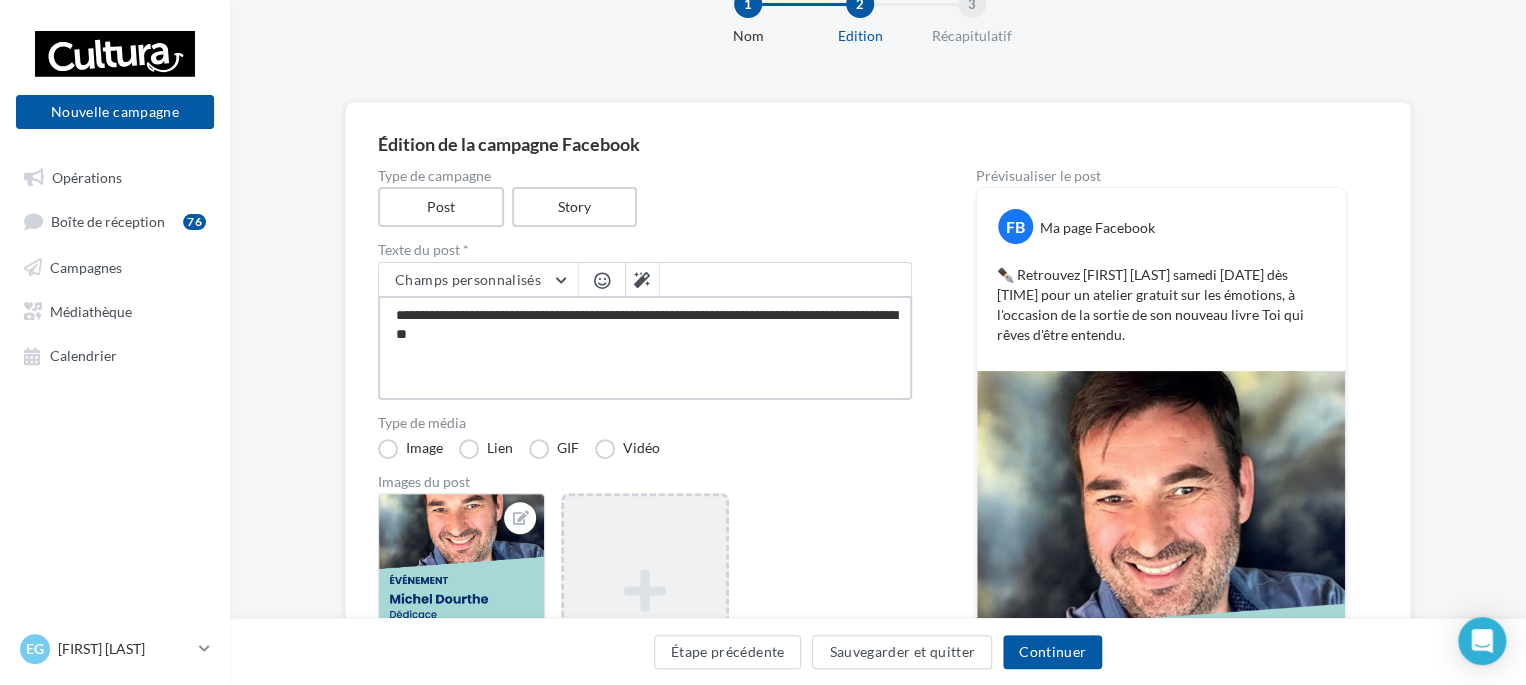type on "**********" 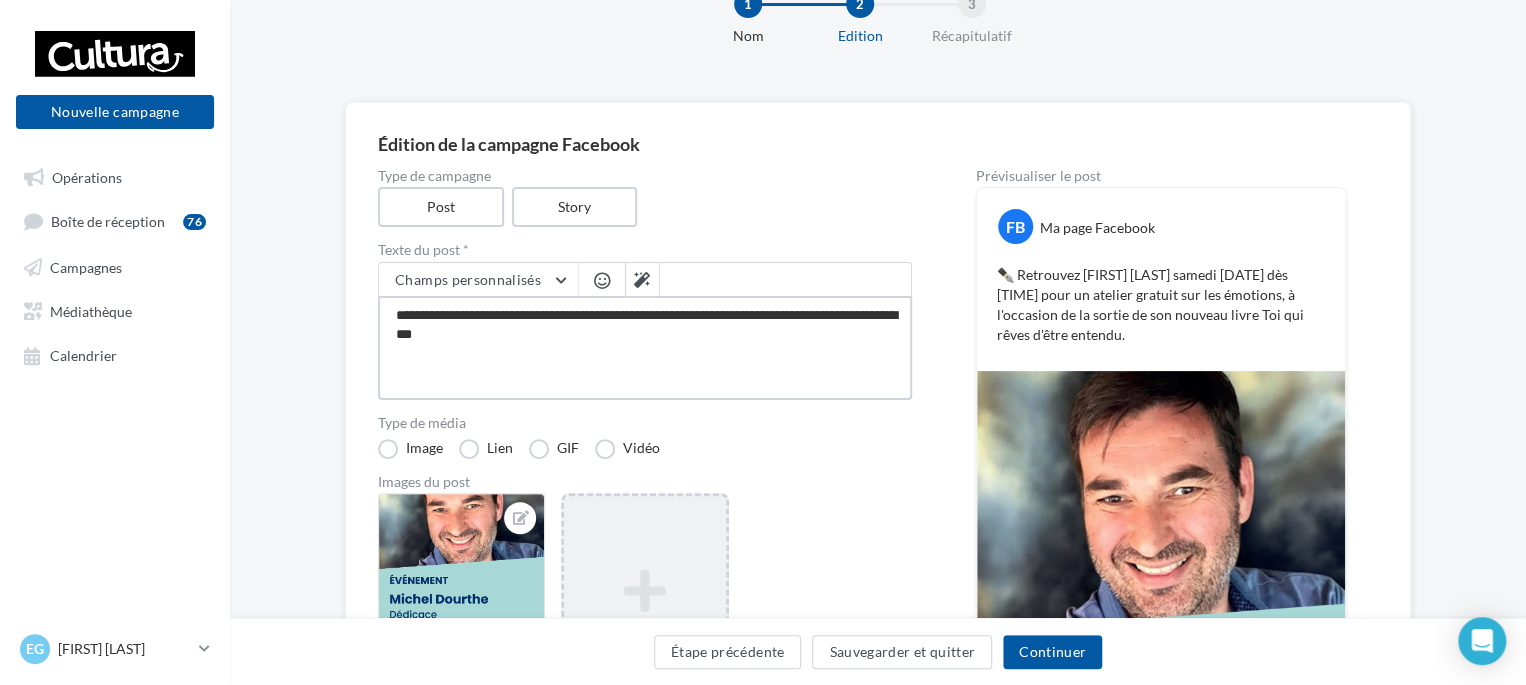 type on "**********" 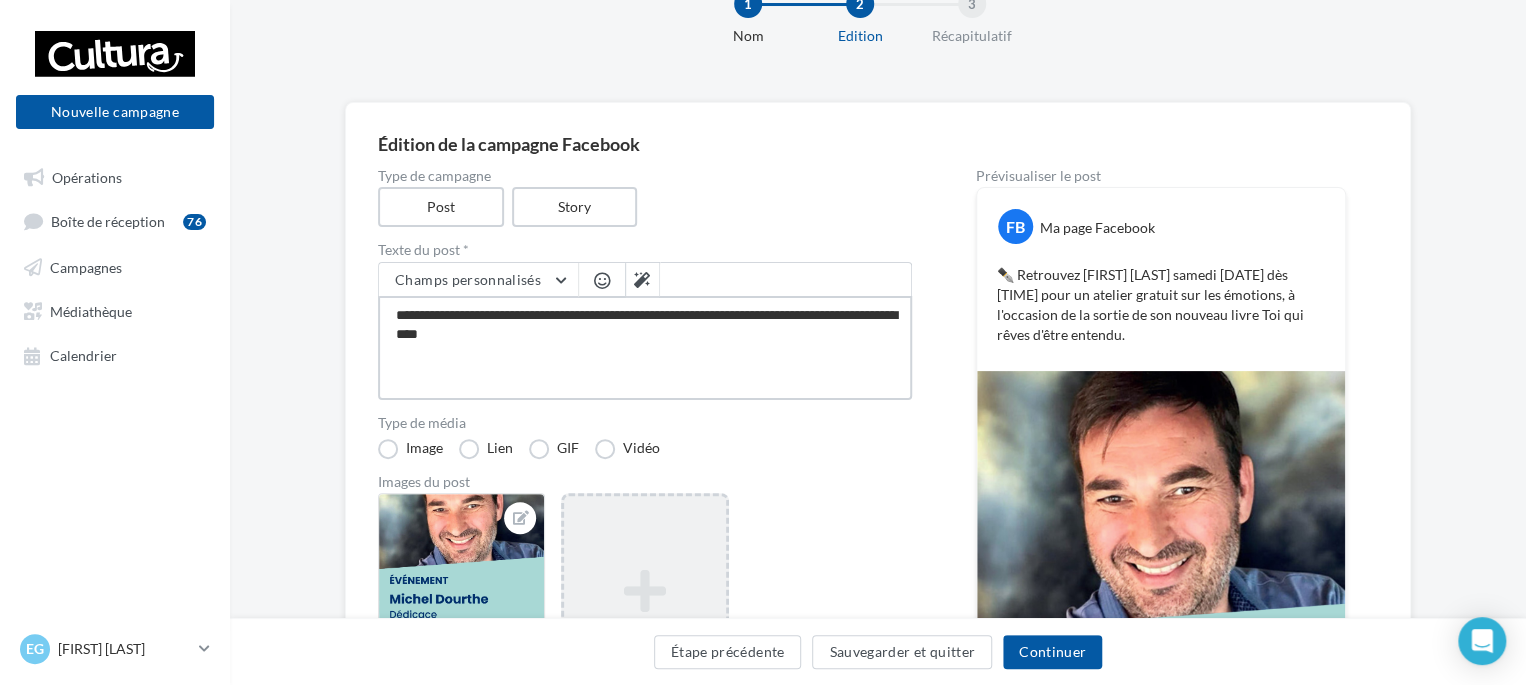 type on "**********" 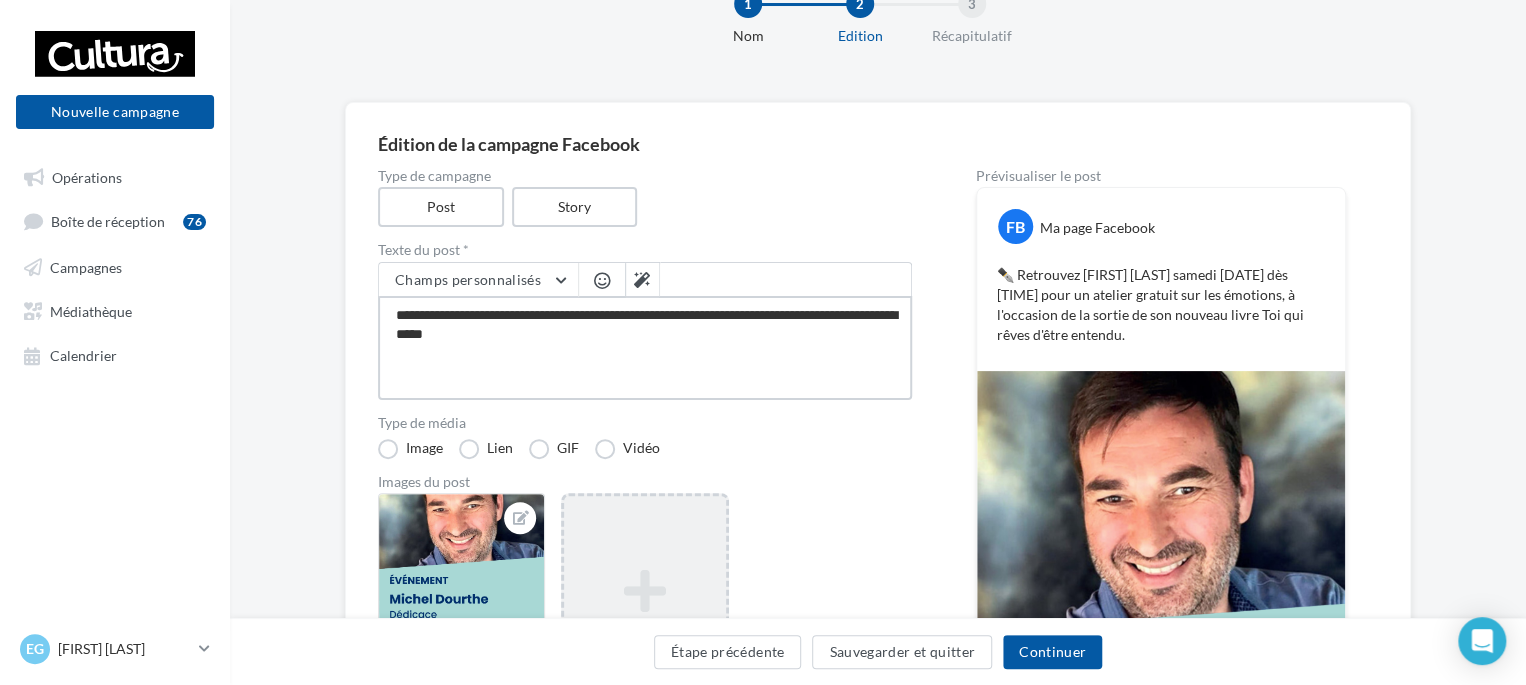 type on "**********" 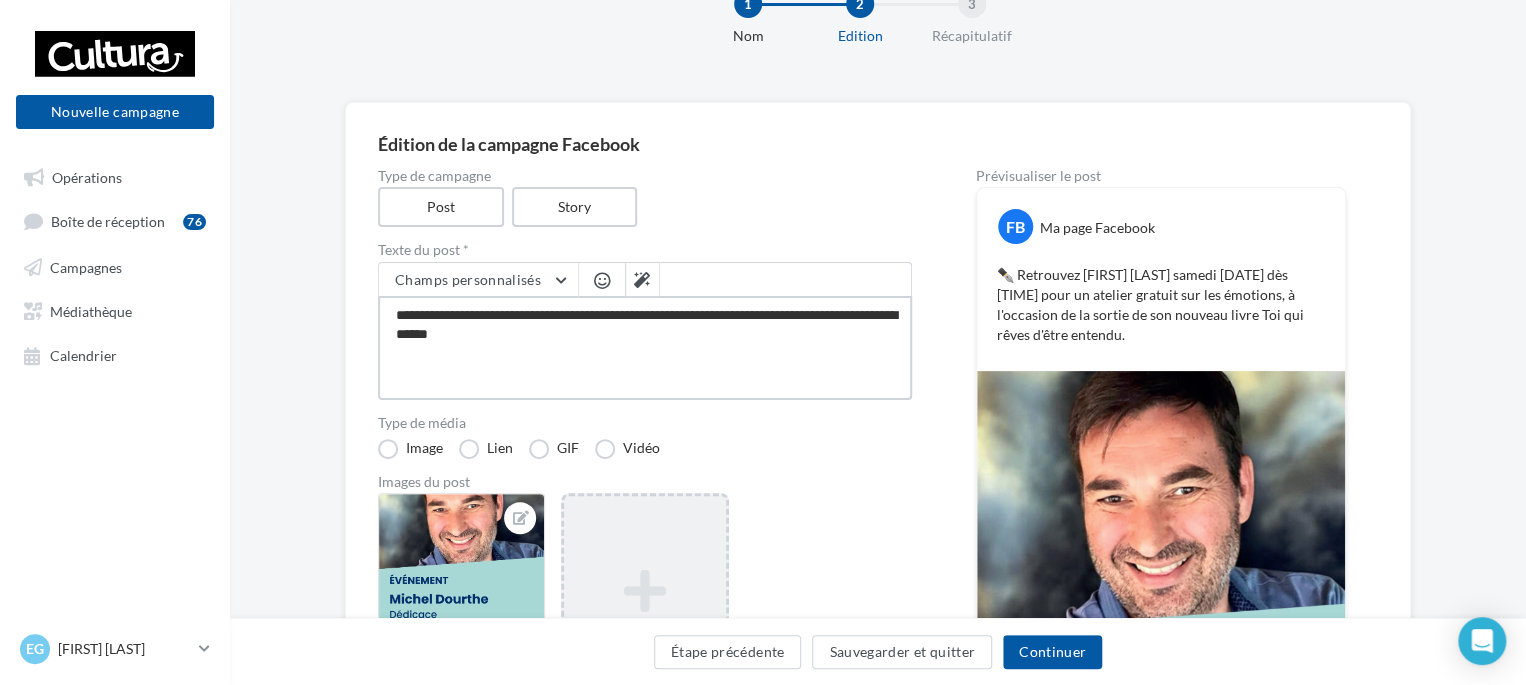 type on "**********" 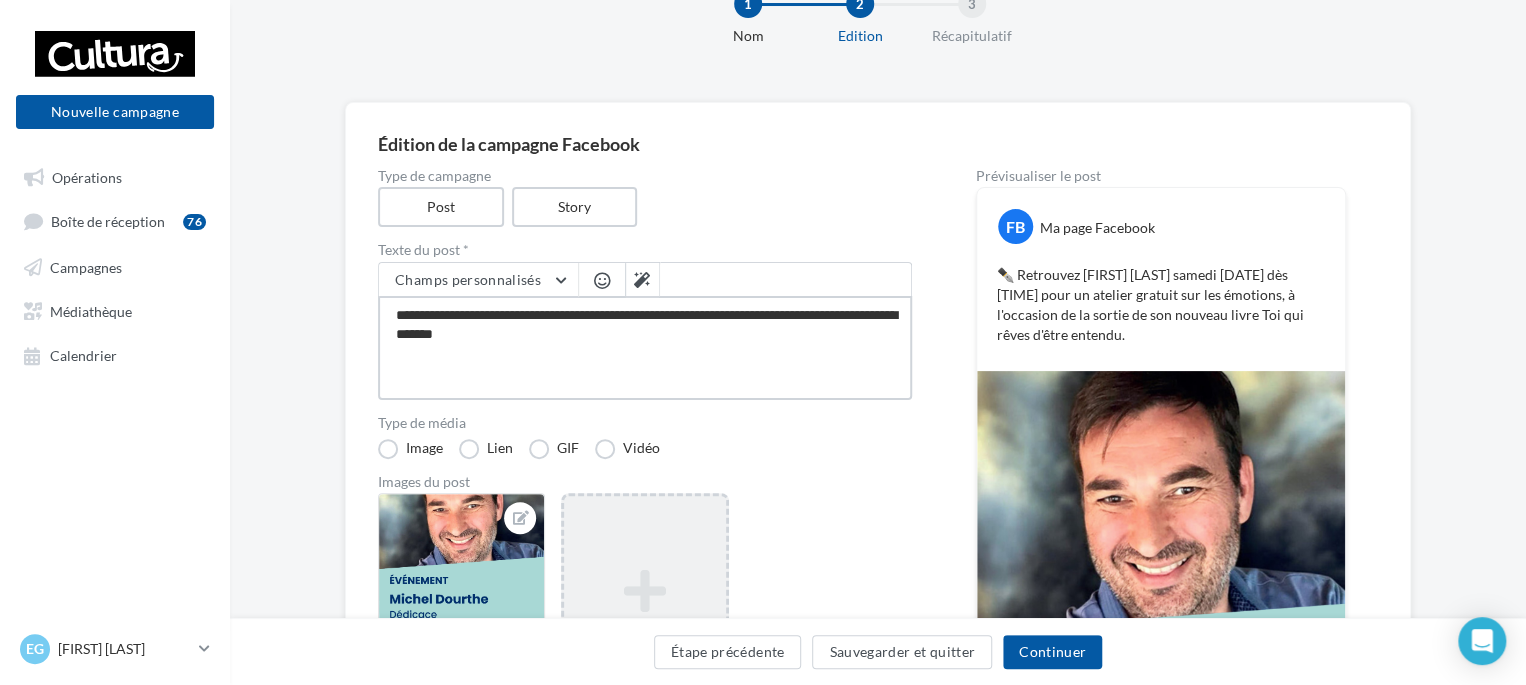 type on "**********" 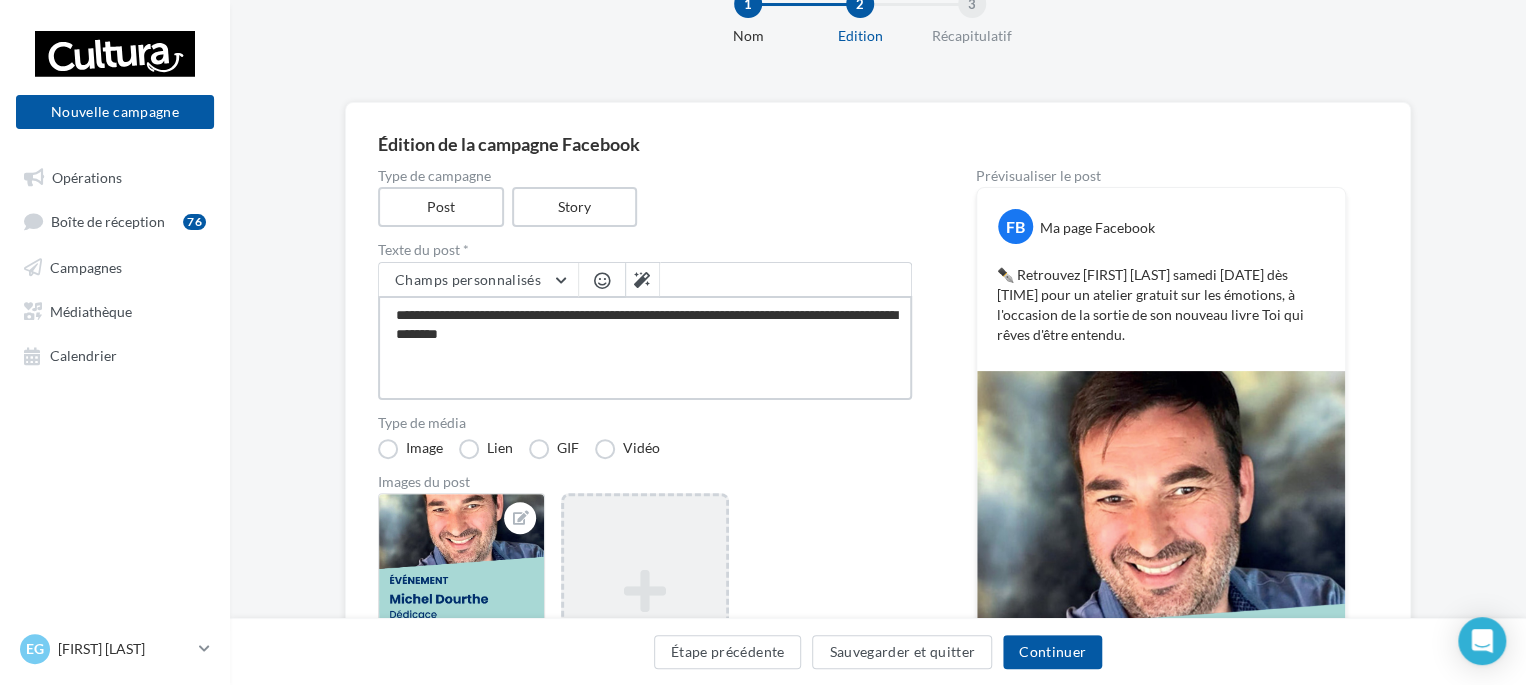 type on "**********" 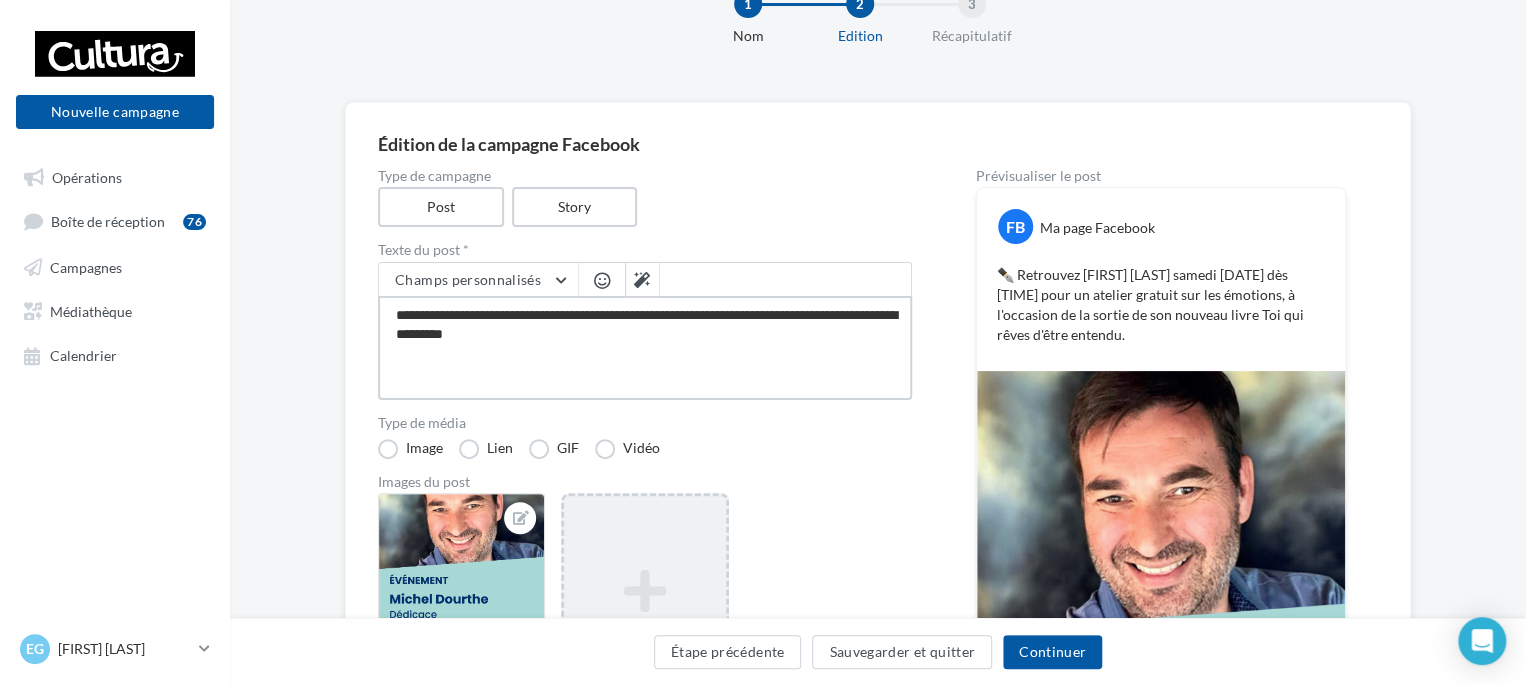 type on "**********" 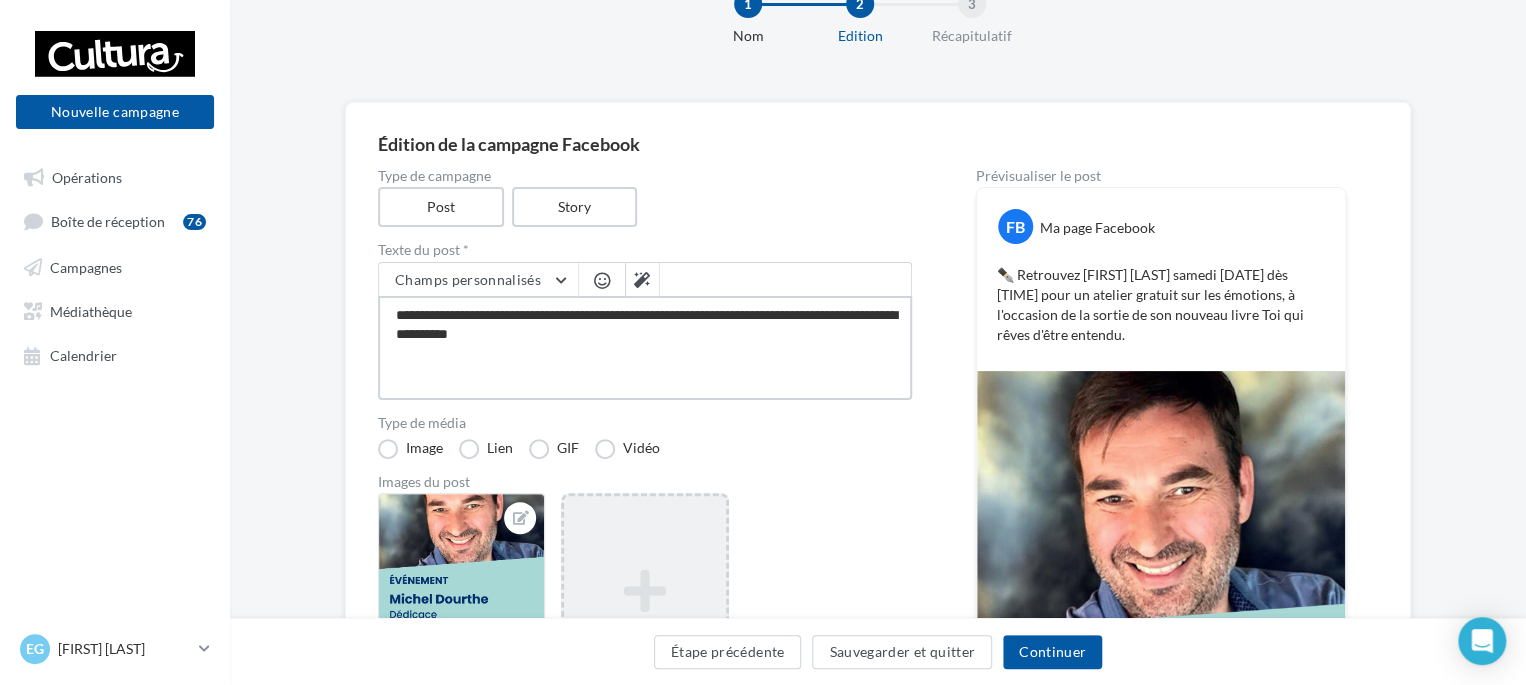 type on "**********" 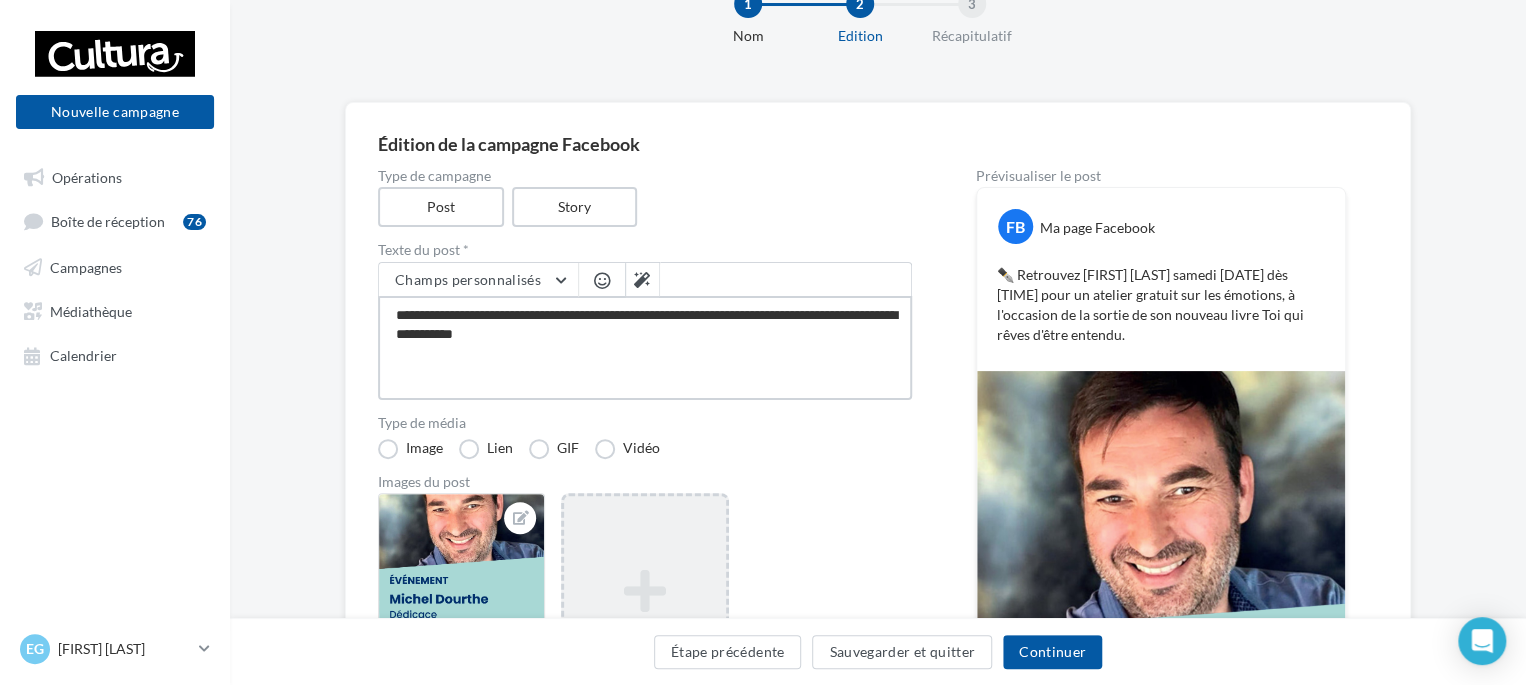type on "**********" 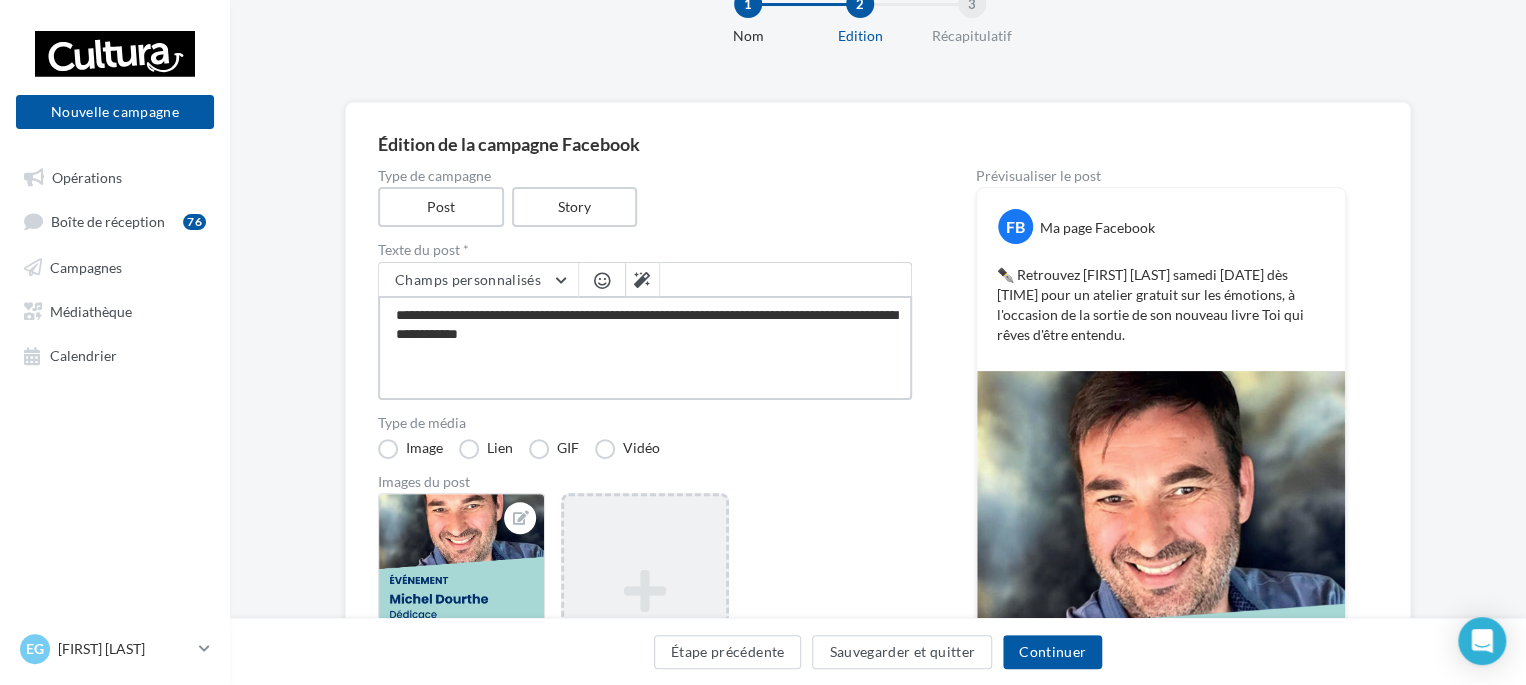 type on "**********" 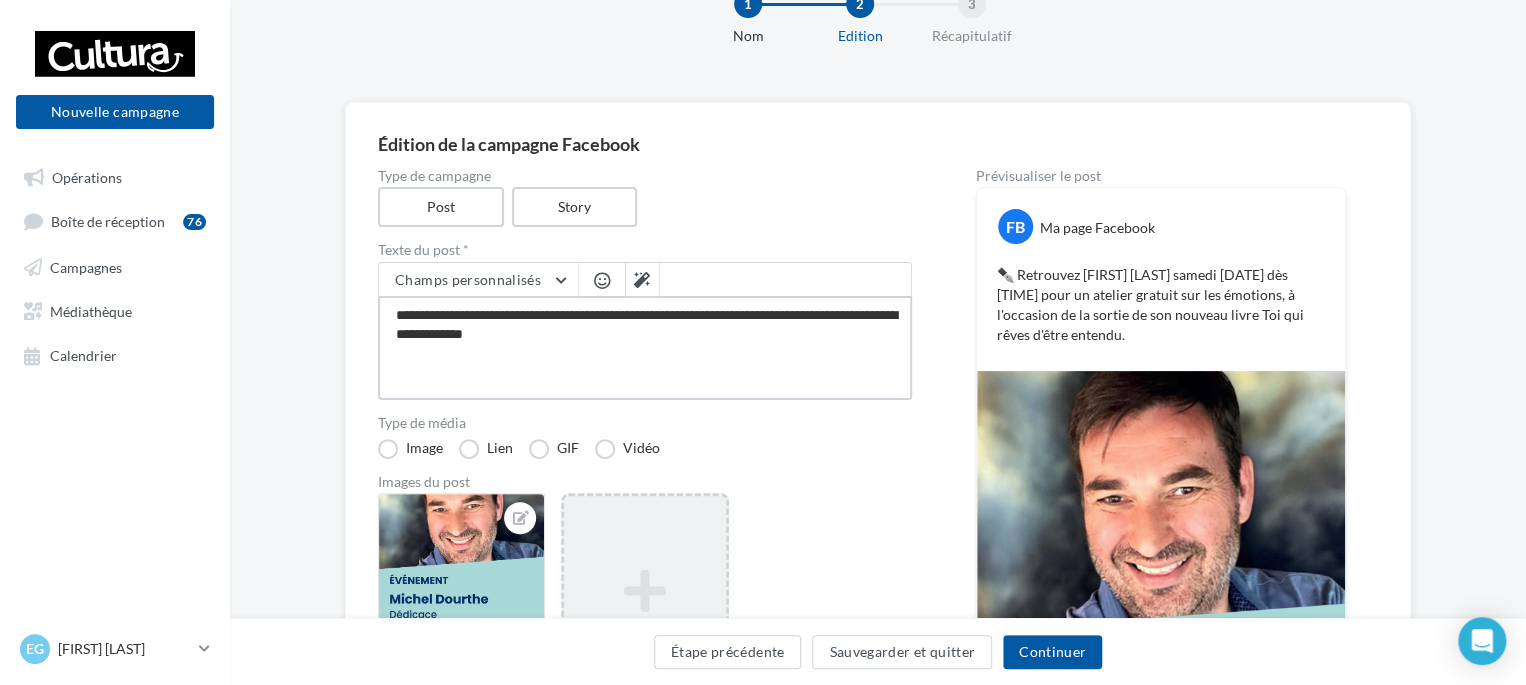 type on "**********" 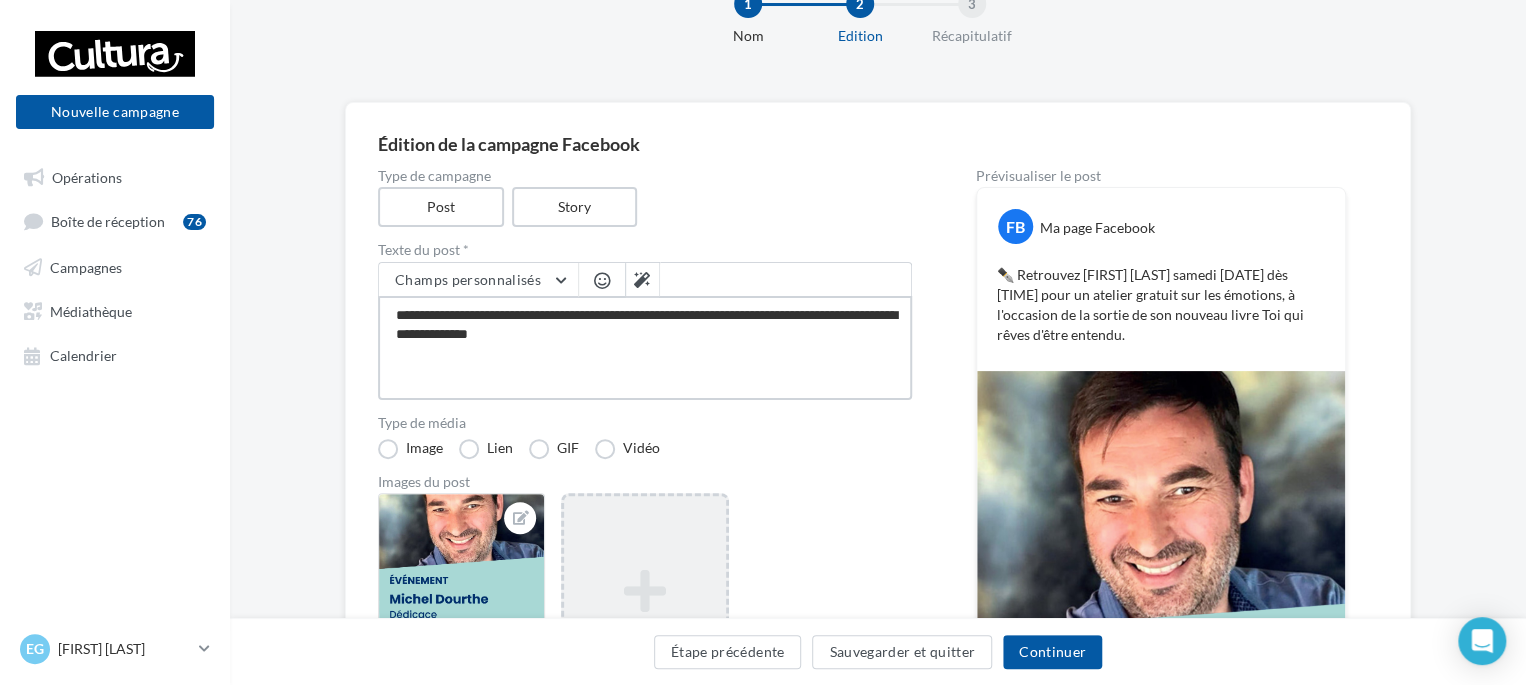 type on "**********" 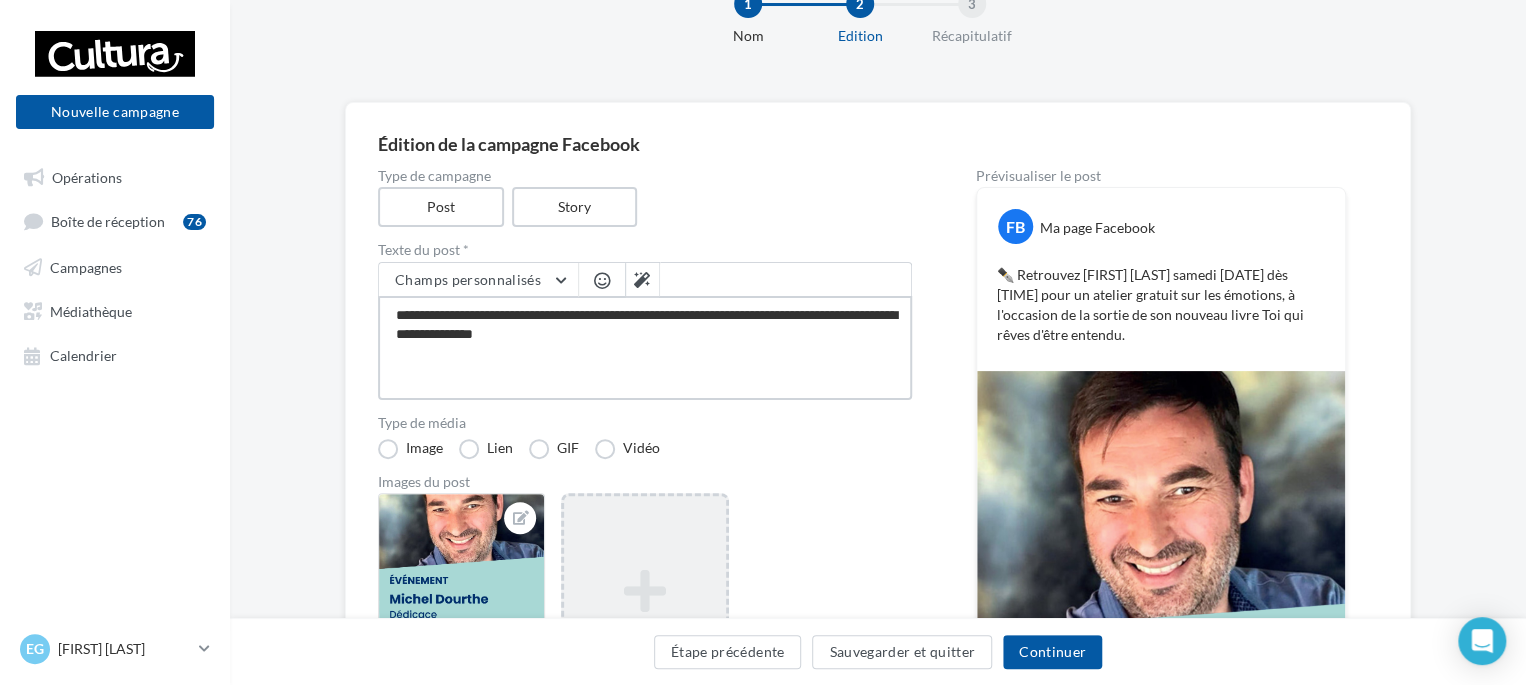 type on "**********" 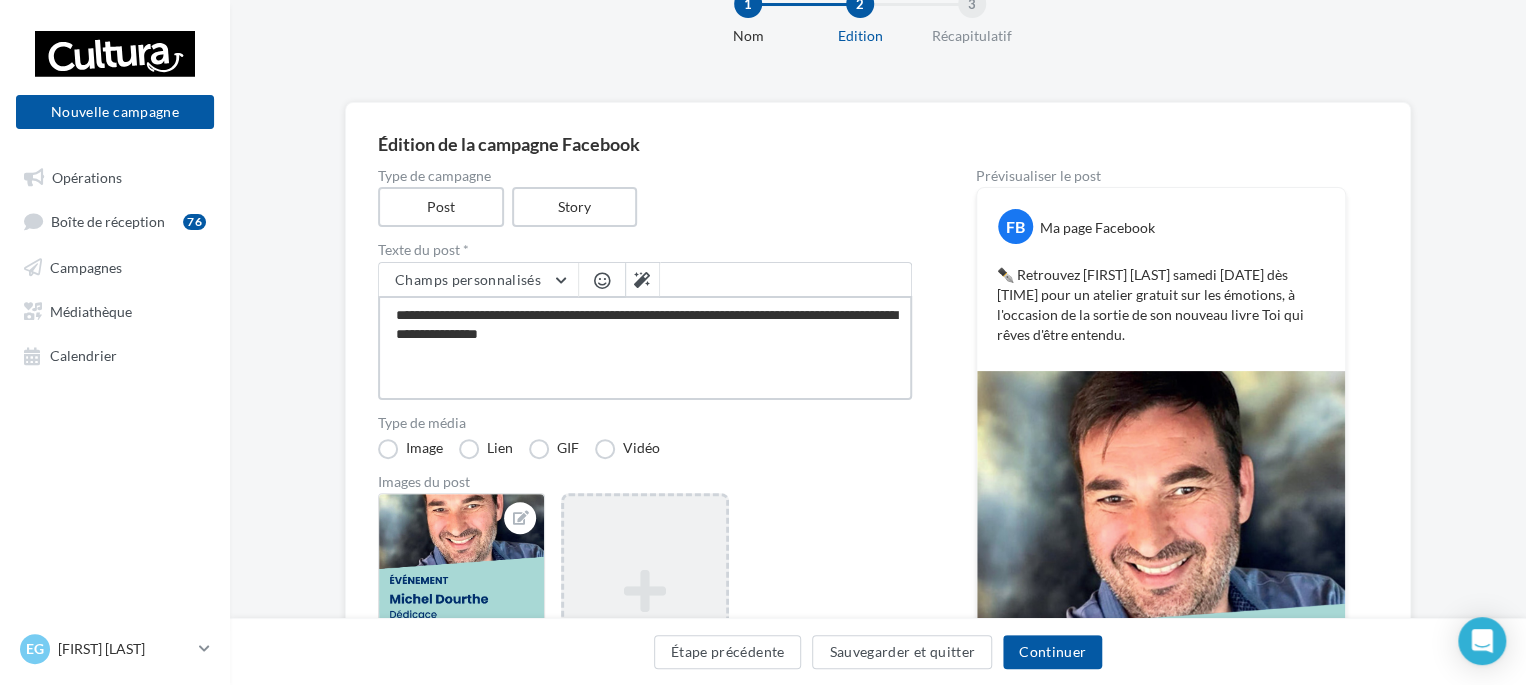type on "**********" 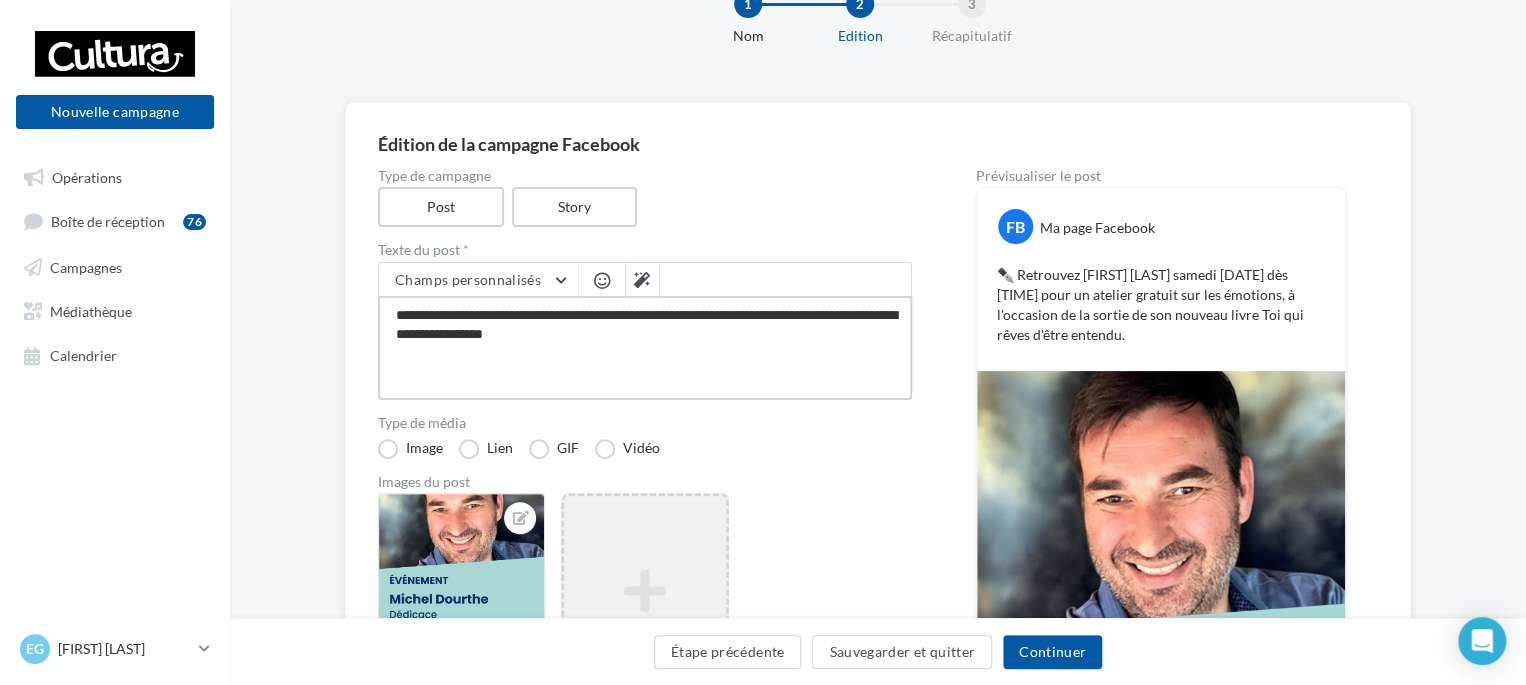 type on "**********" 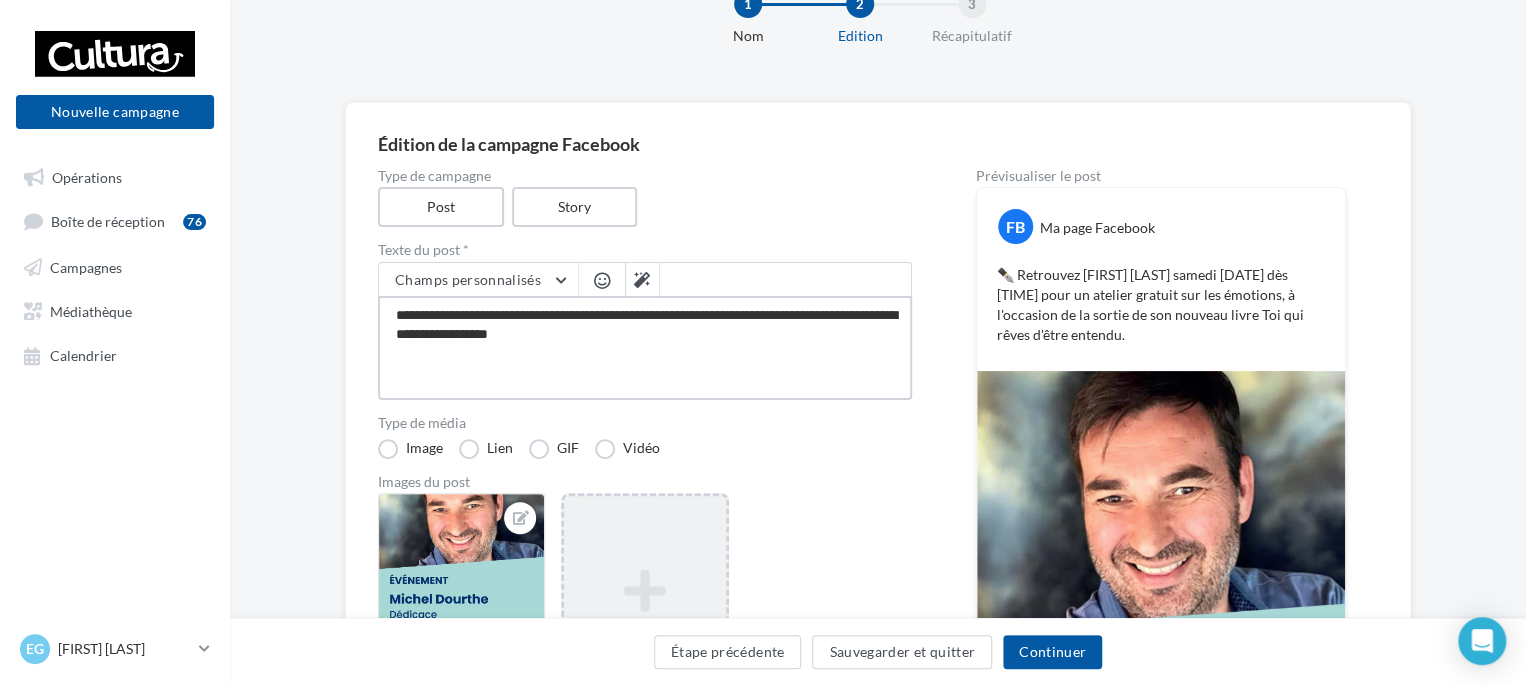 type on "**********" 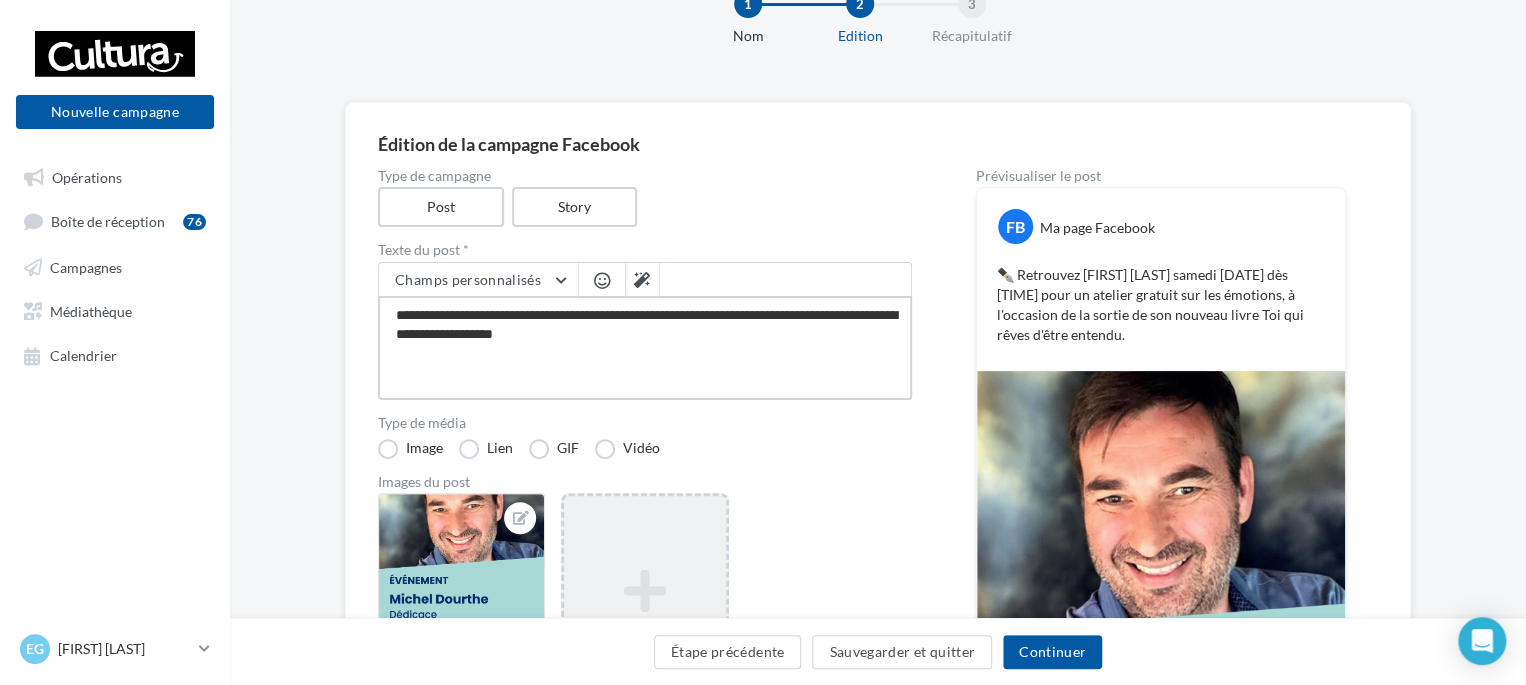 type on "**********" 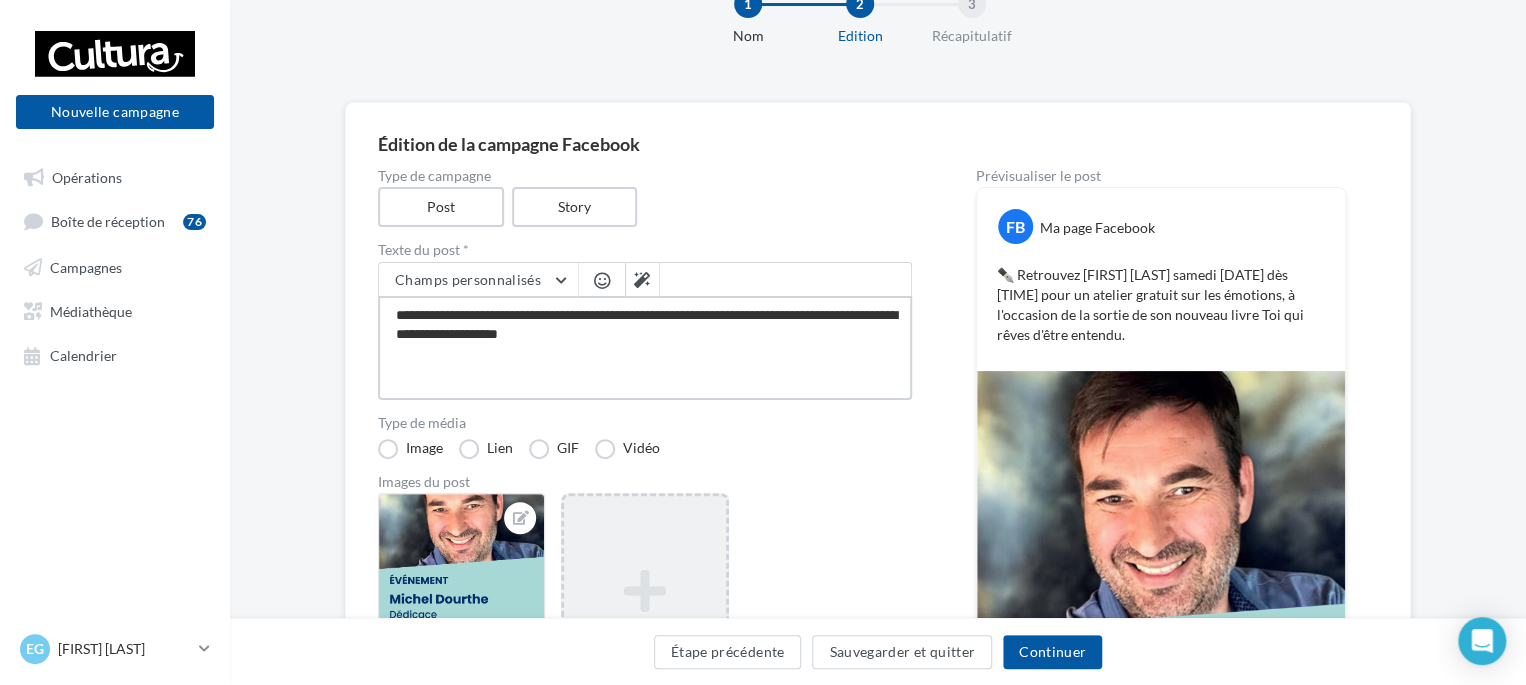 type on "**********" 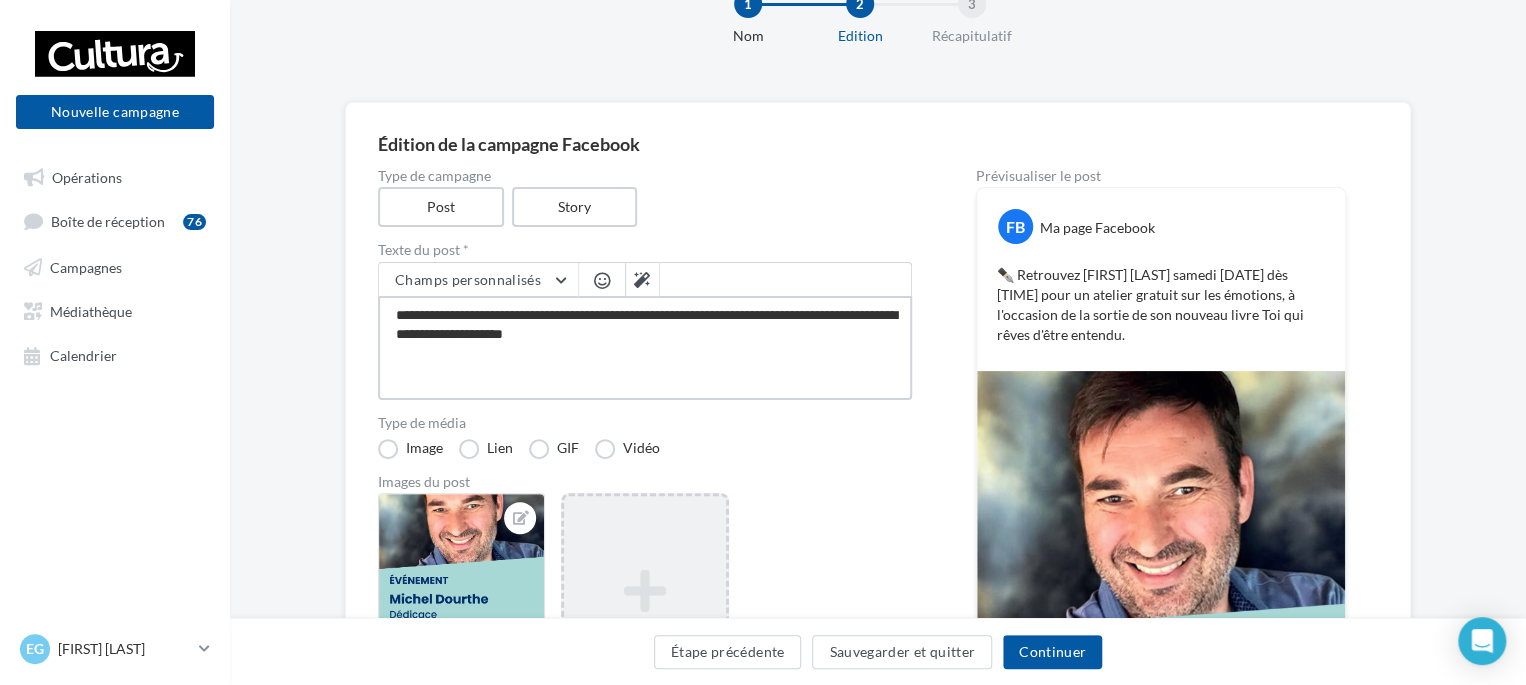 type on "**********" 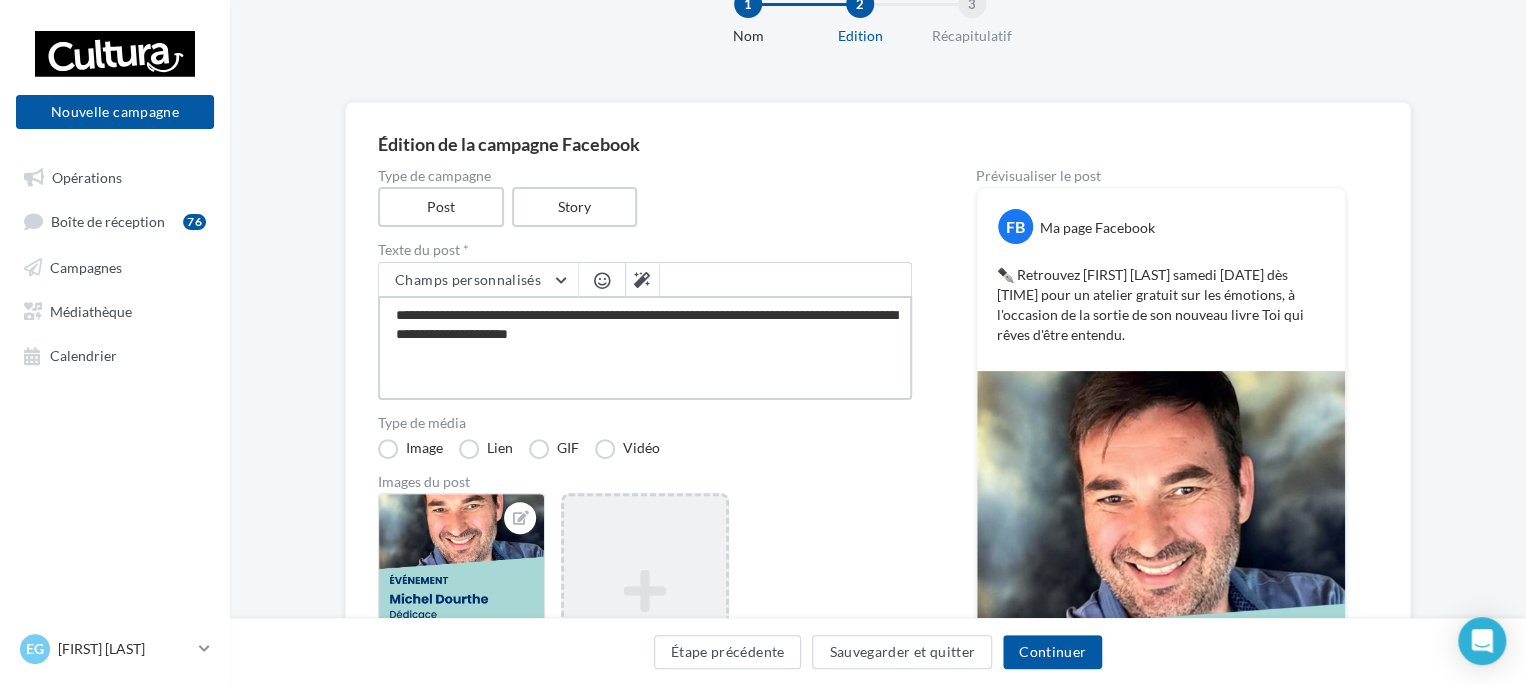 type on "**********" 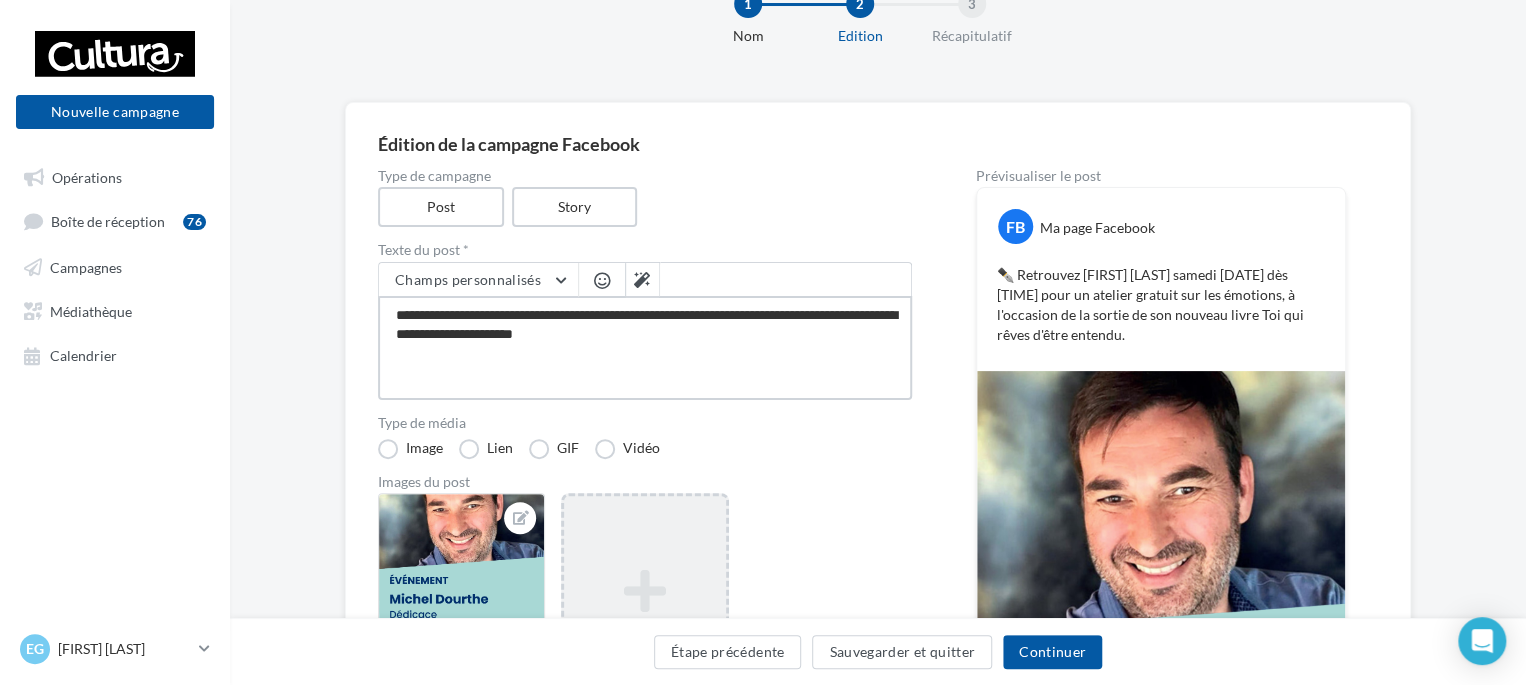 type on "**********" 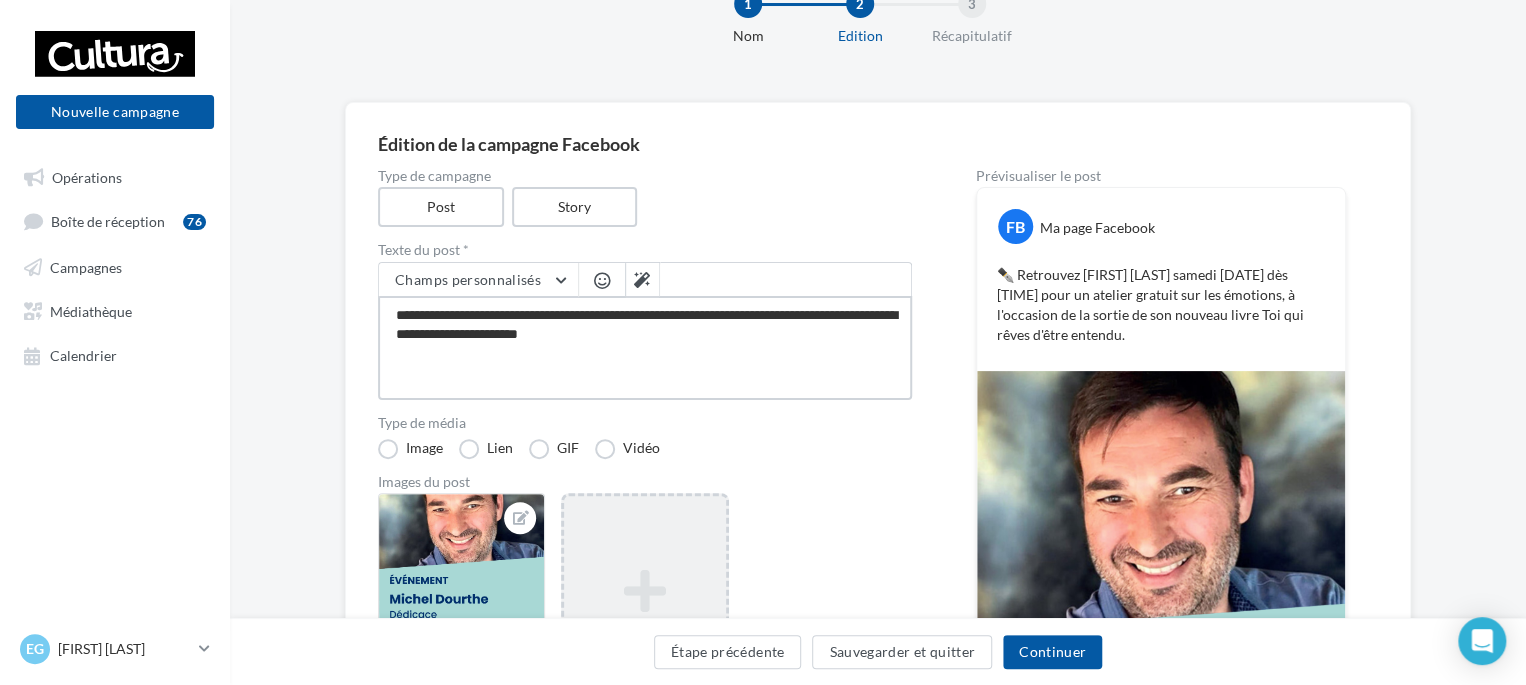type on "**********" 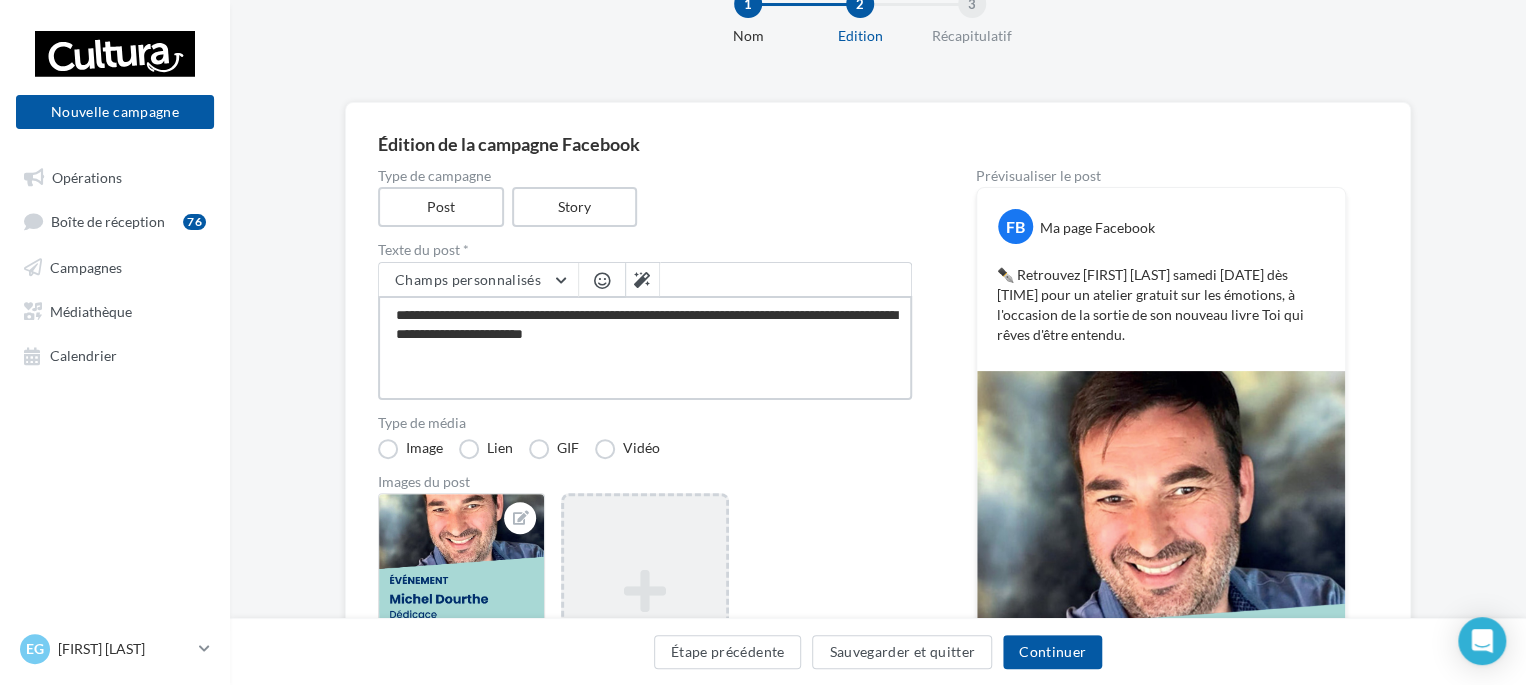 type on "**********" 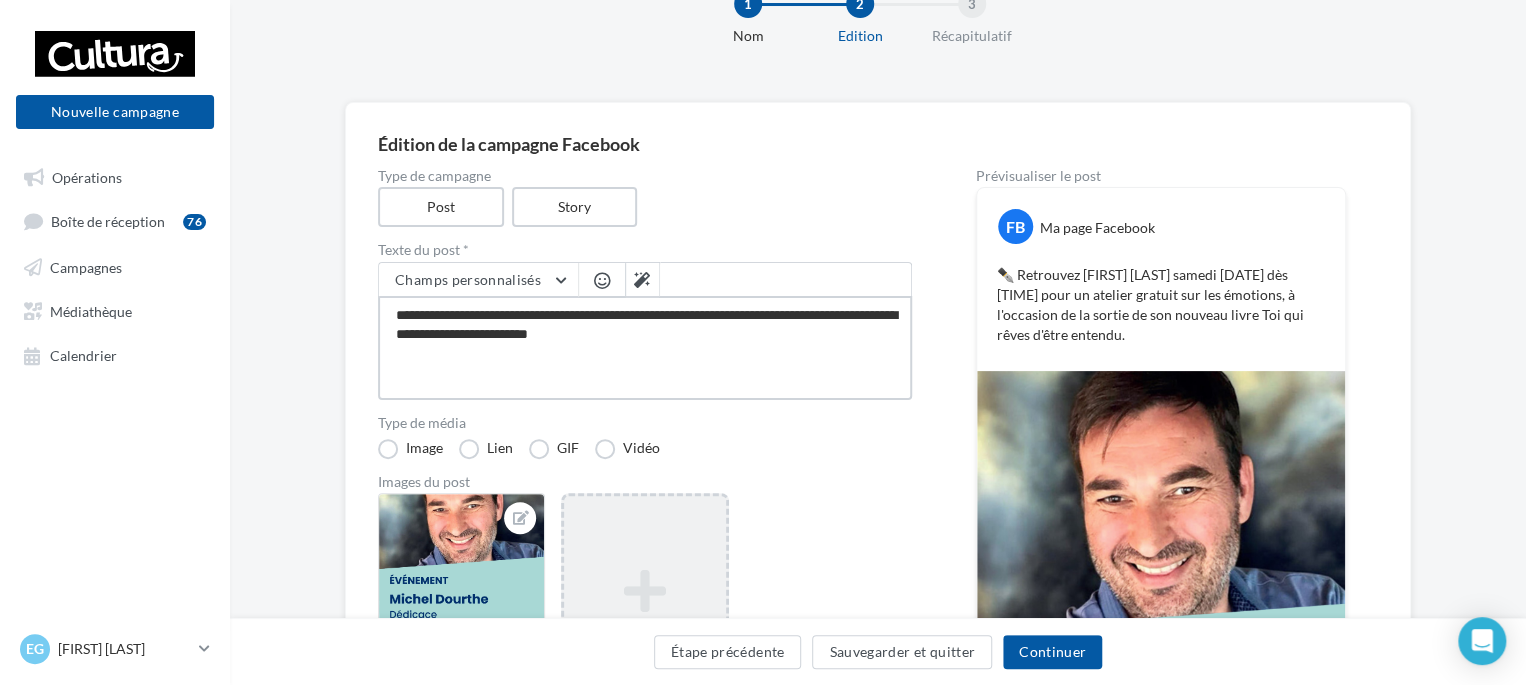 type on "**********" 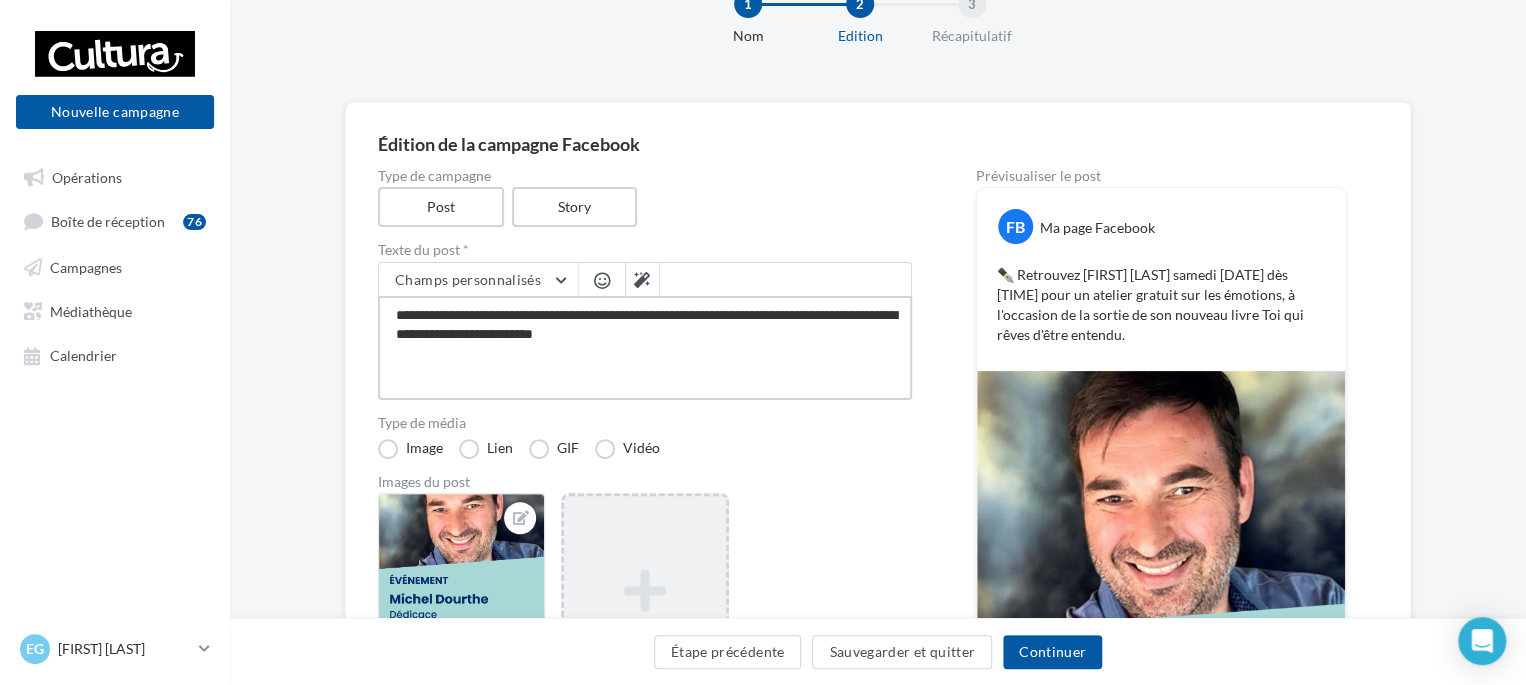 type on "**********" 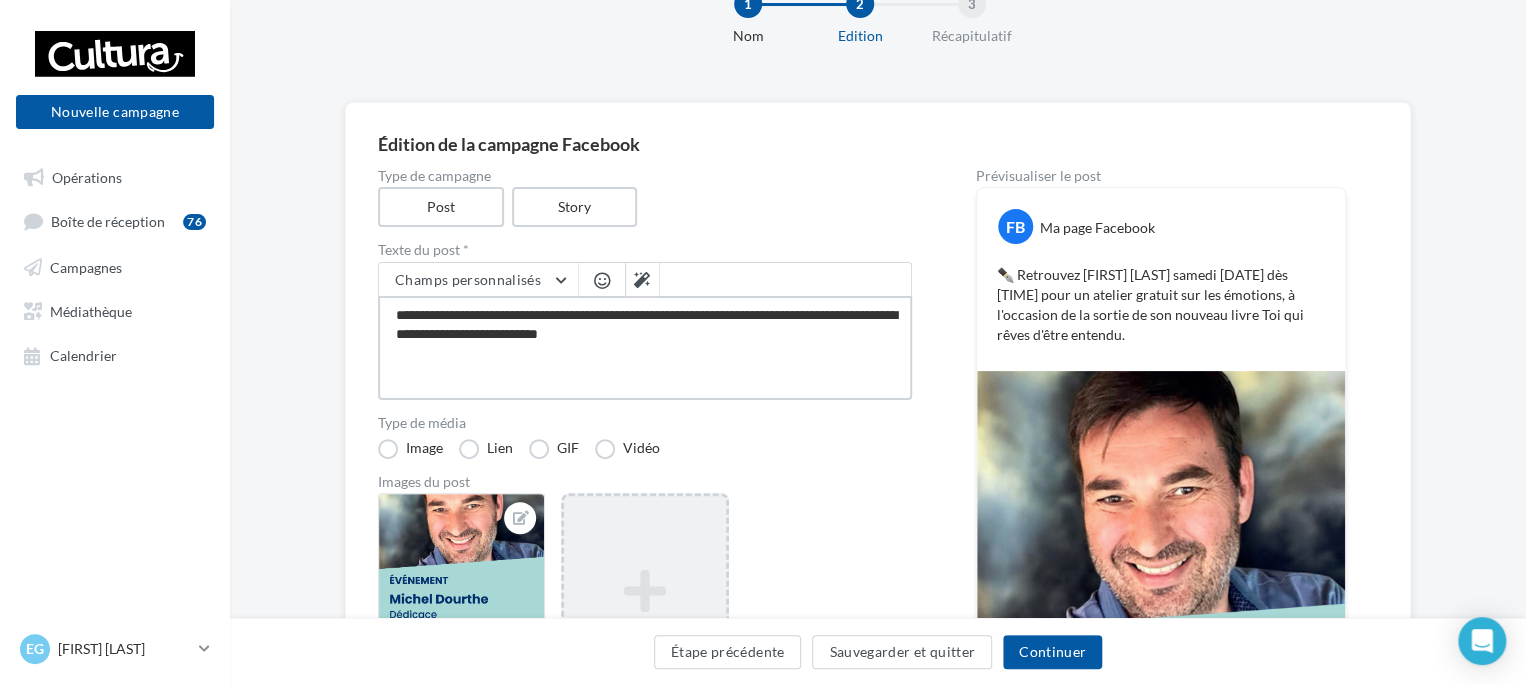 type on "**********" 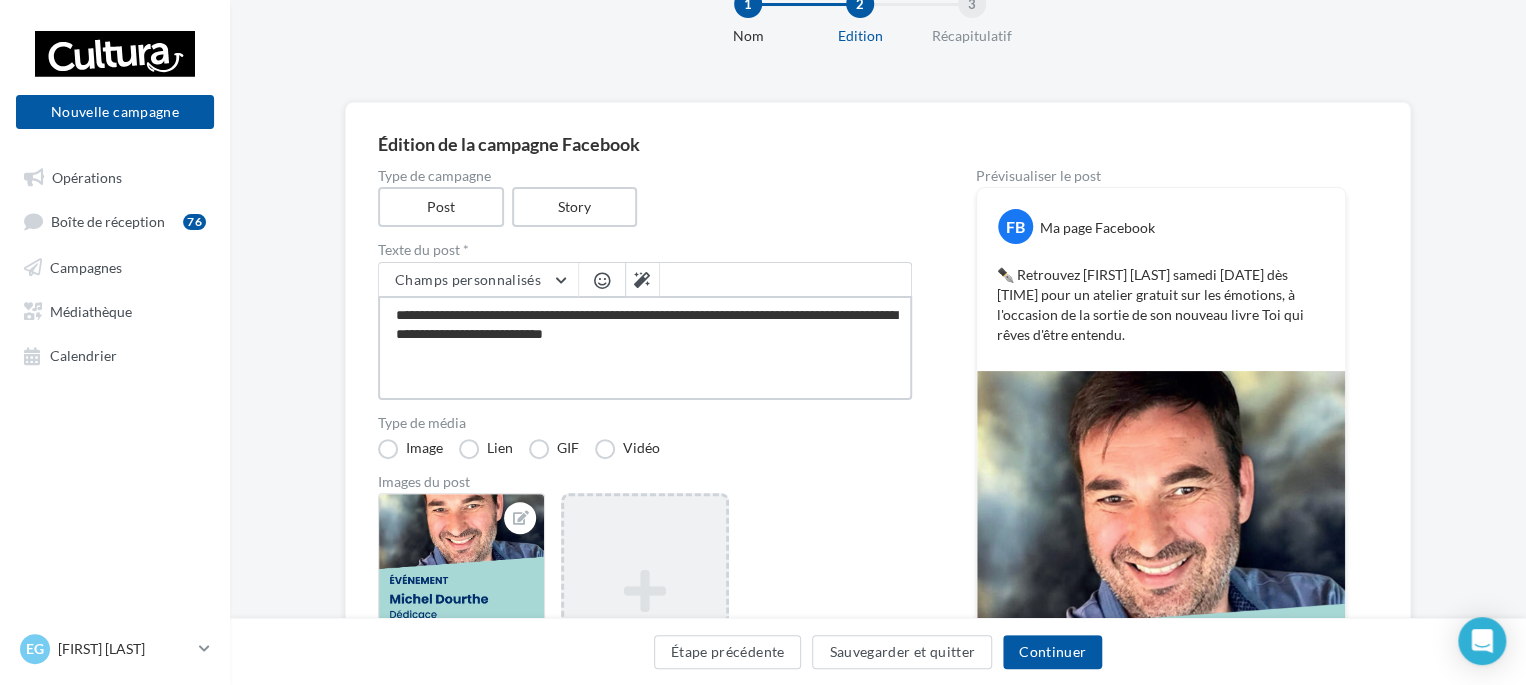 type 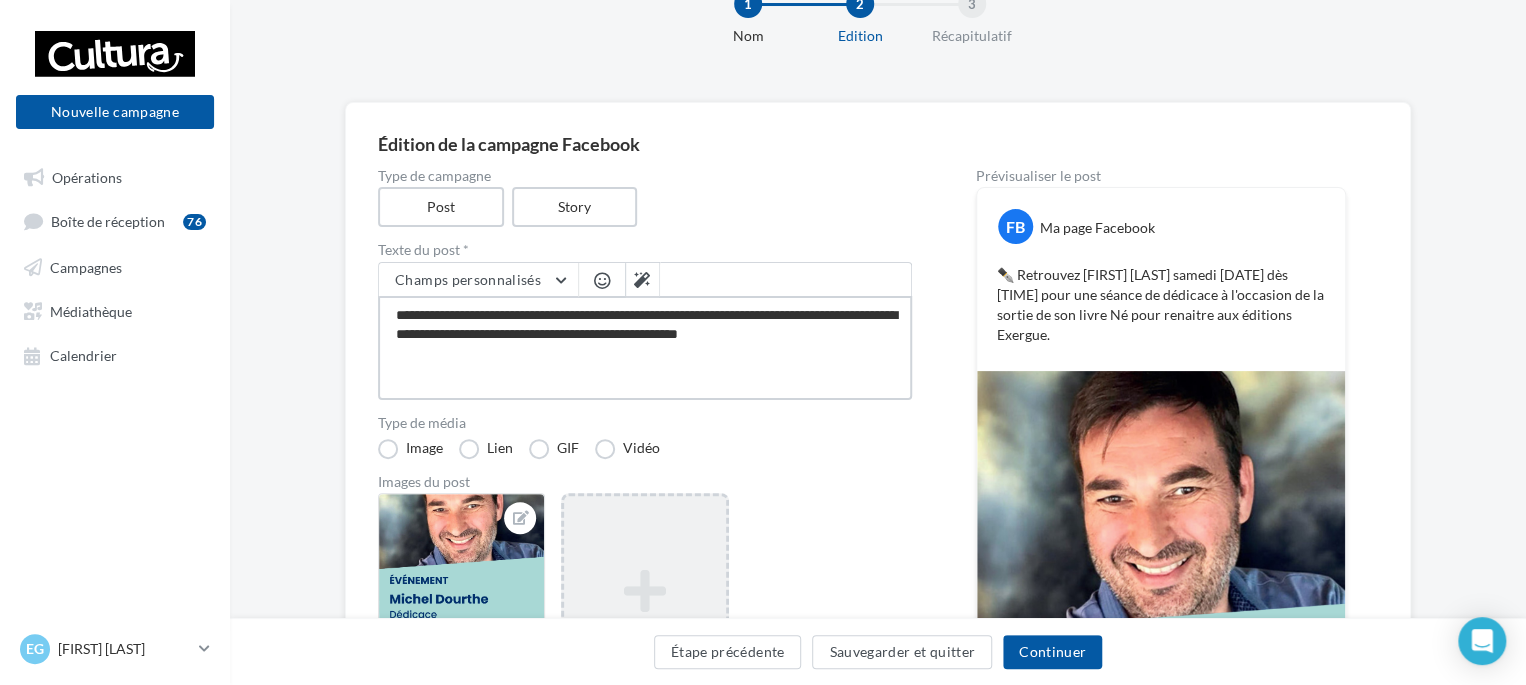 click on "**********" at bounding box center (645, 348) 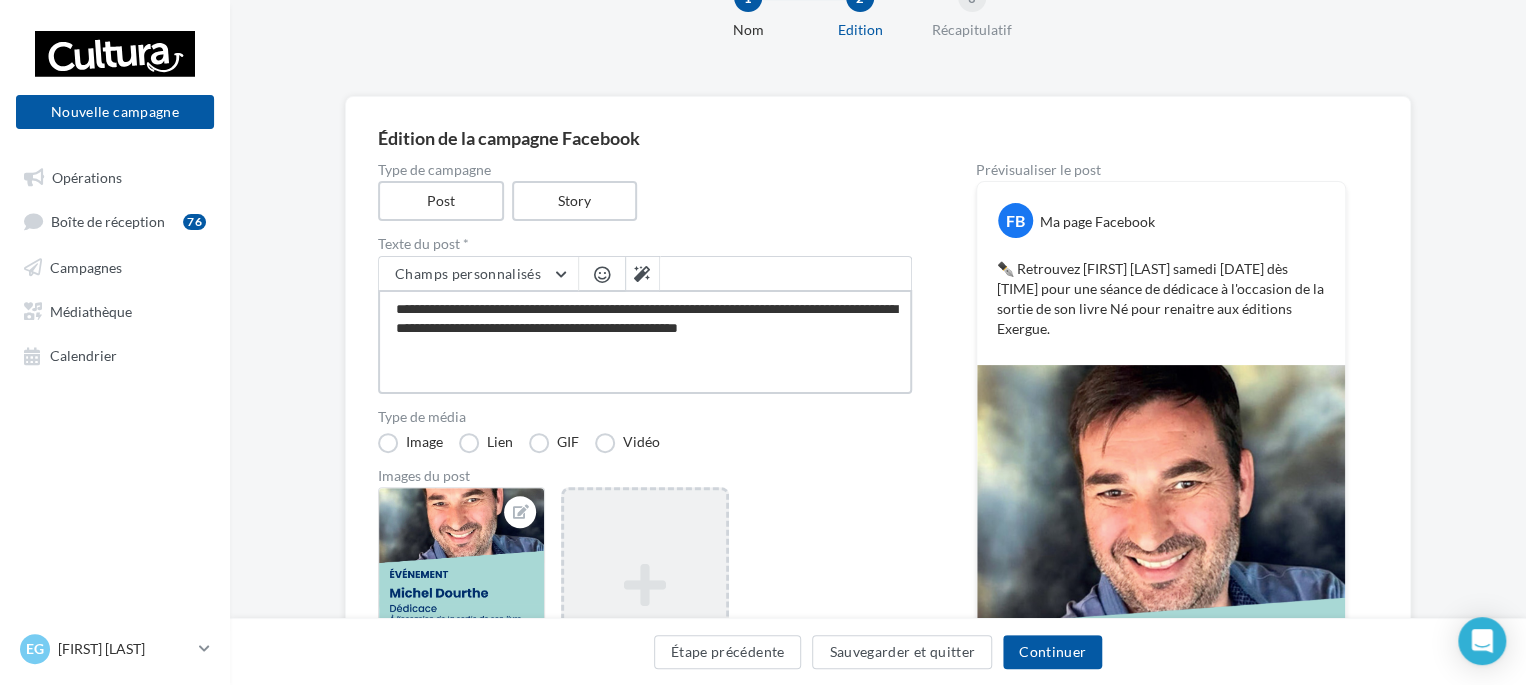 scroll, scrollTop: 66, scrollLeft: 0, axis: vertical 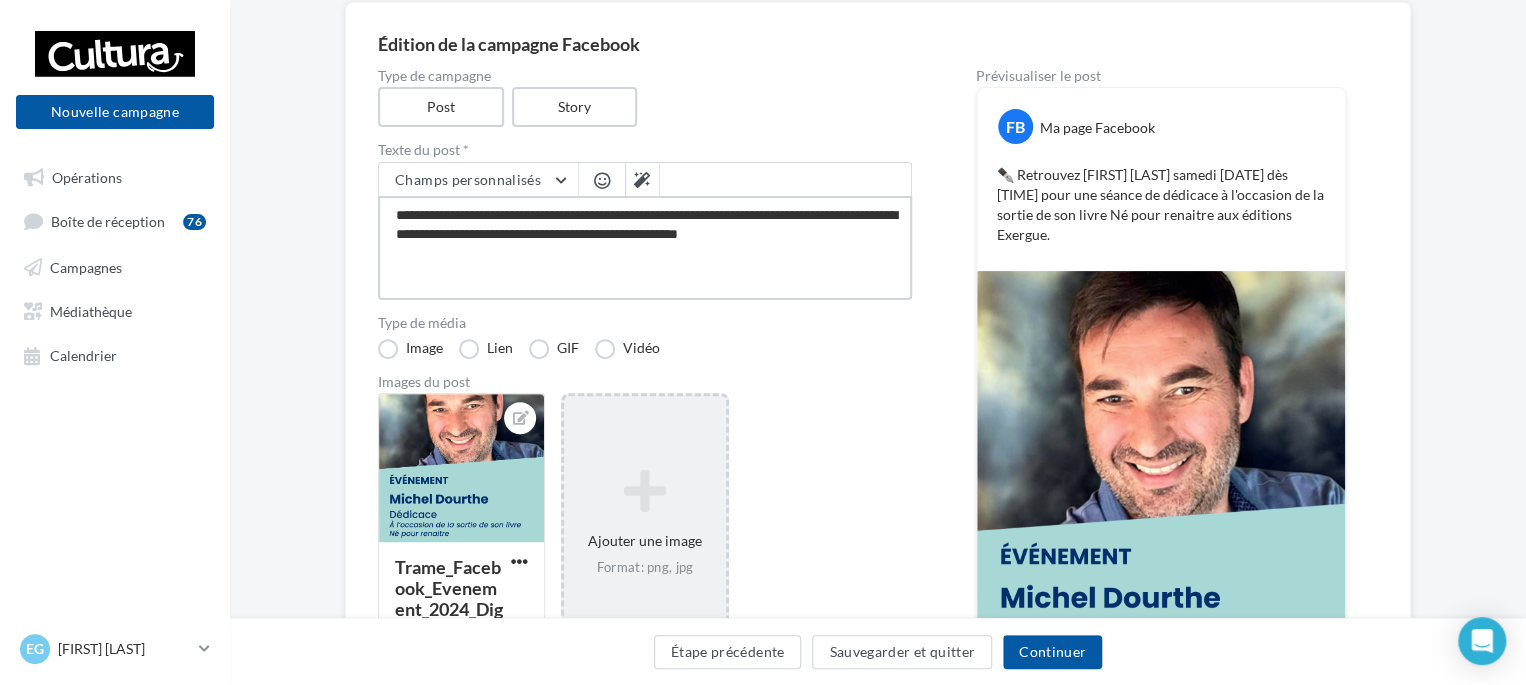 click on "**********" at bounding box center [645, 248] 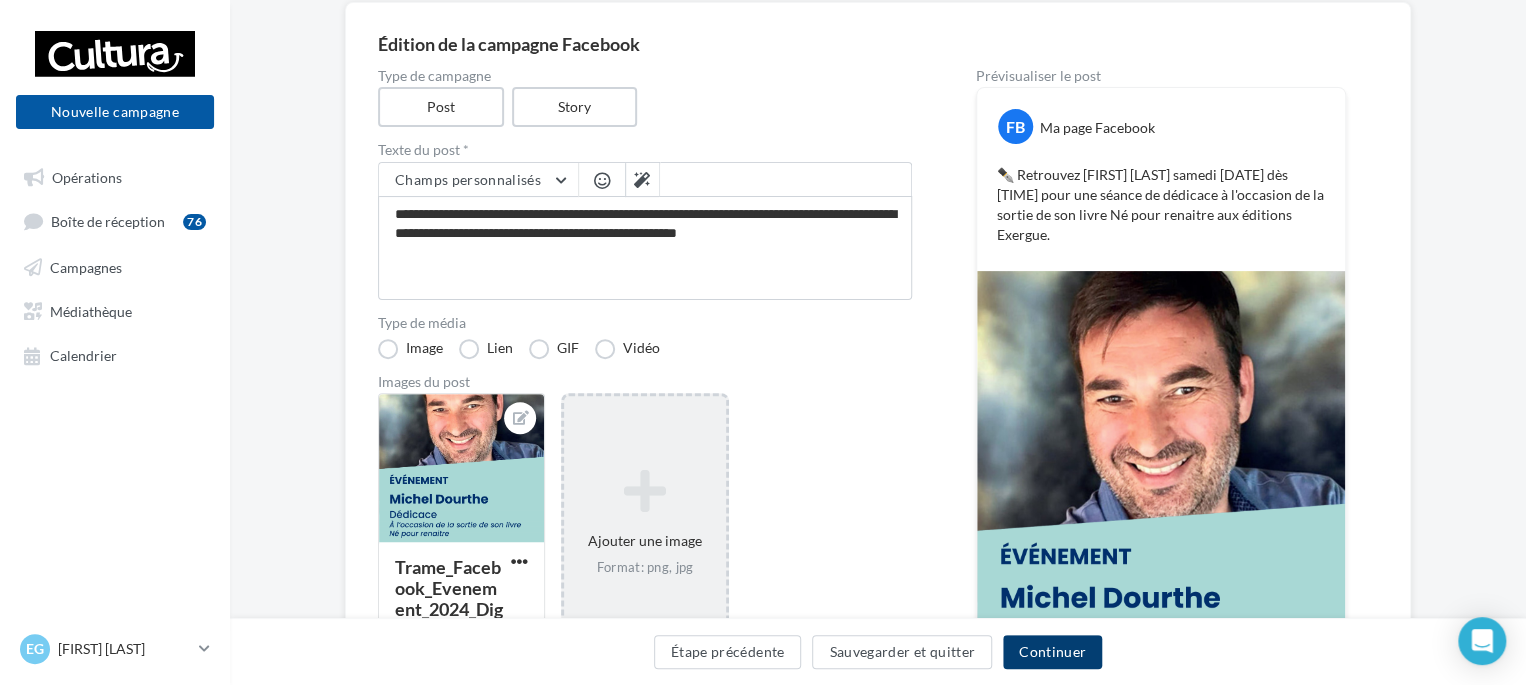 click on "Continuer" at bounding box center [1052, 652] 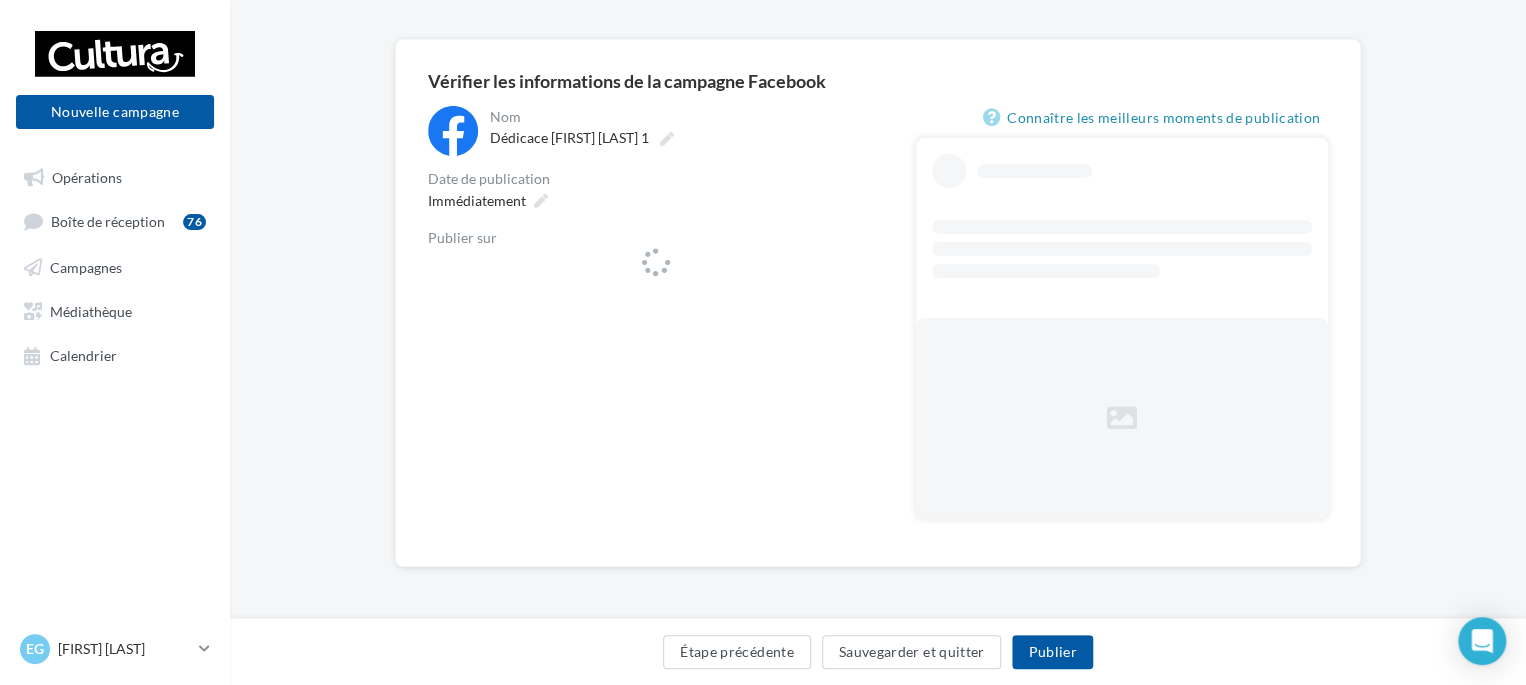 scroll, scrollTop: 0, scrollLeft: 0, axis: both 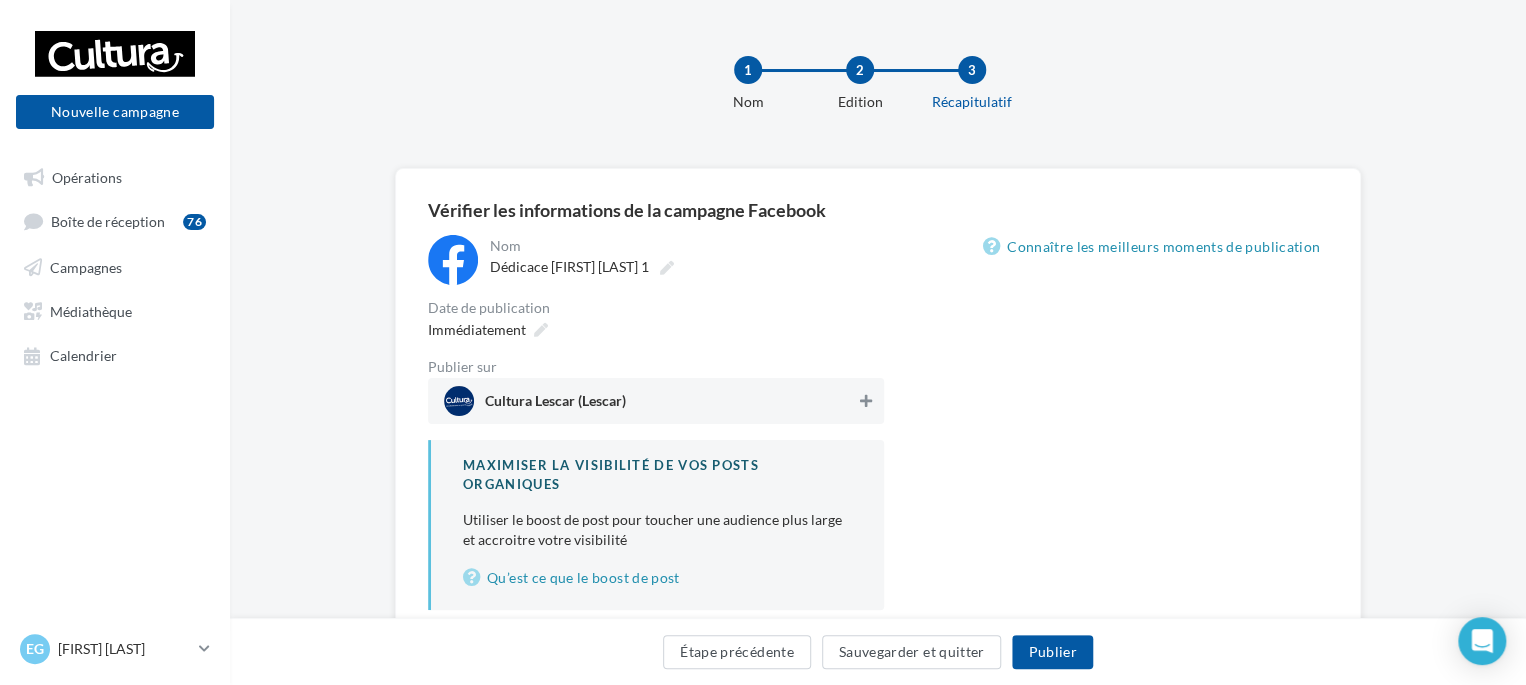 click at bounding box center (866, 401) 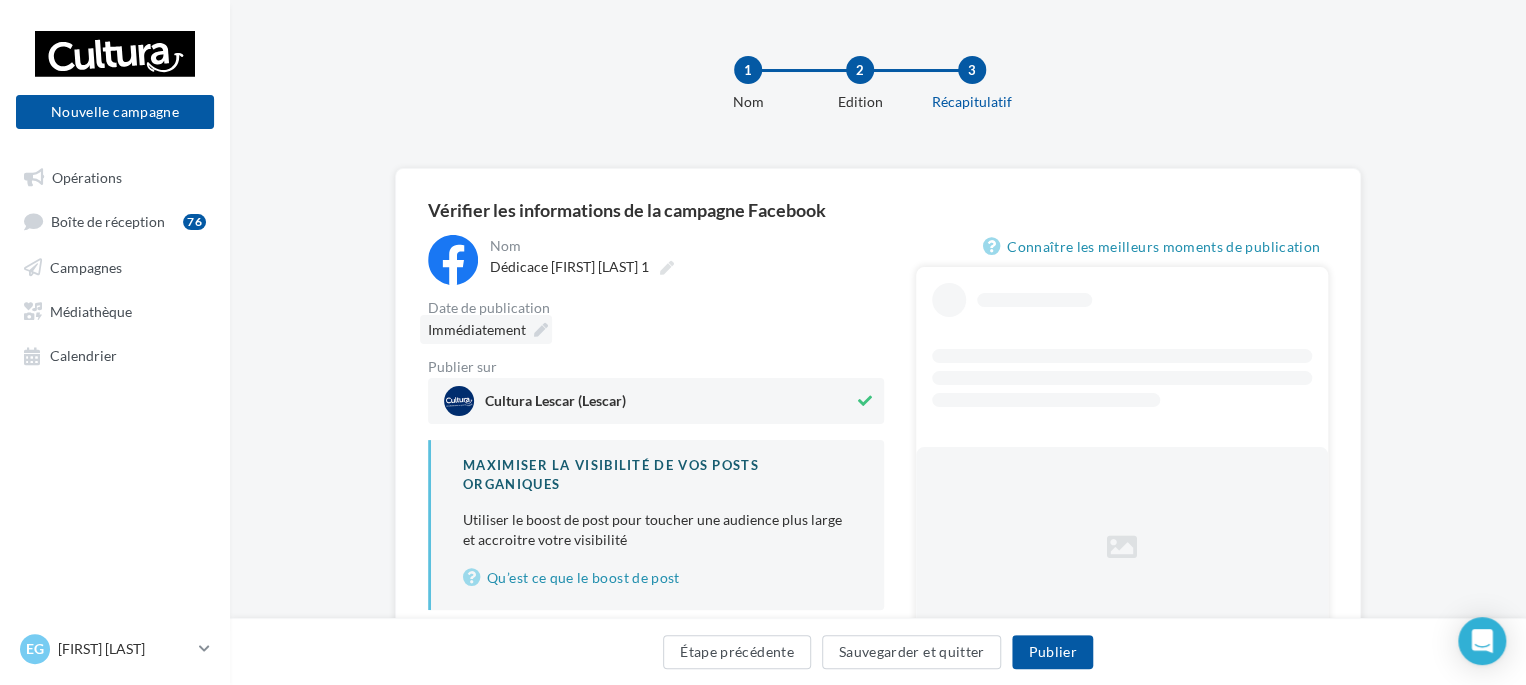 click at bounding box center (541, 330) 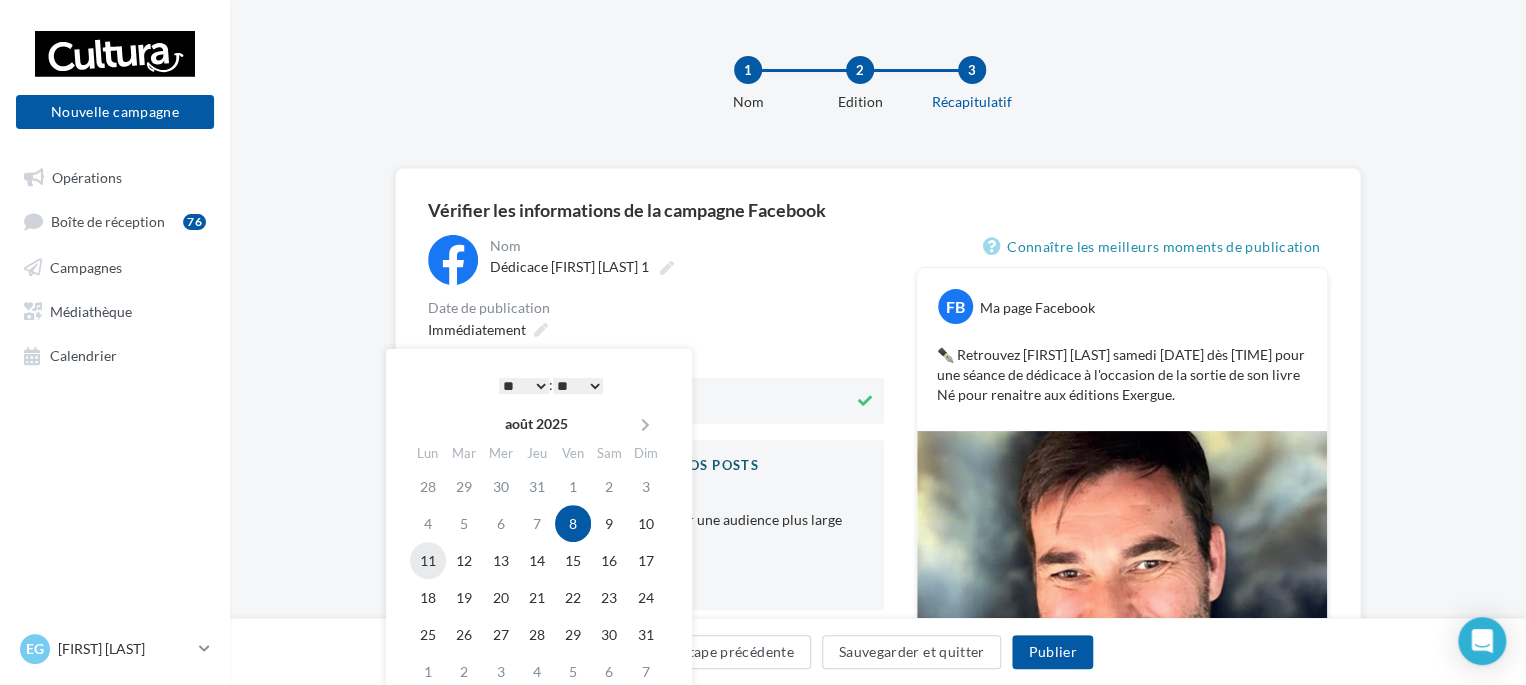 click on "11" at bounding box center (428, 560) 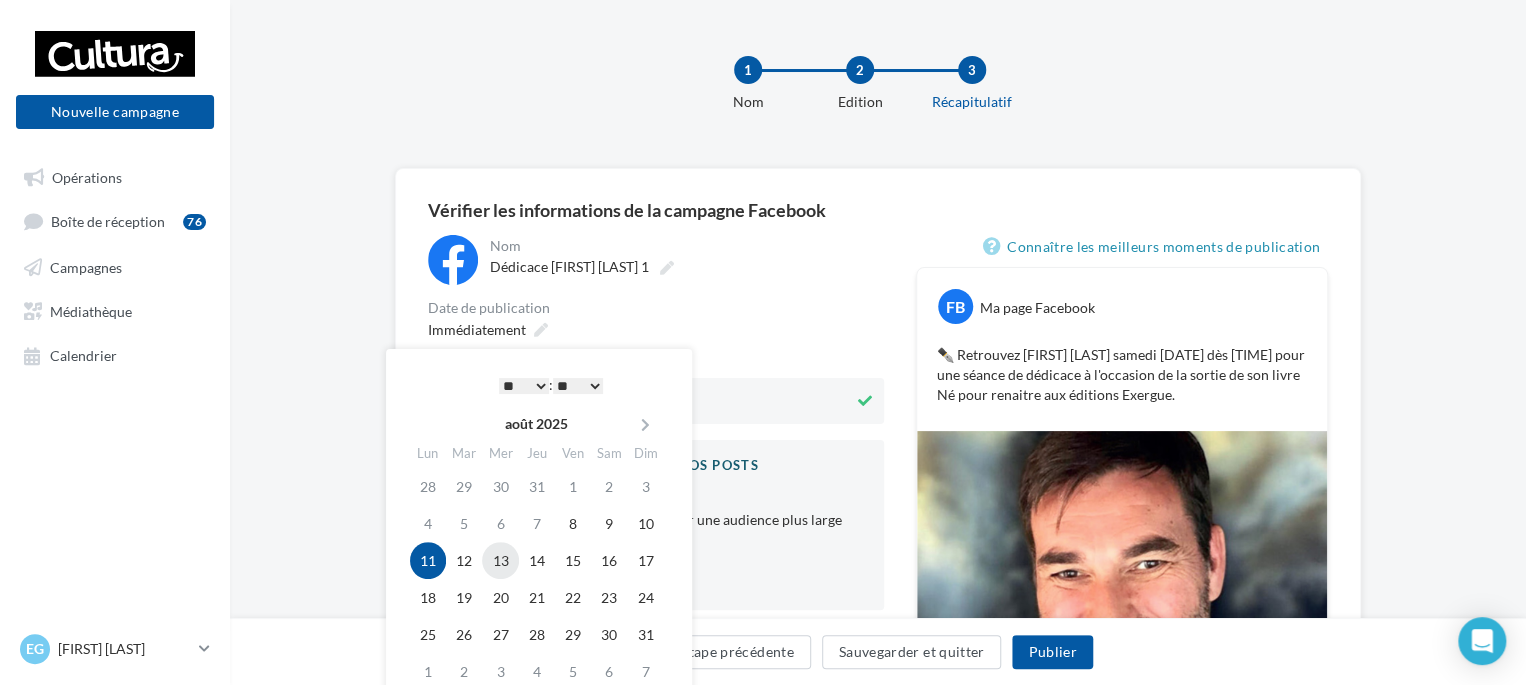 click on "13" at bounding box center [500, 560] 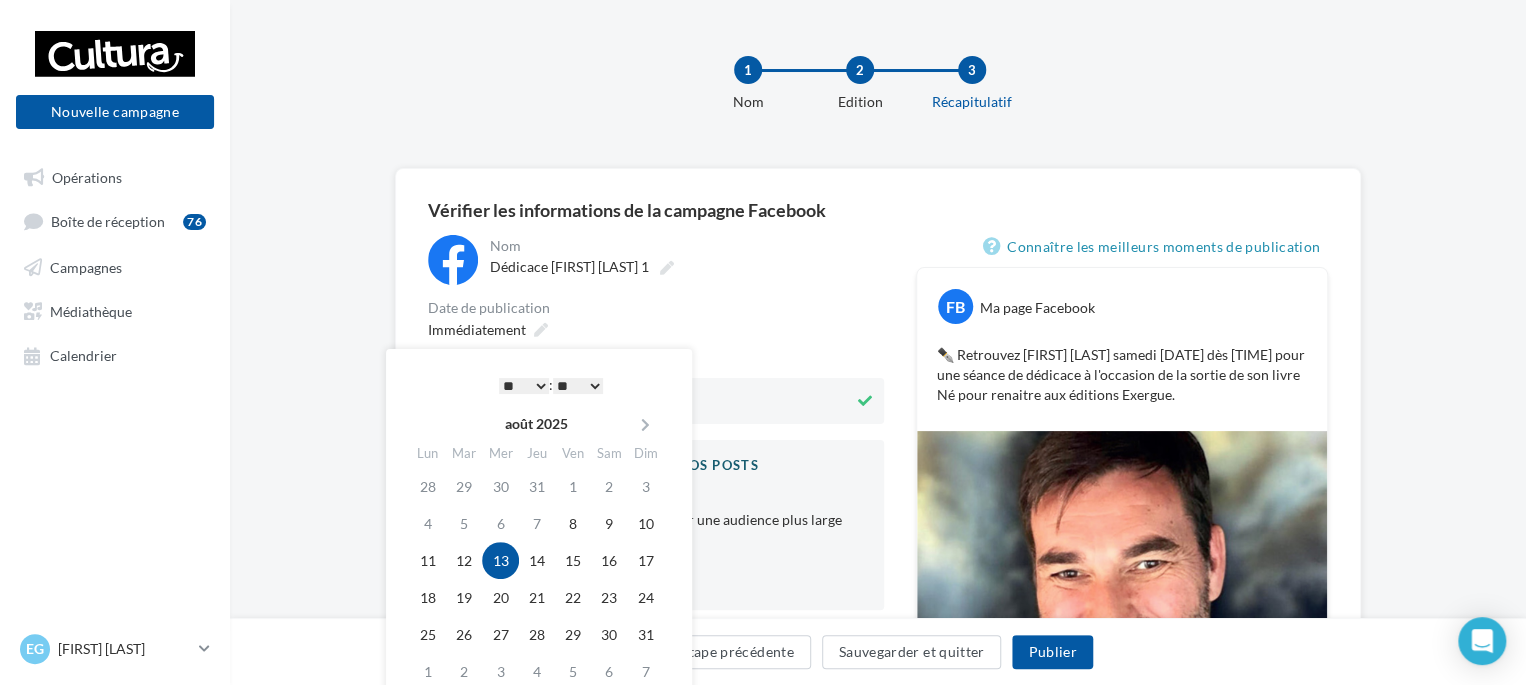 click on "* * * * * * * * * * ** ** ** ** ** ** ** ** ** ** ** ** ** **" at bounding box center (524, 386) 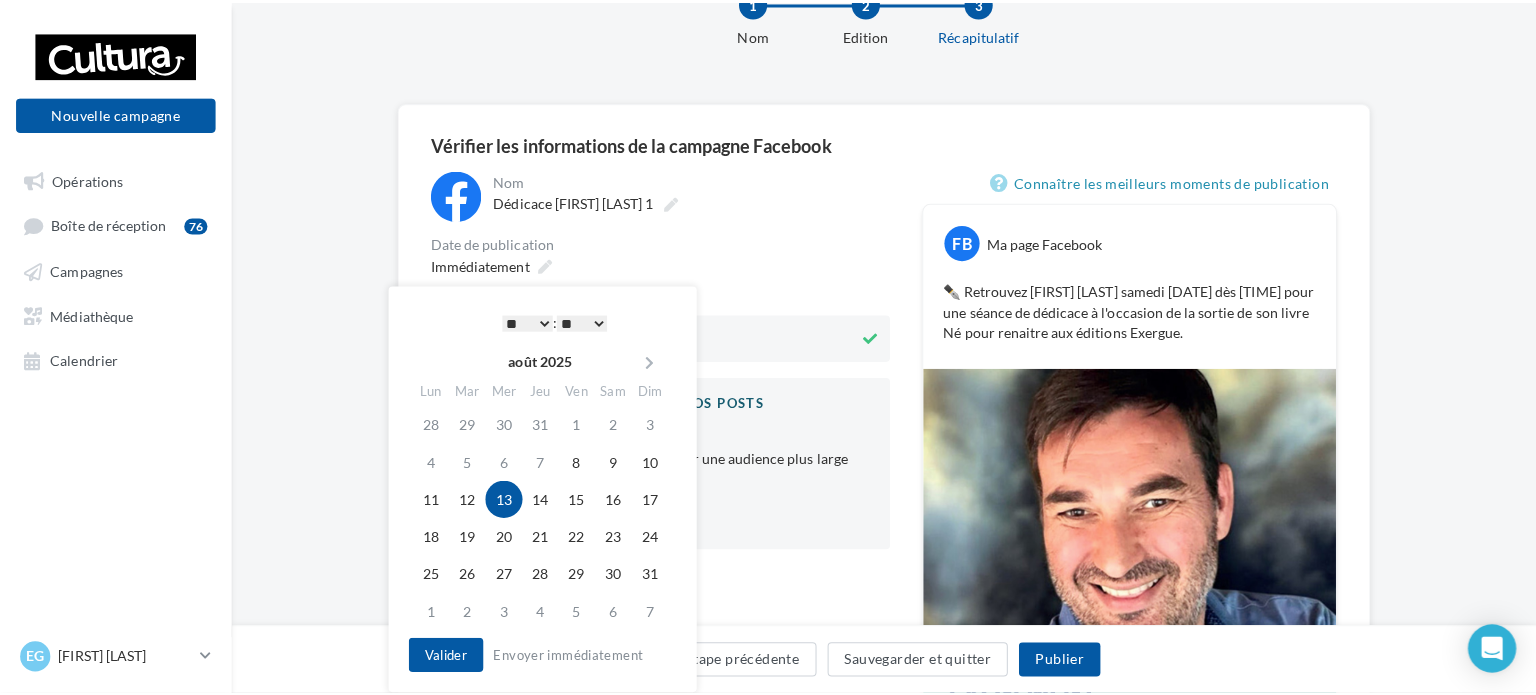scroll, scrollTop: 200, scrollLeft: 0, axis: vertical 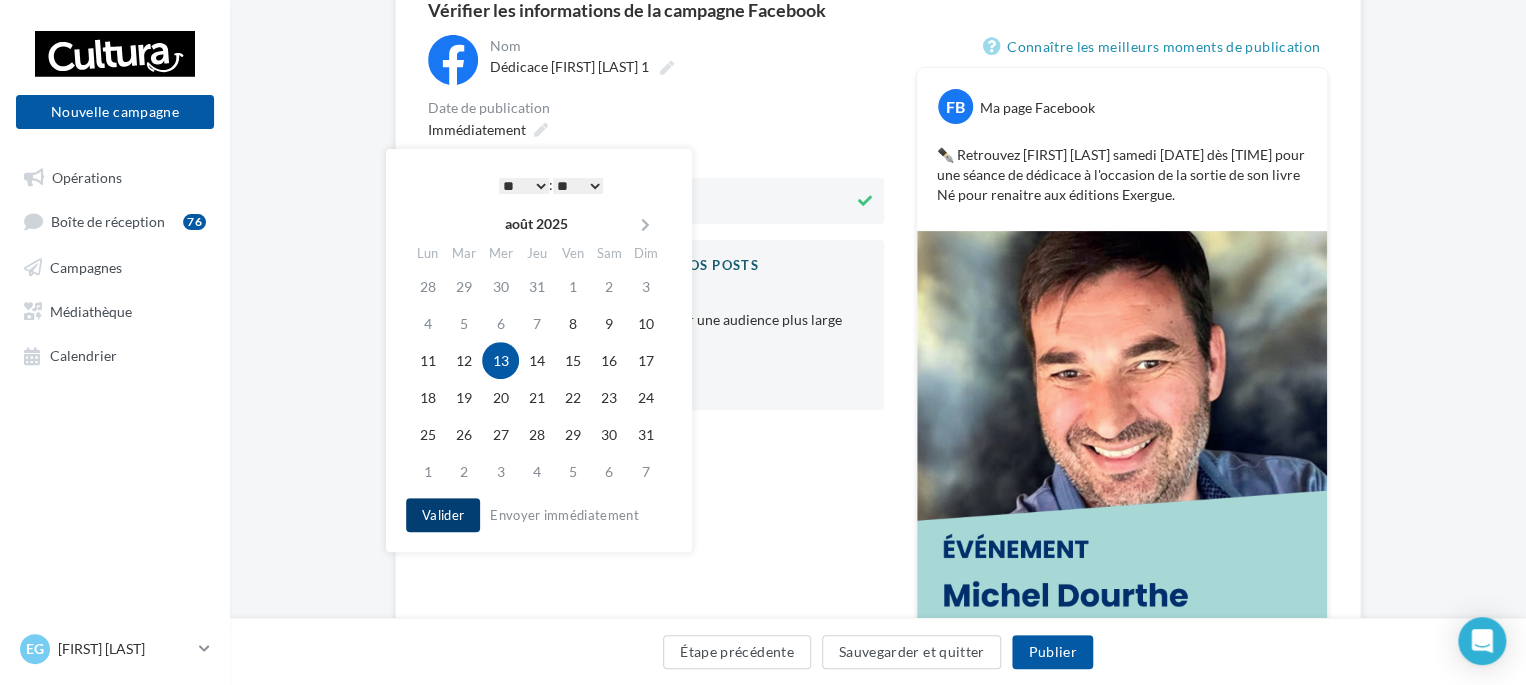 click on "Valider" at bounding box center (443, 515) 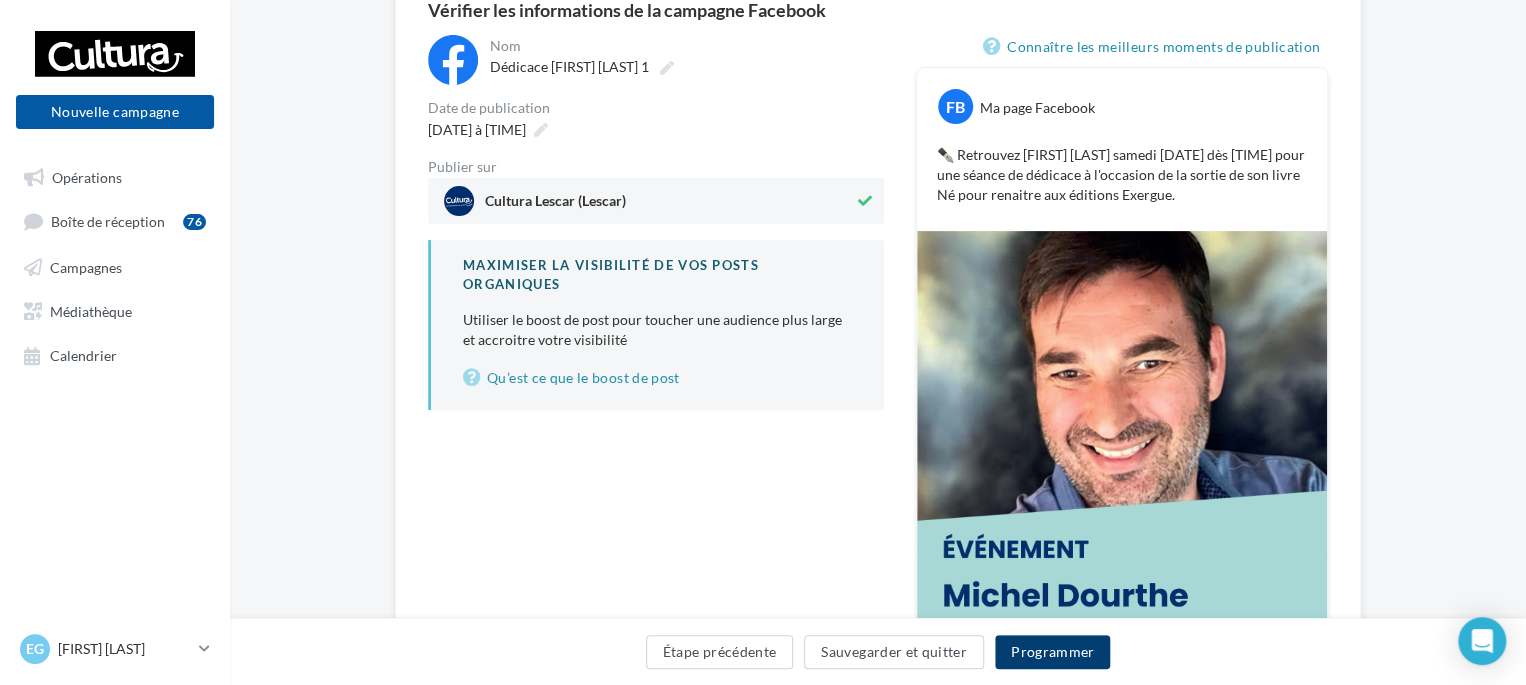 click on "Programmer" at bounding box center [1053, 652] 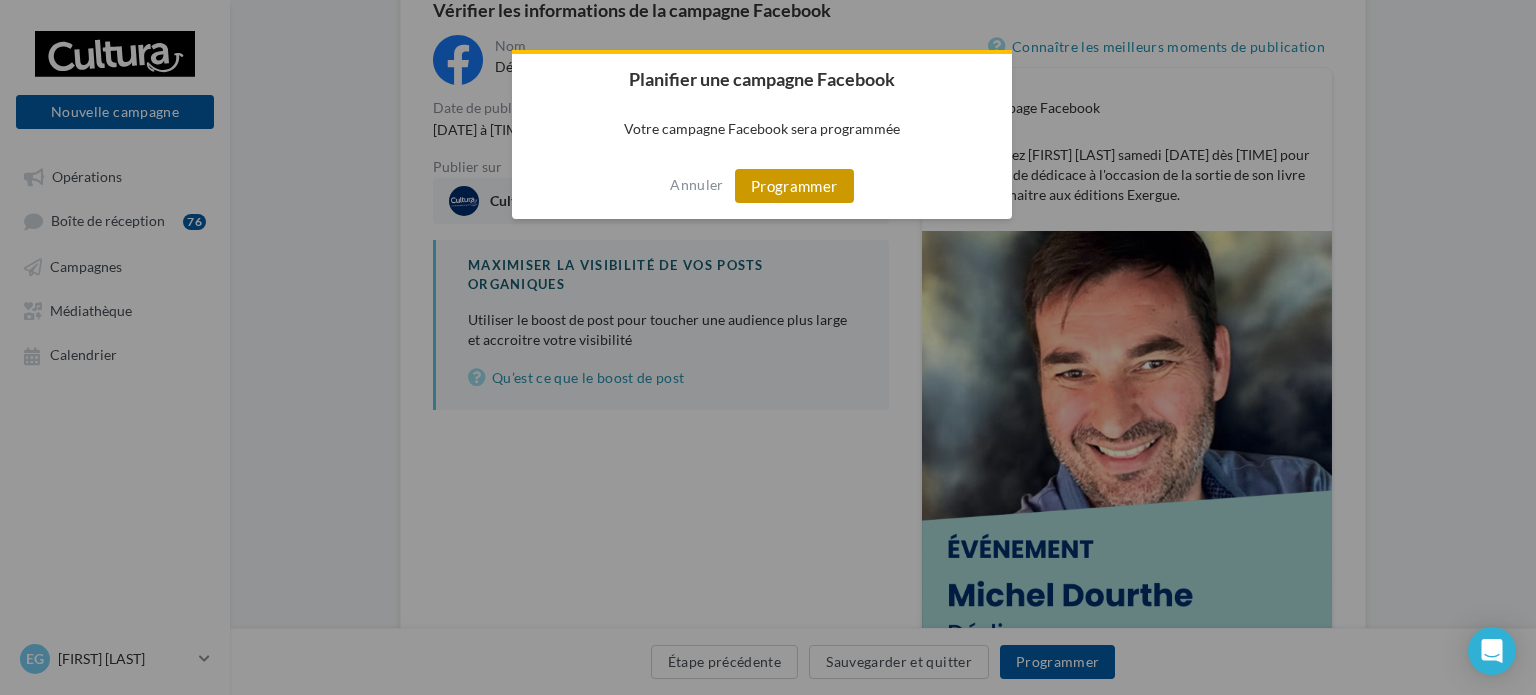click on "Programmer" at bounding box center [794, 186] 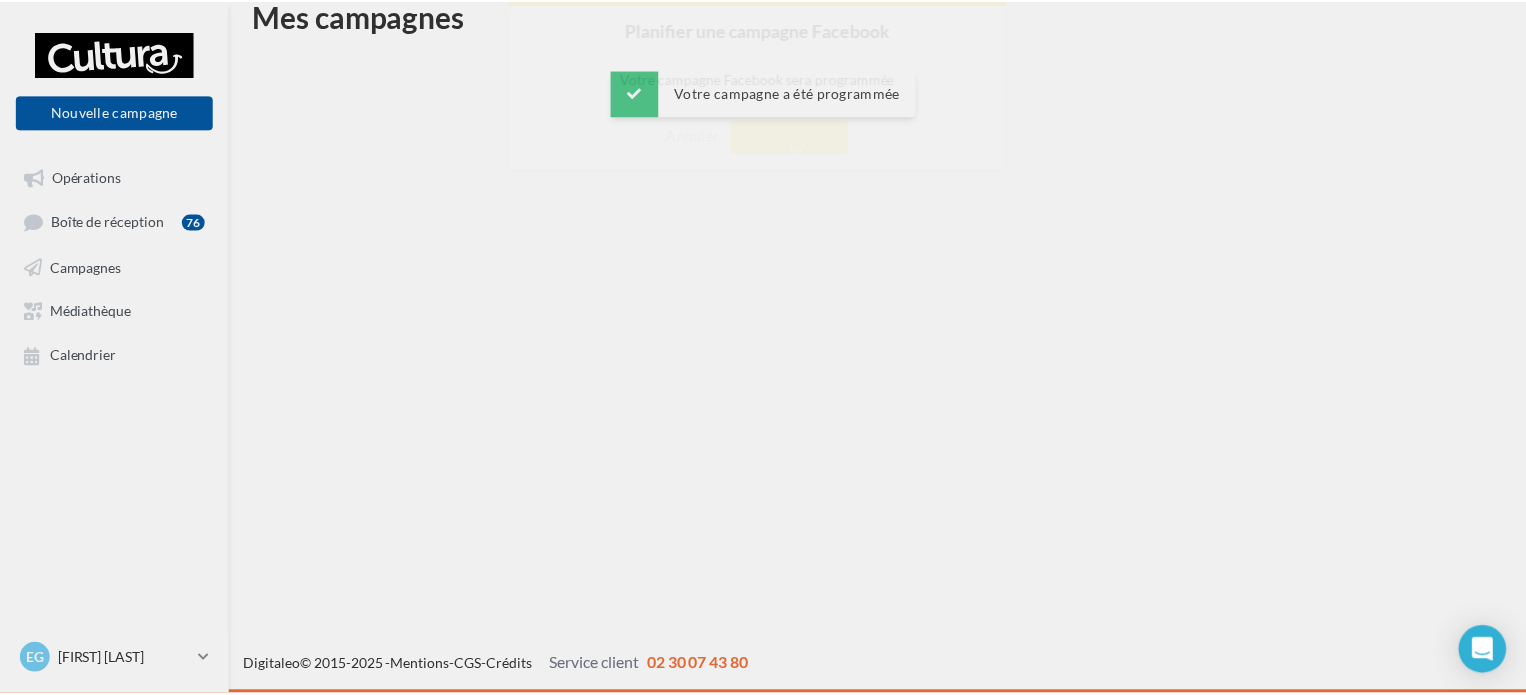 scroll, scrollTop: 32, scrollLeft: 0, axis: vertical 